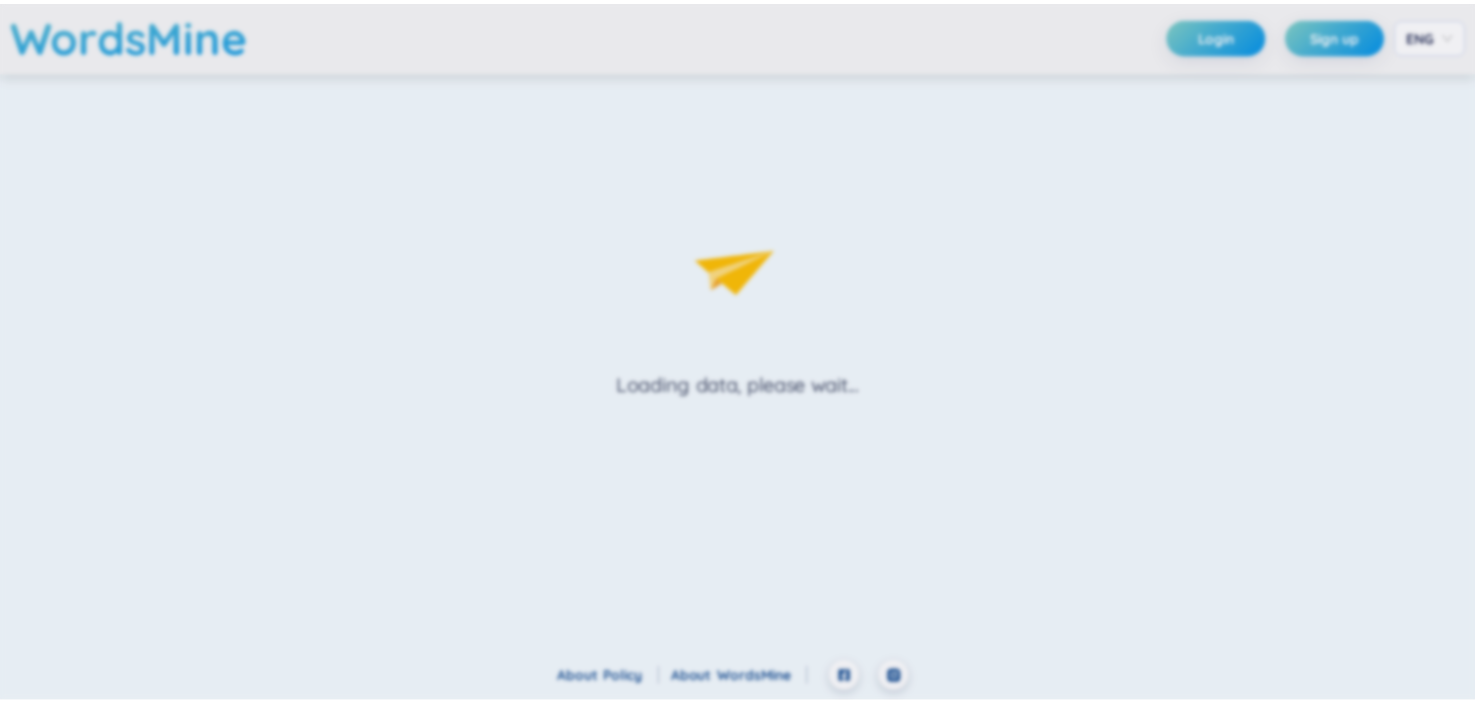 scroll, scrollTop: 0, scrollLeft: 0, axis: both 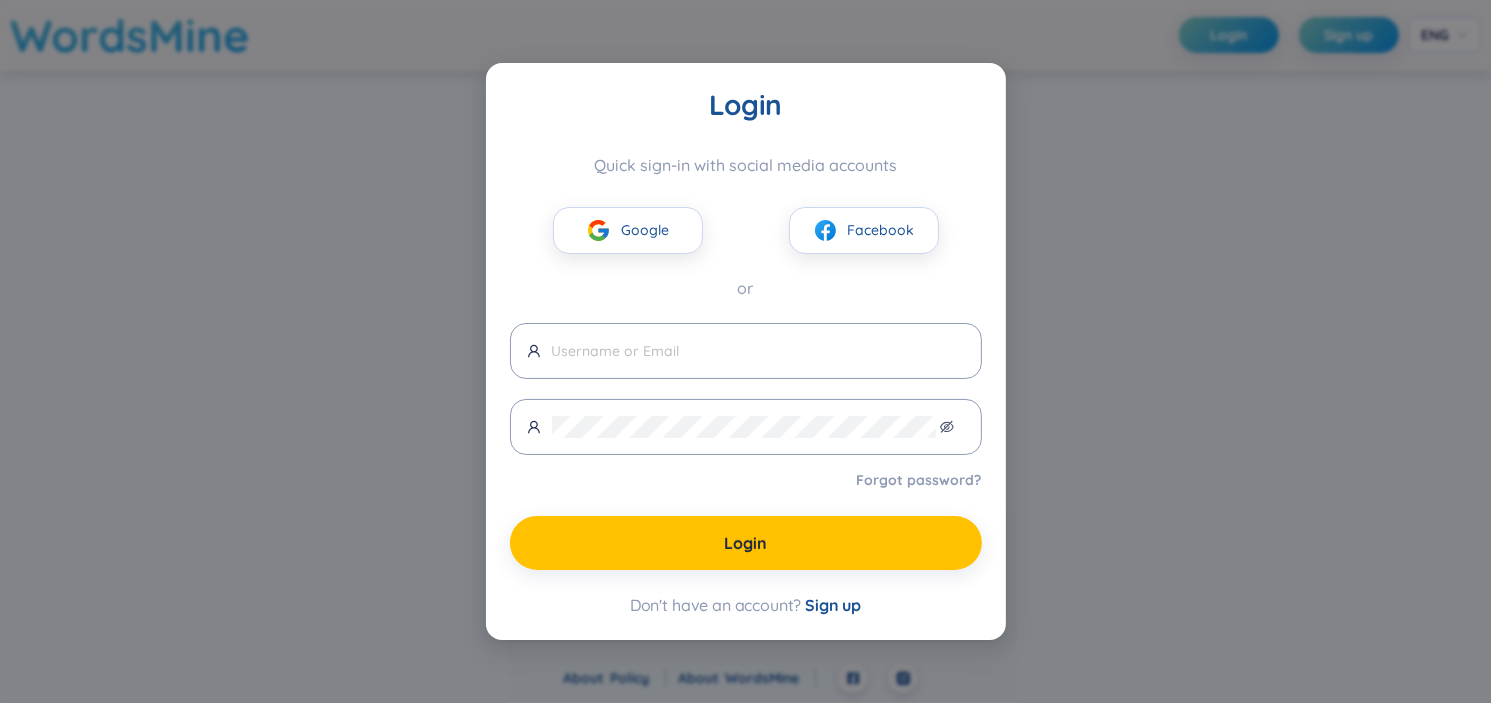 click on "Login Quick sign-in with social media accounts Google Facebook or Forgot password? Login Don't have an account?   Sign up" at bounding box center [745, 351] 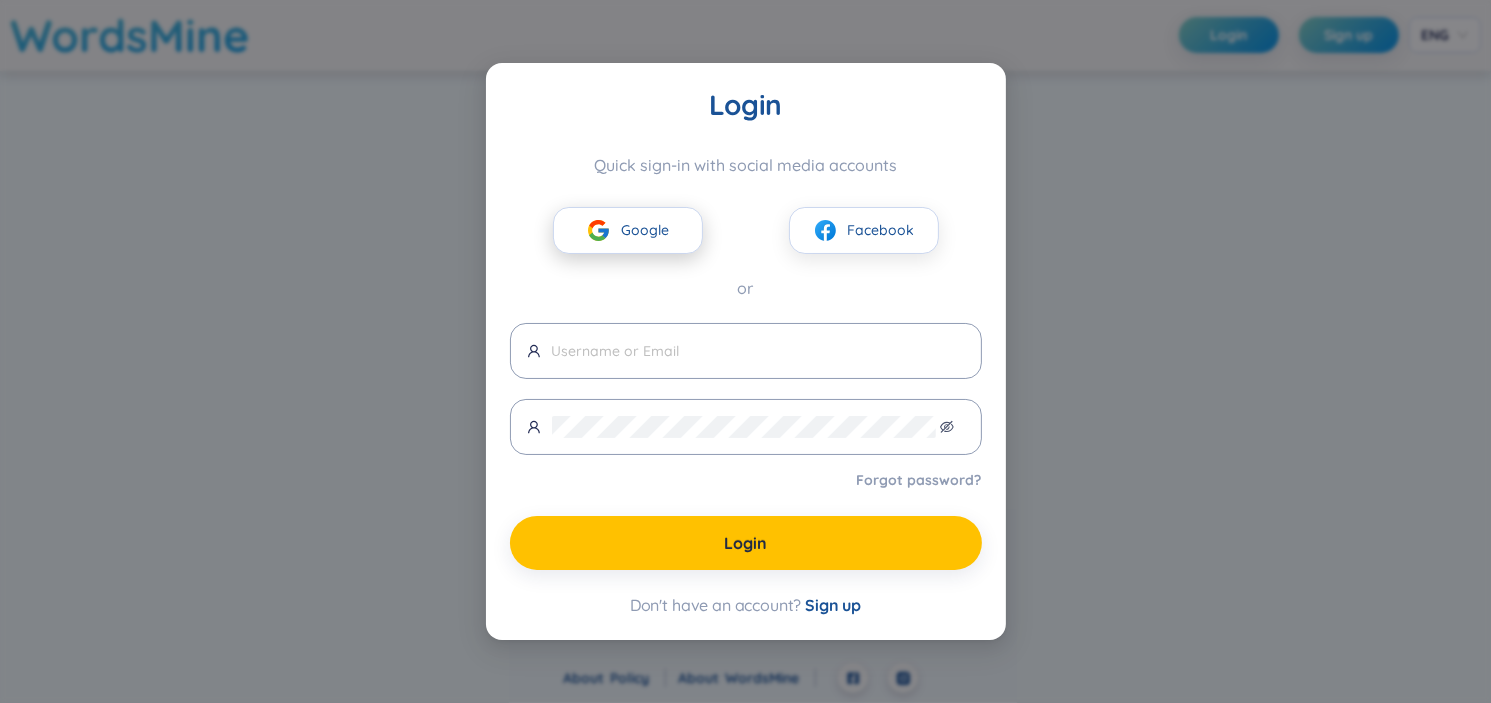 click on "Google" at bounding box center [645, 230] 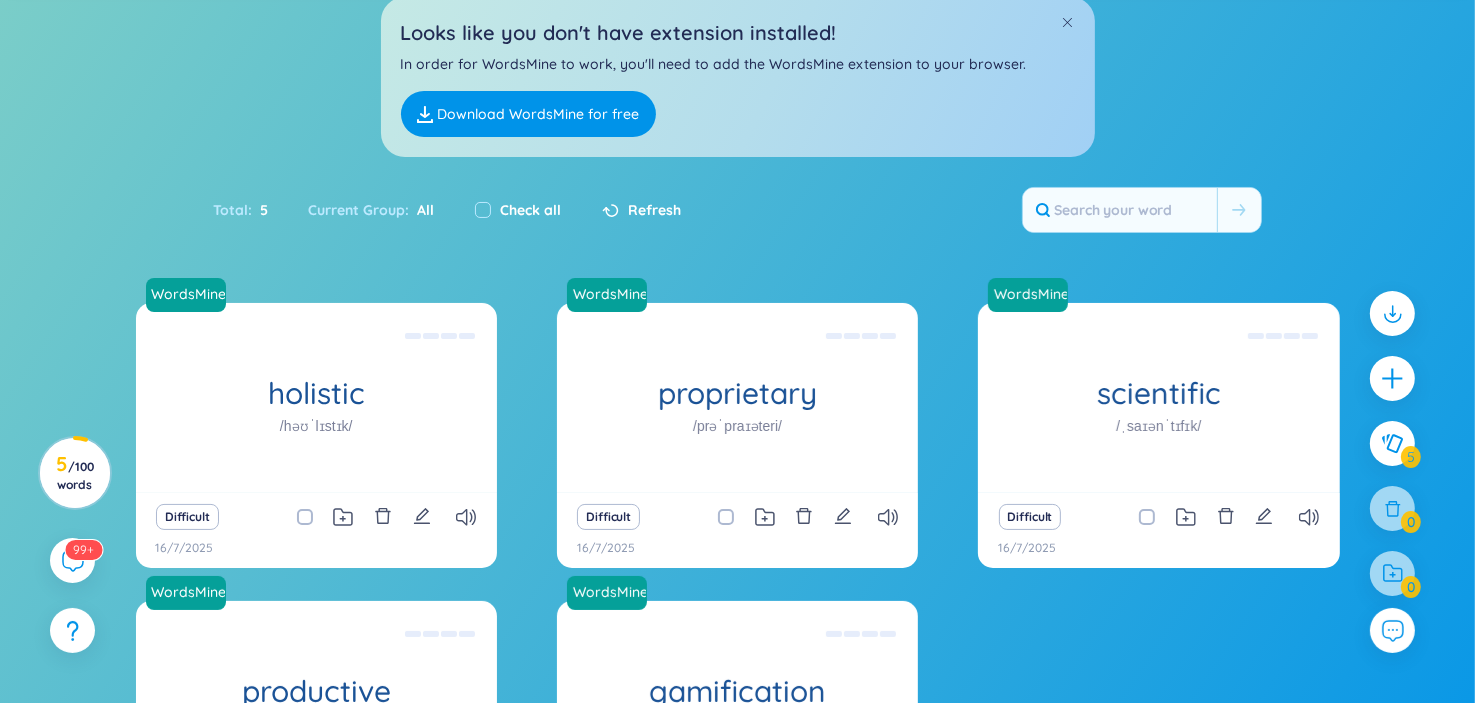 scroll, scrollTop: 320, scrollLeft: 0, axis: vertical 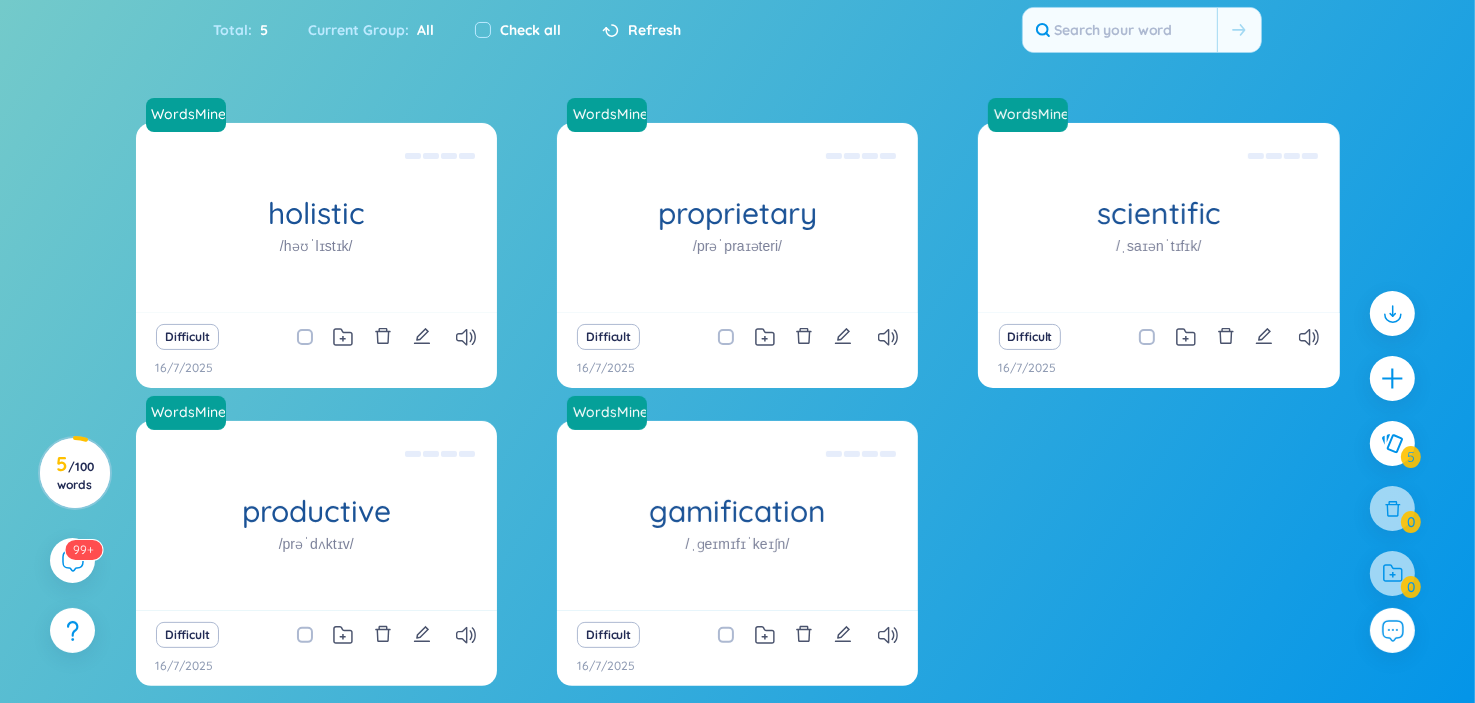 click on "Difficult" at bounding box center (737, 337) 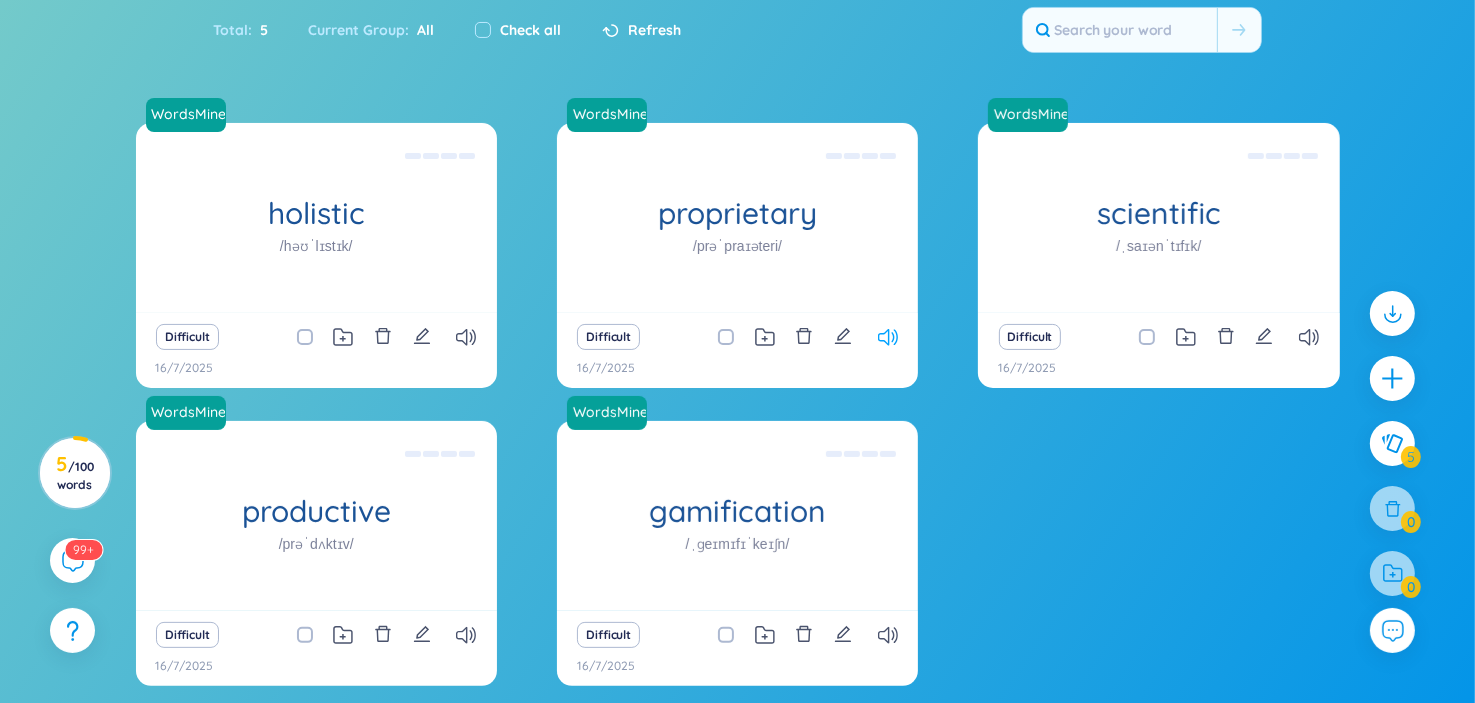 click 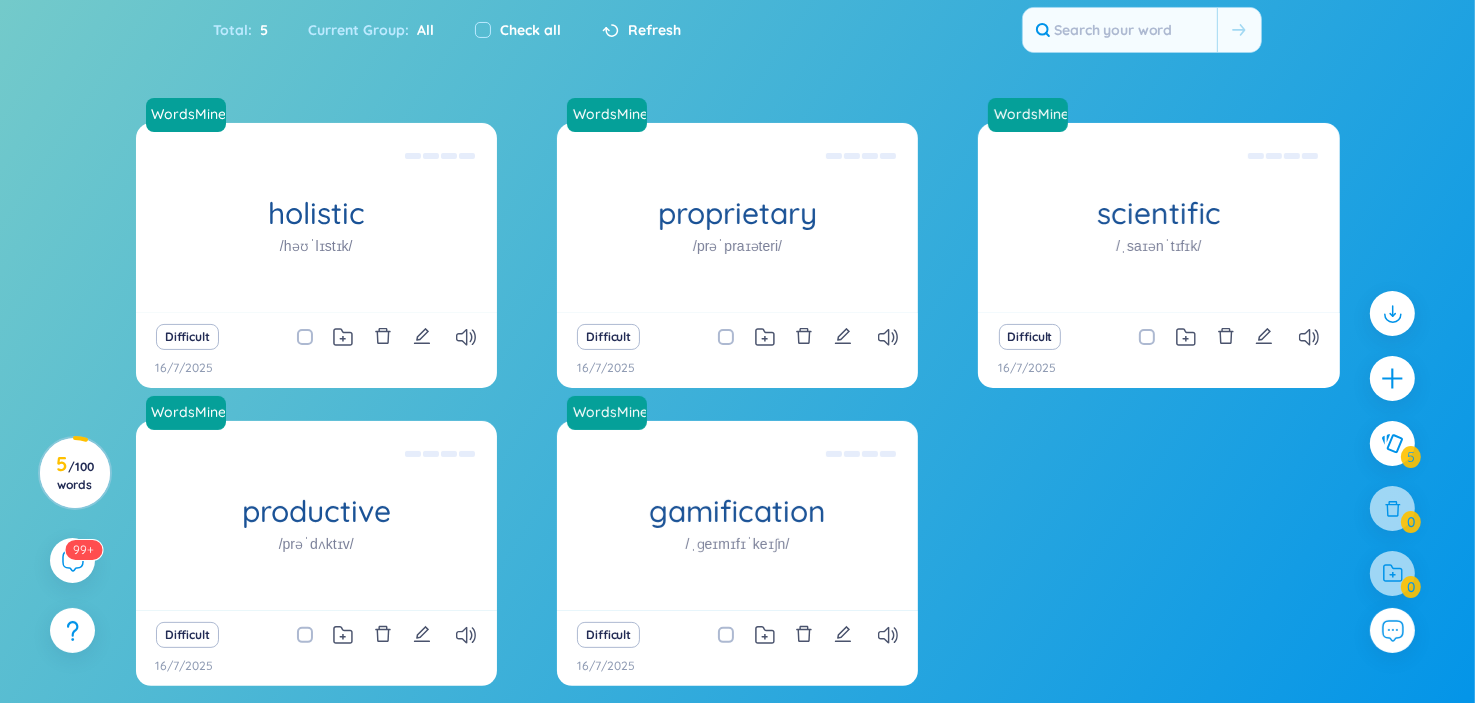 click on "Difficult" at bounding box center [737, 337] 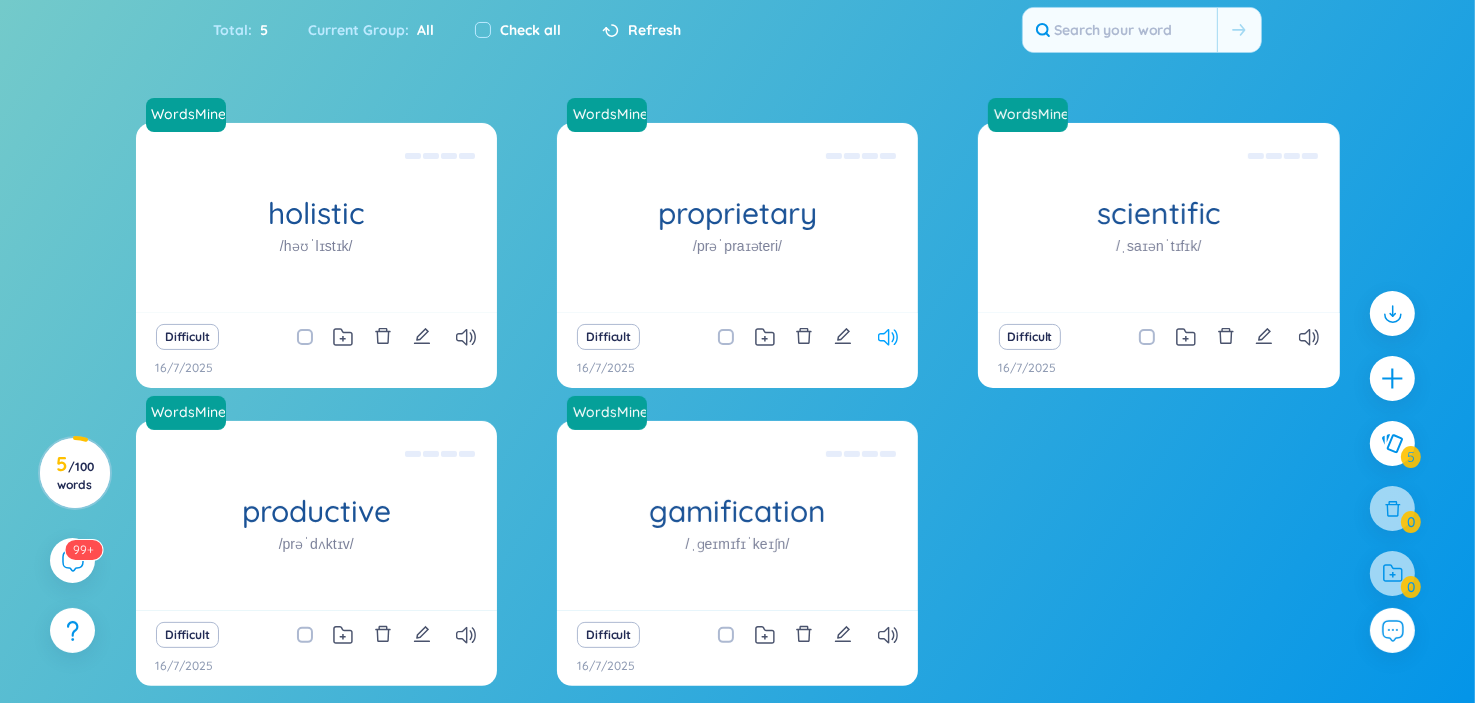 click 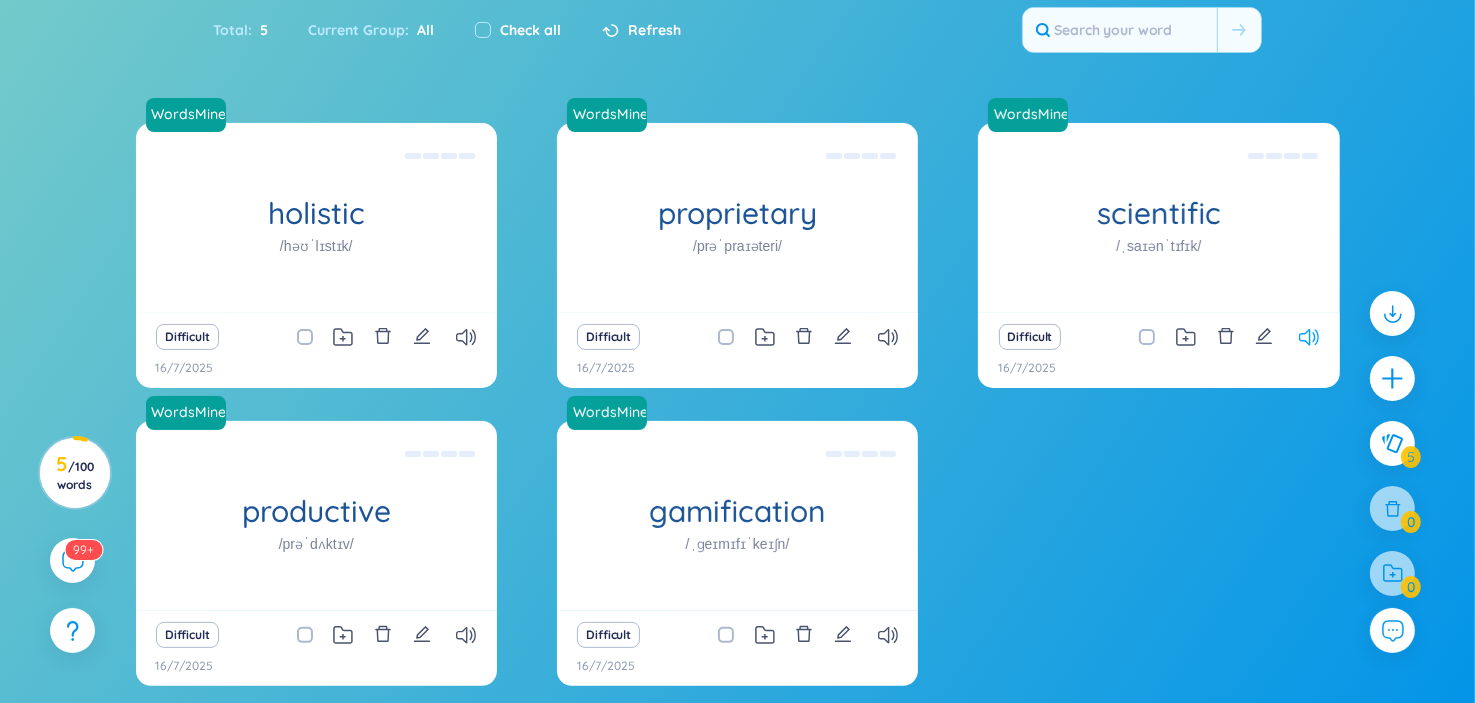 click 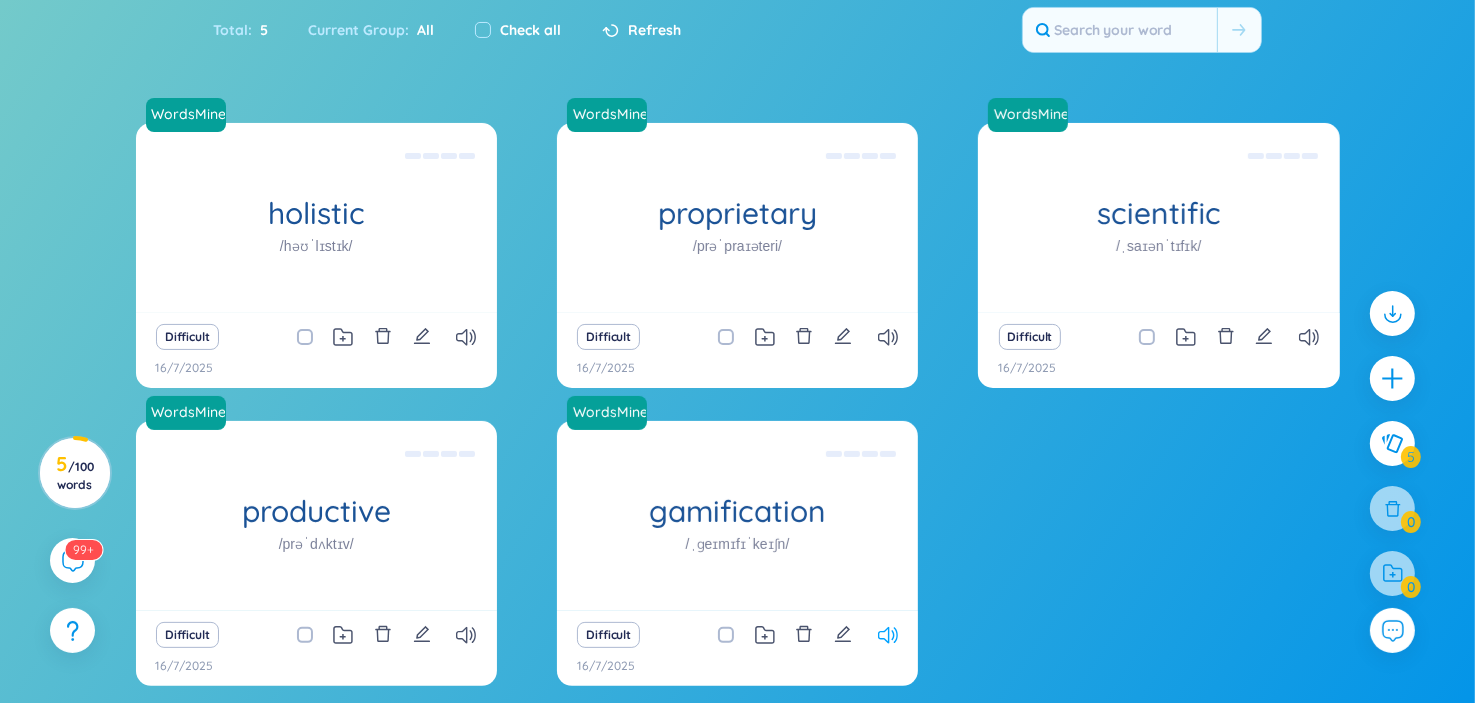click 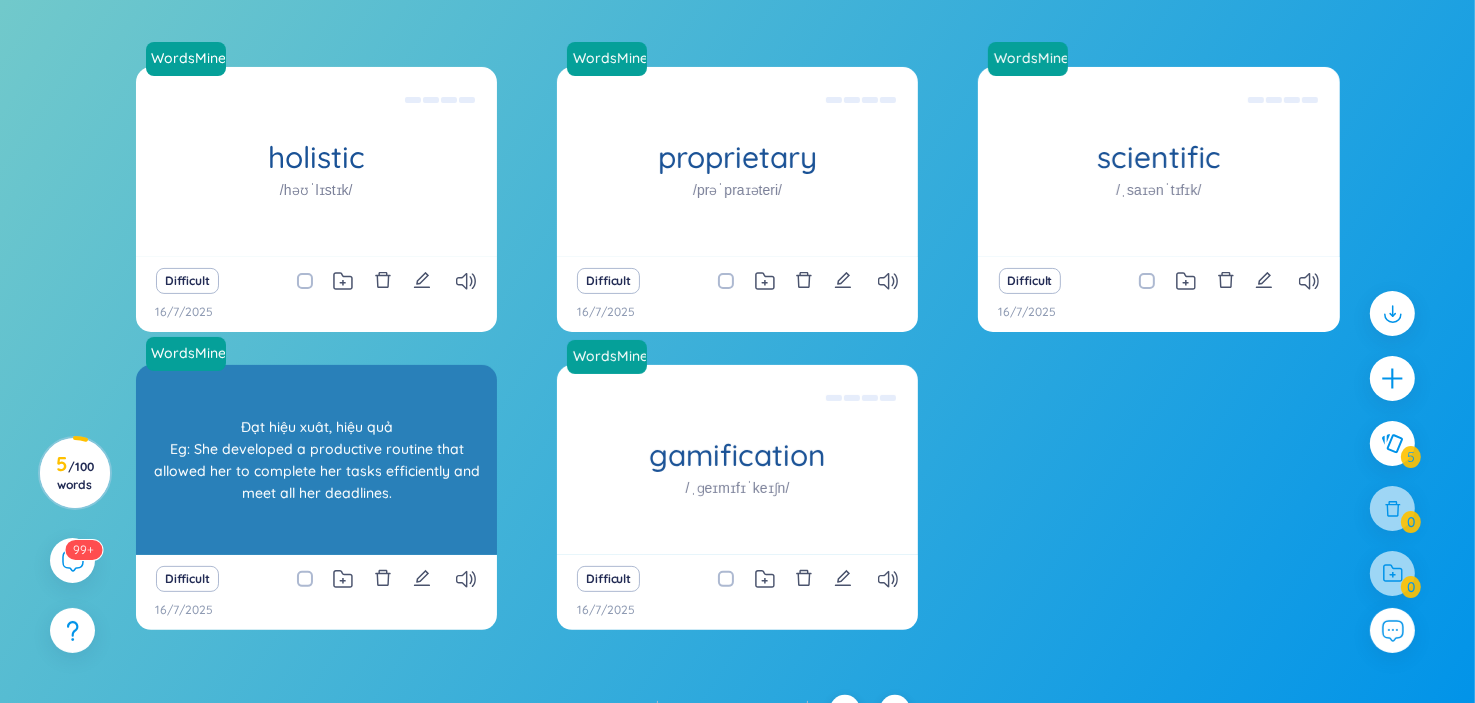 scroll, scrollTop: 407, scrollLeft: 0, axis: vertical 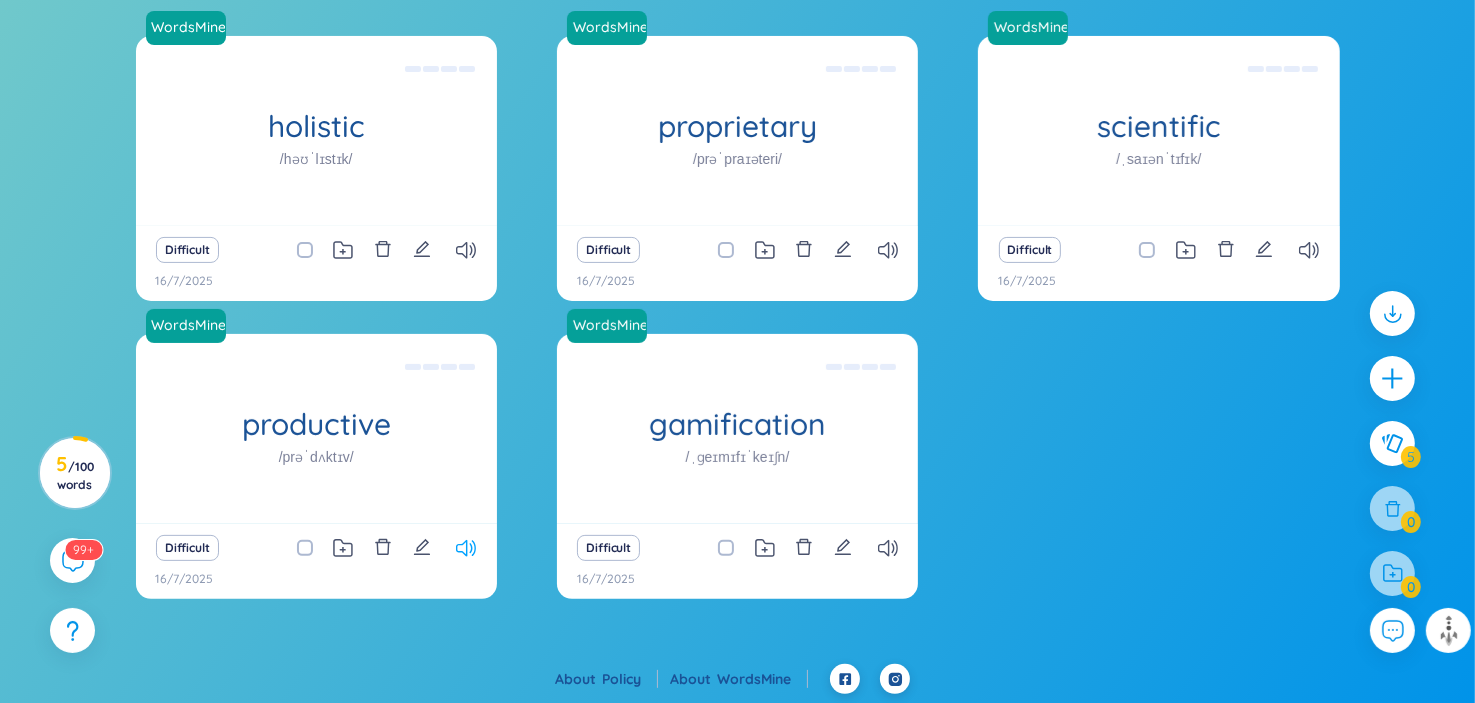 click 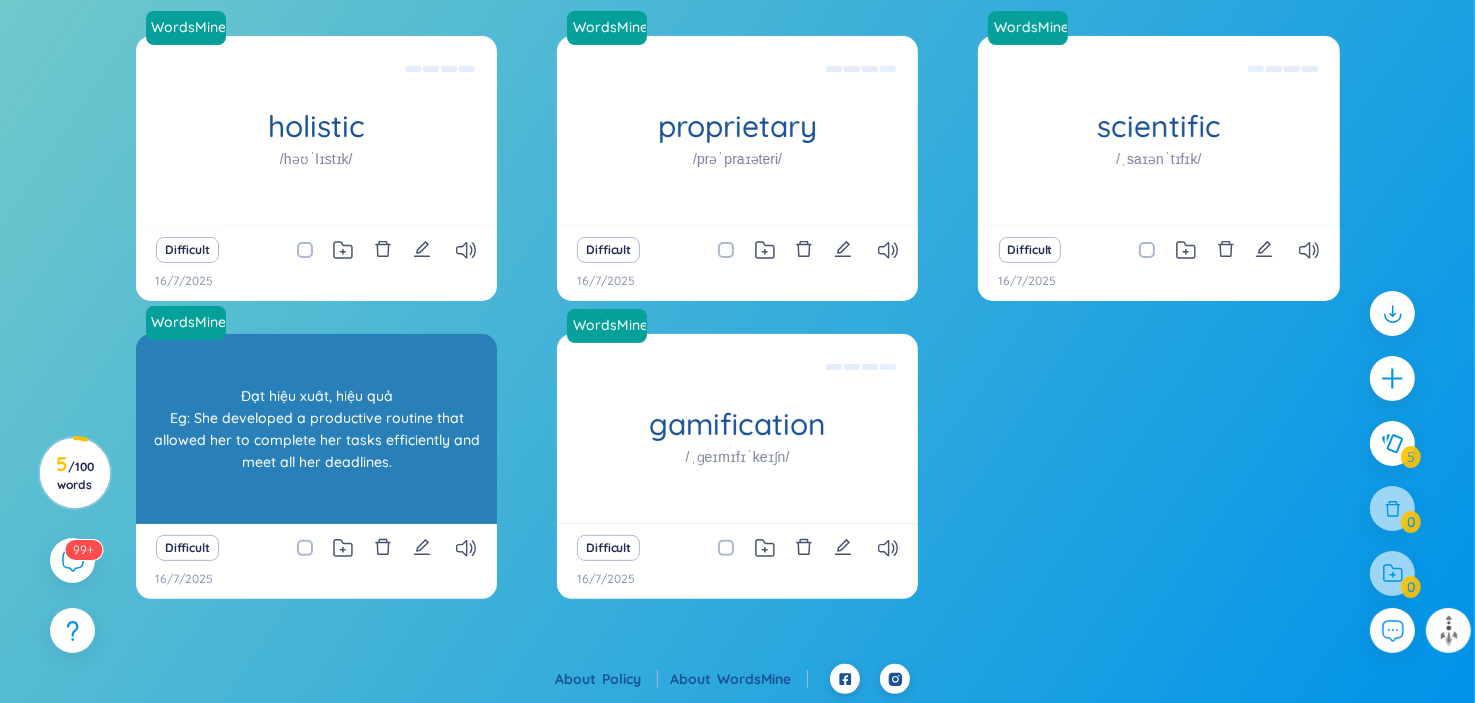 click on "Đạt hiệu xuât, hiệu quả
Eg: She developed a productive routine that allowed her to complete her tasks efficiently and meet all her deadlines." at bounding box center [316, 429] 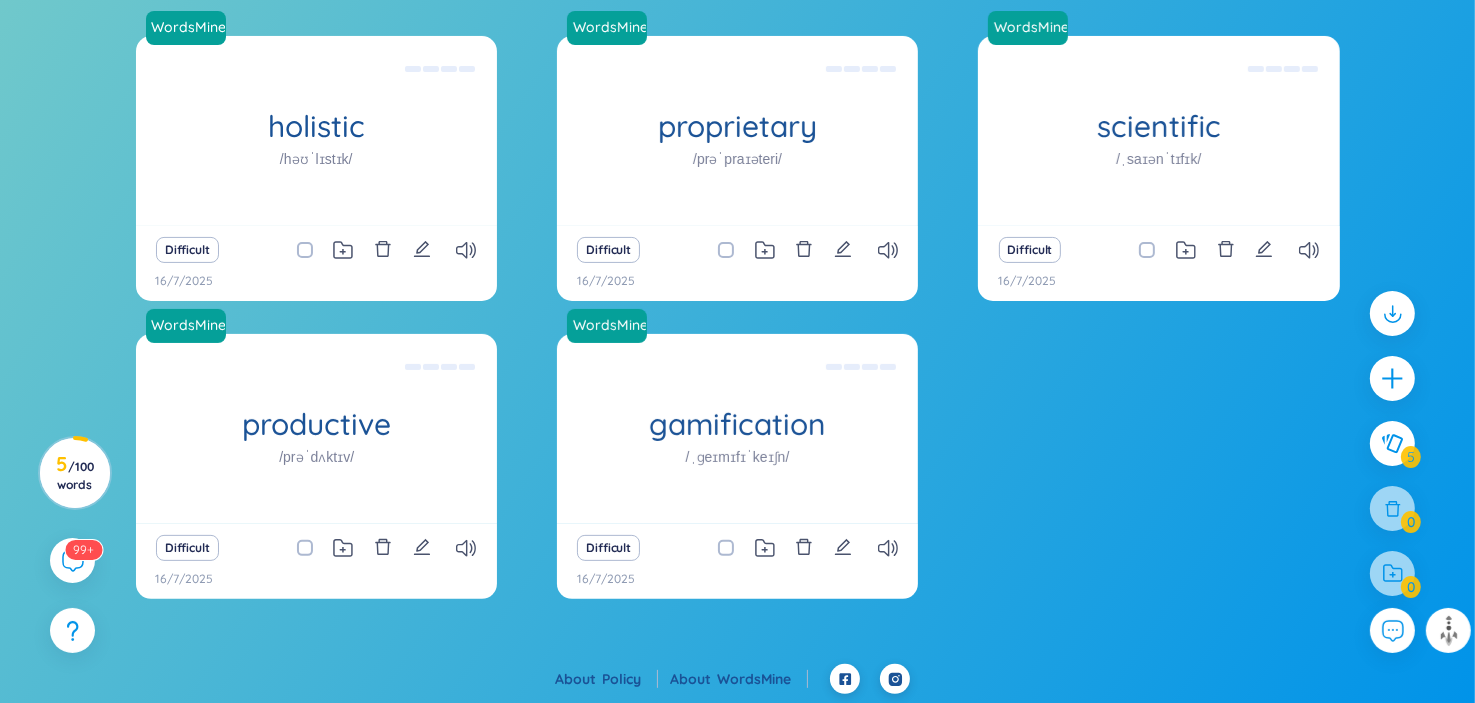 click at bounding box center [315, 548] 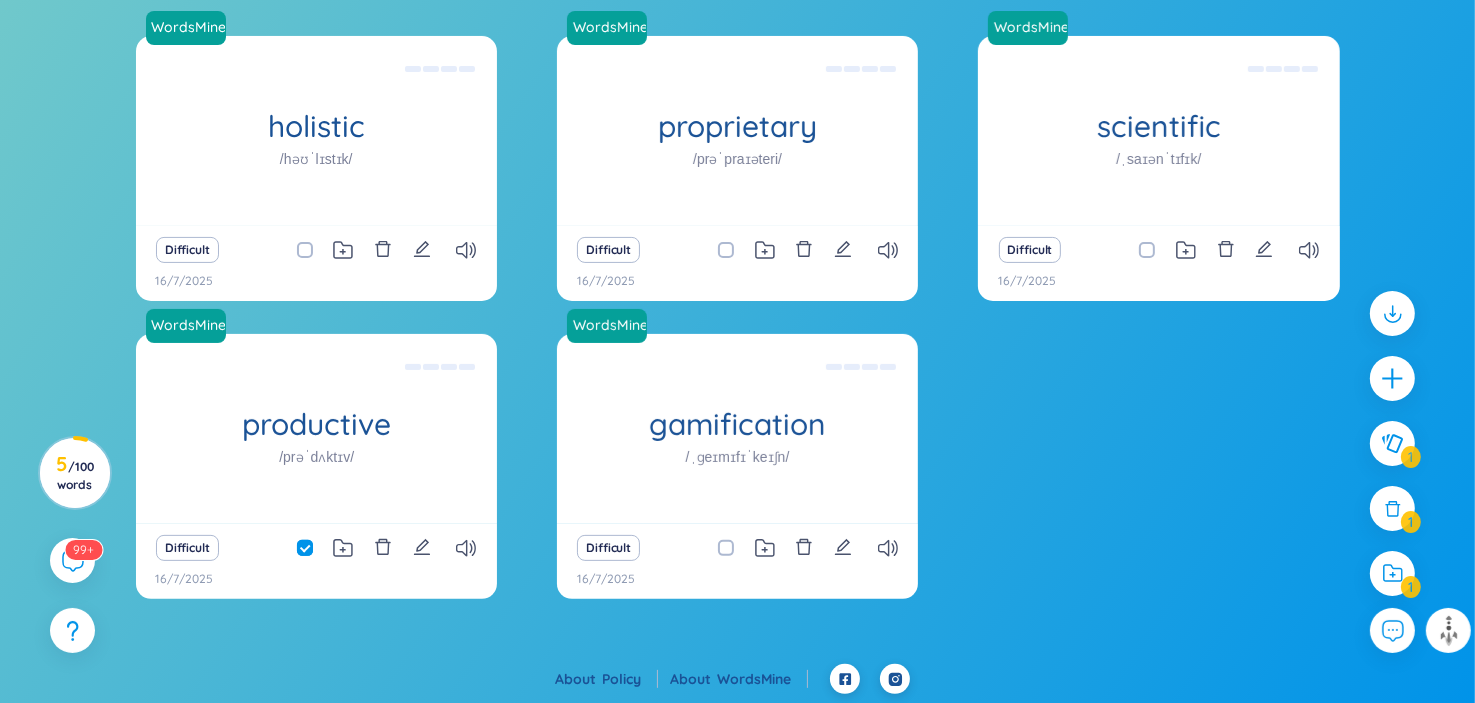 click at bounding box center [315, 548] 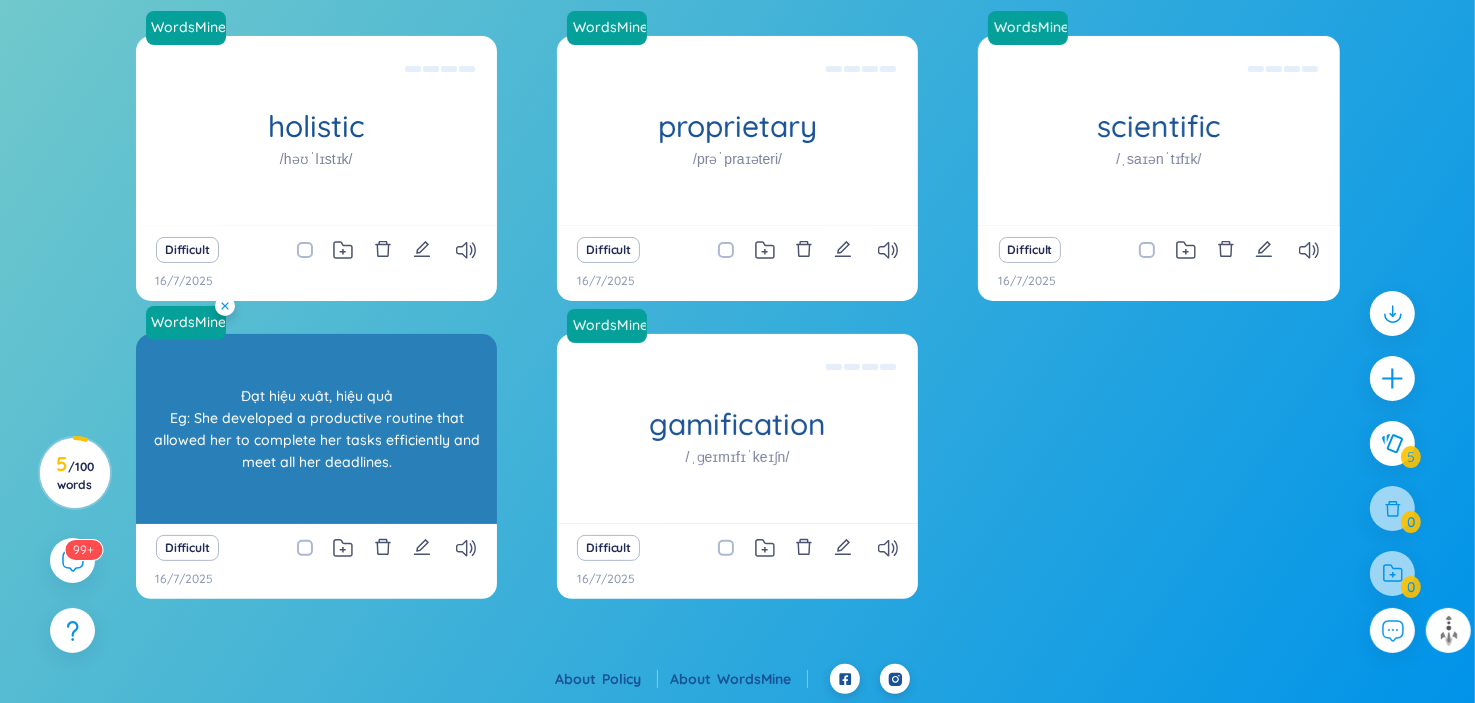 click 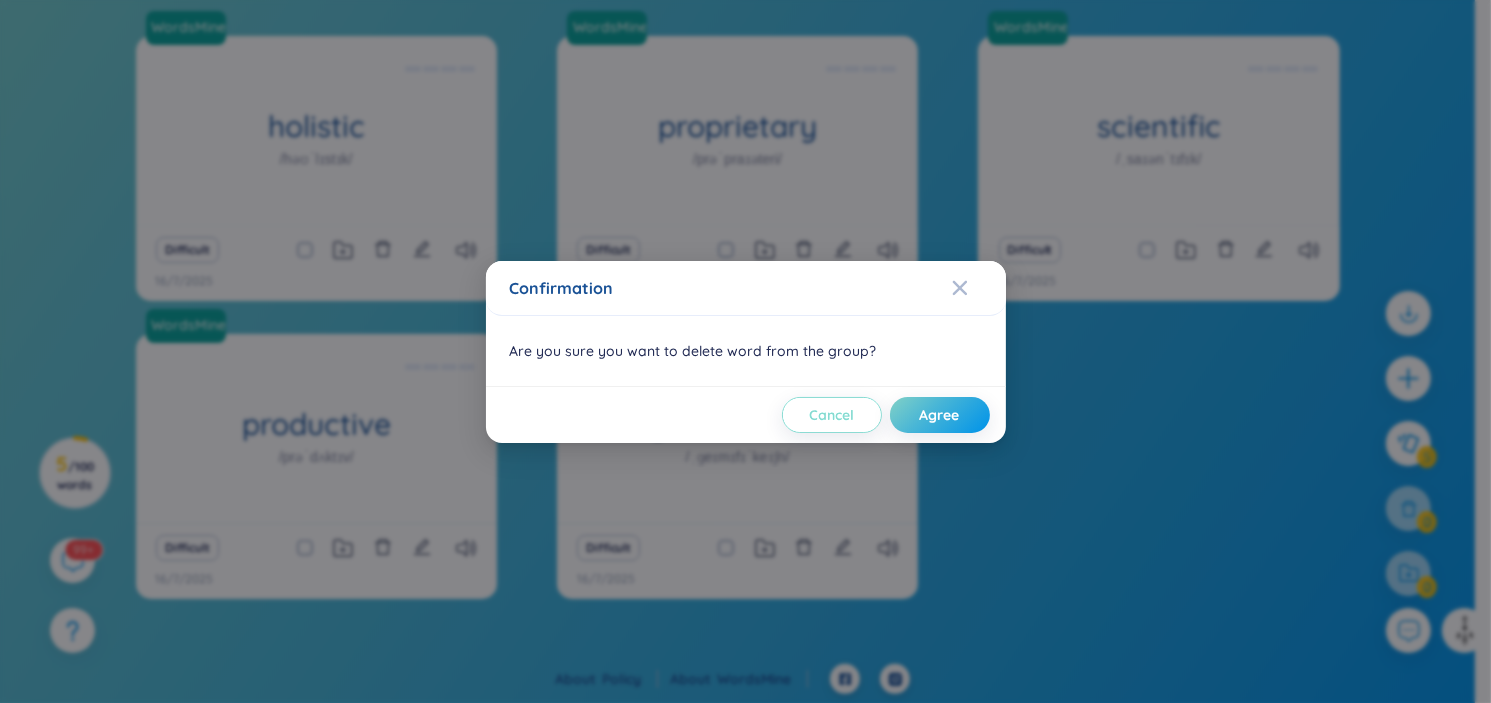 click on "Cancel" at bounding box center [832, 415] 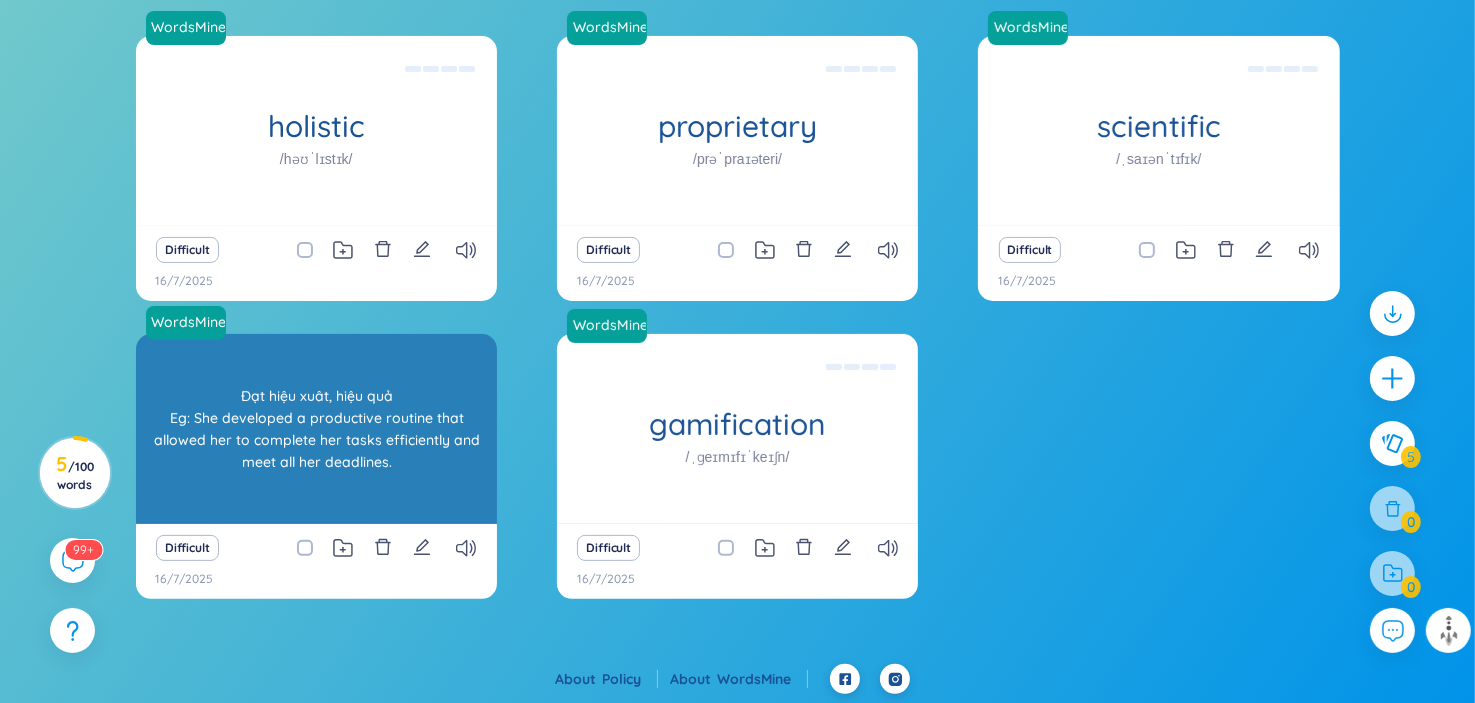 click on "productive /prəˈdʌktɪv/ Đạt hiệu xuât, hiệu quả
Eg: She developed a productive routine that allowed her to complete her tasks efficiently and meet all her deadlines." at bounding box center [316, 429] 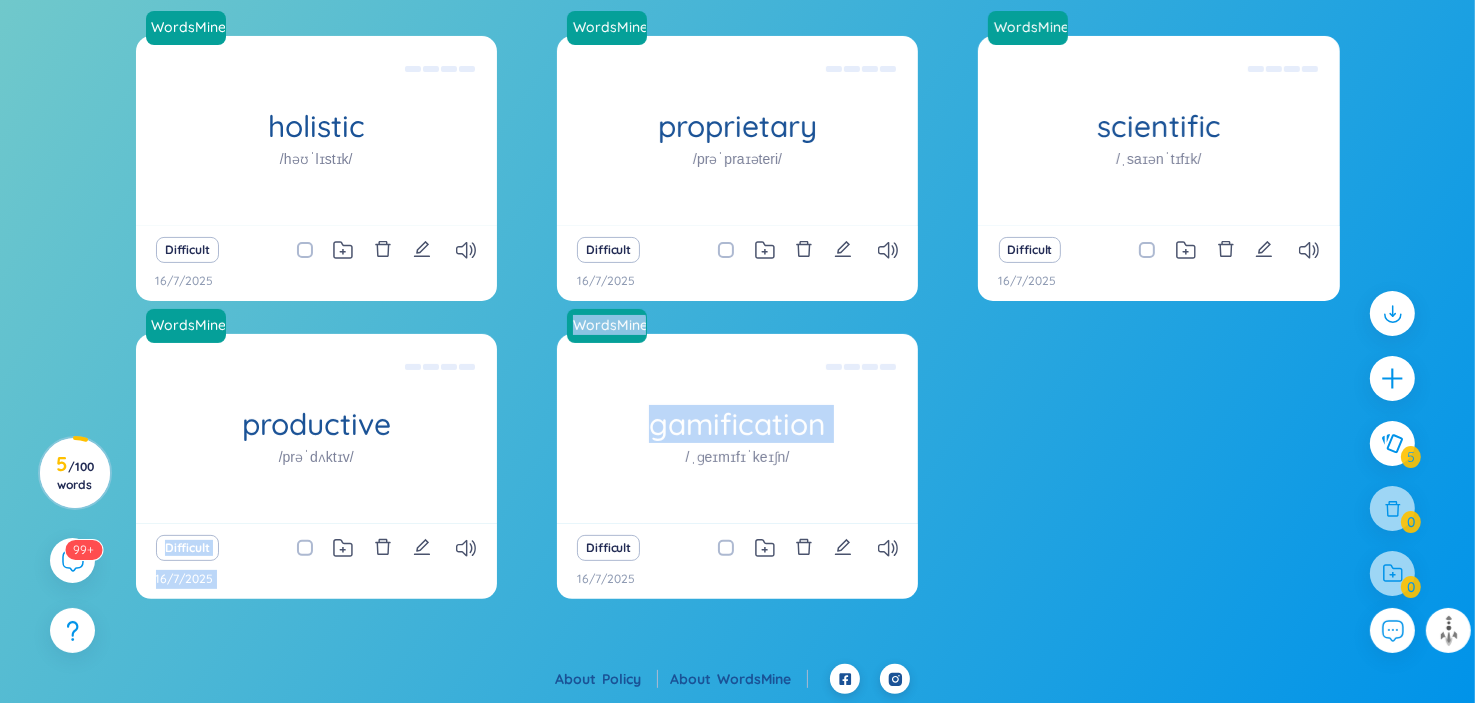 drag, startPoint x: 259, startPoint y: 439, endPoint x: 542, endPoint y: 467, distance: 284.38177 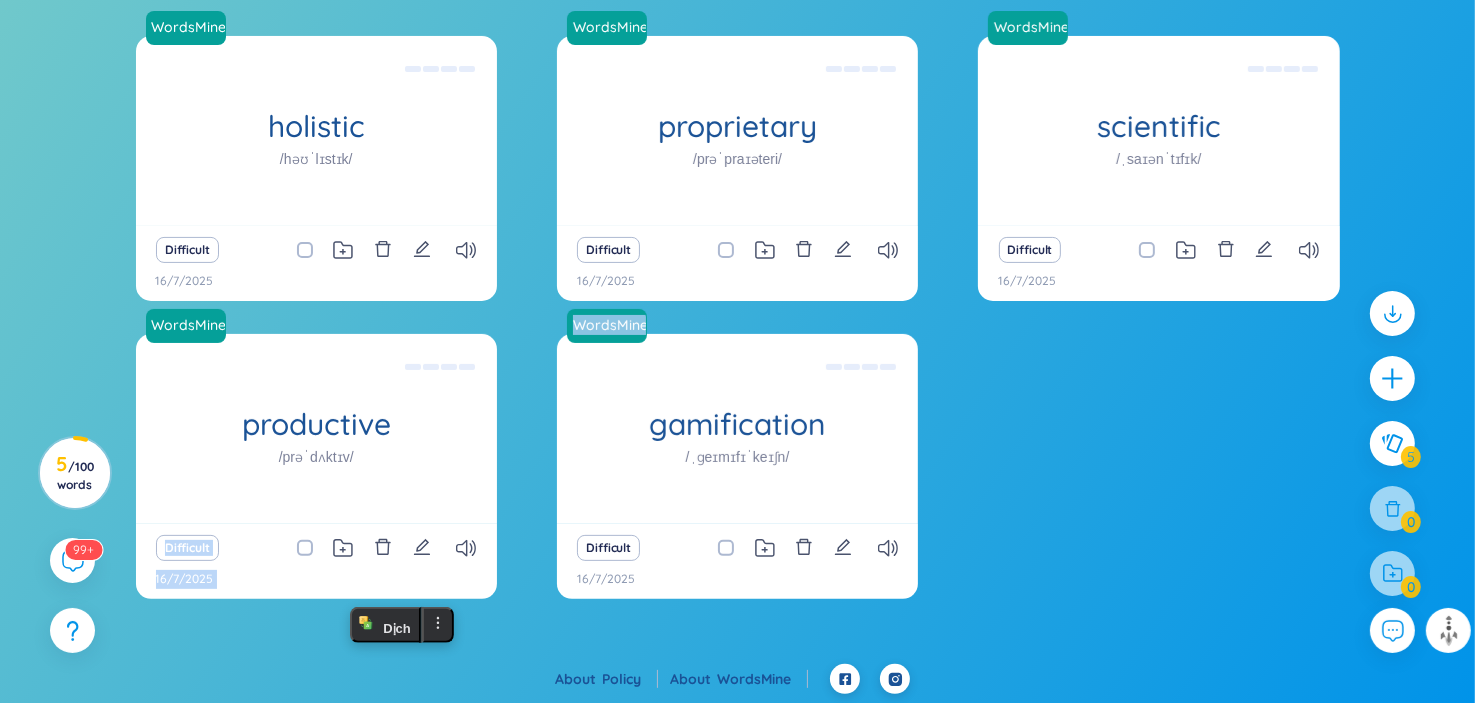 drag, startPoint x: 300, startPoint y: 619, endPoint x: 316, endPoint y: 538, distance: 82.565125 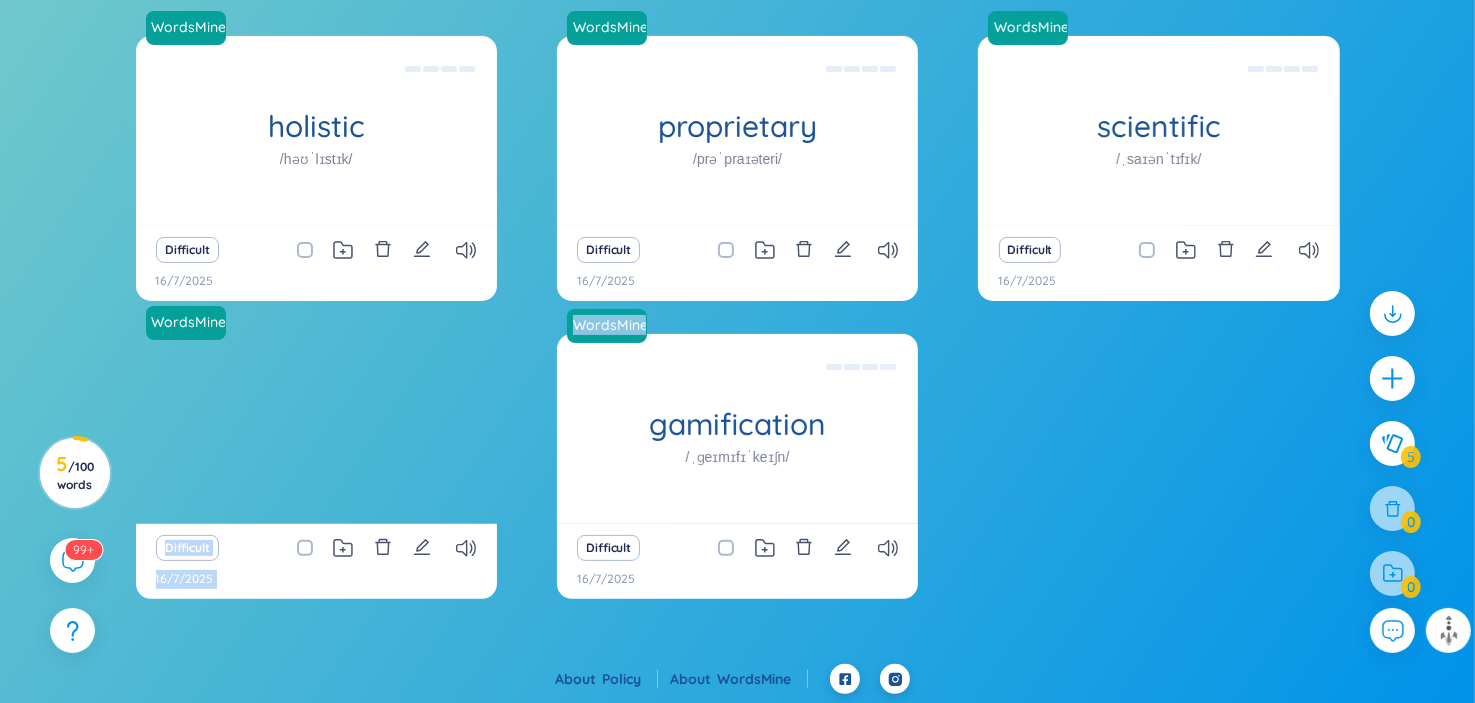 click on "Đạt hiệu xuât, hiệu quả
Eg: She developed a productive routine that allowed her to complete her tasks efficiently and meet all her deadlines." at bounding box center [316, 429] 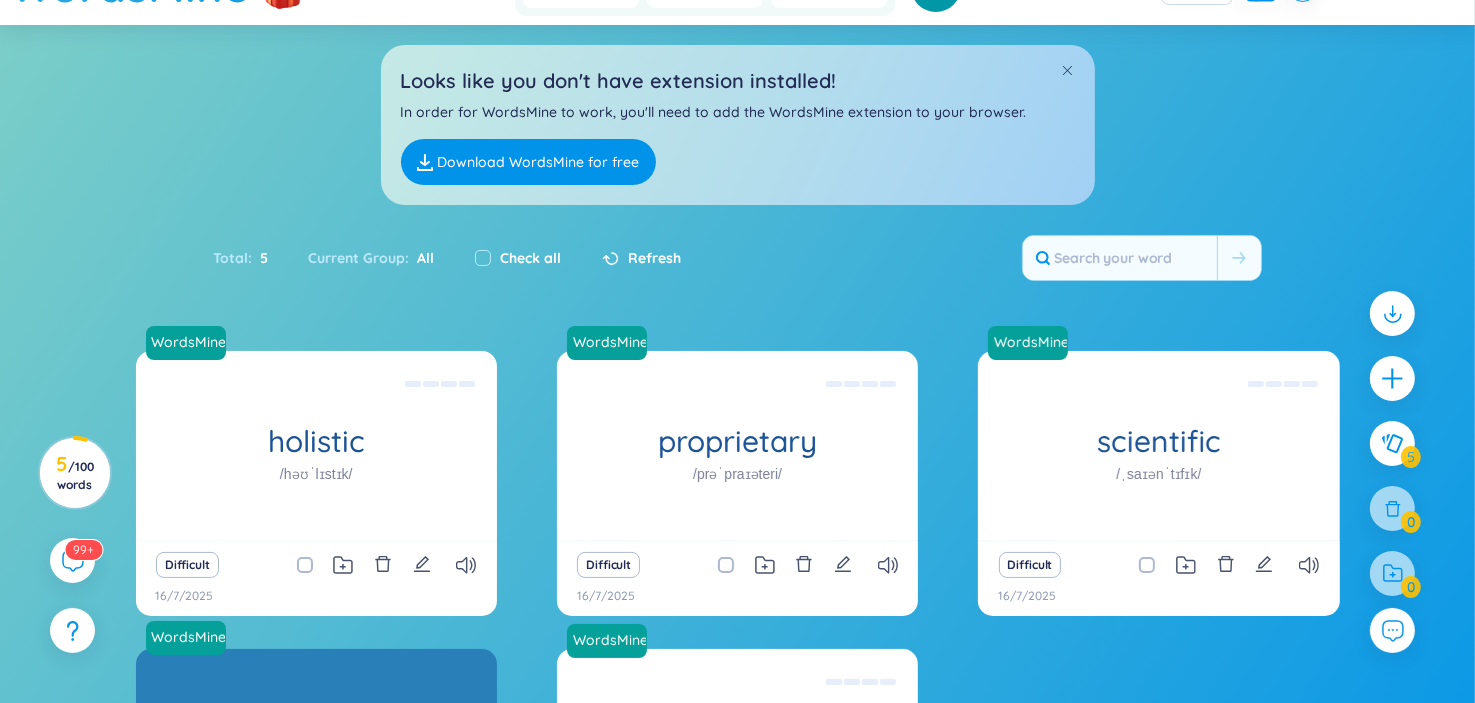 scroll, scrollTop: 7, scrollLeft: 0, axis: vertical 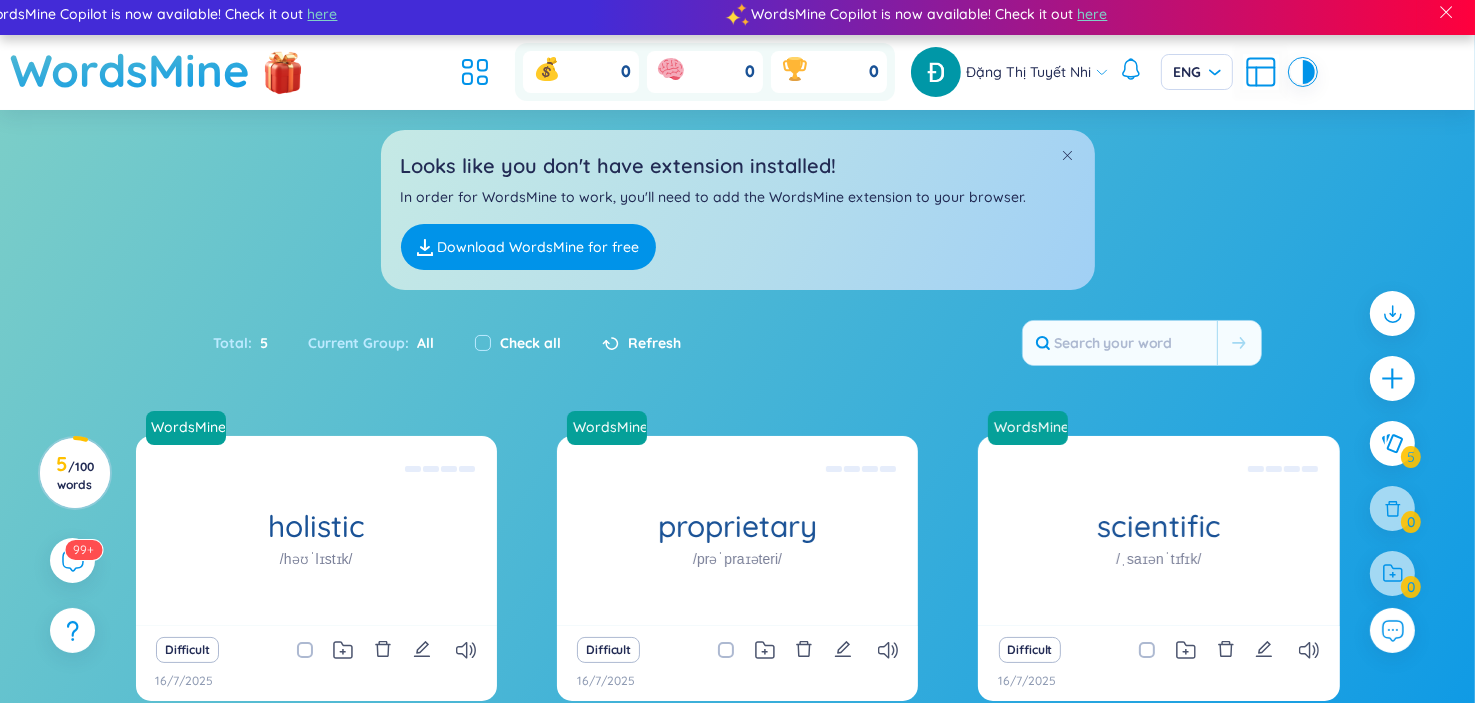 click on "Check all" at bounding box center [531, 343] 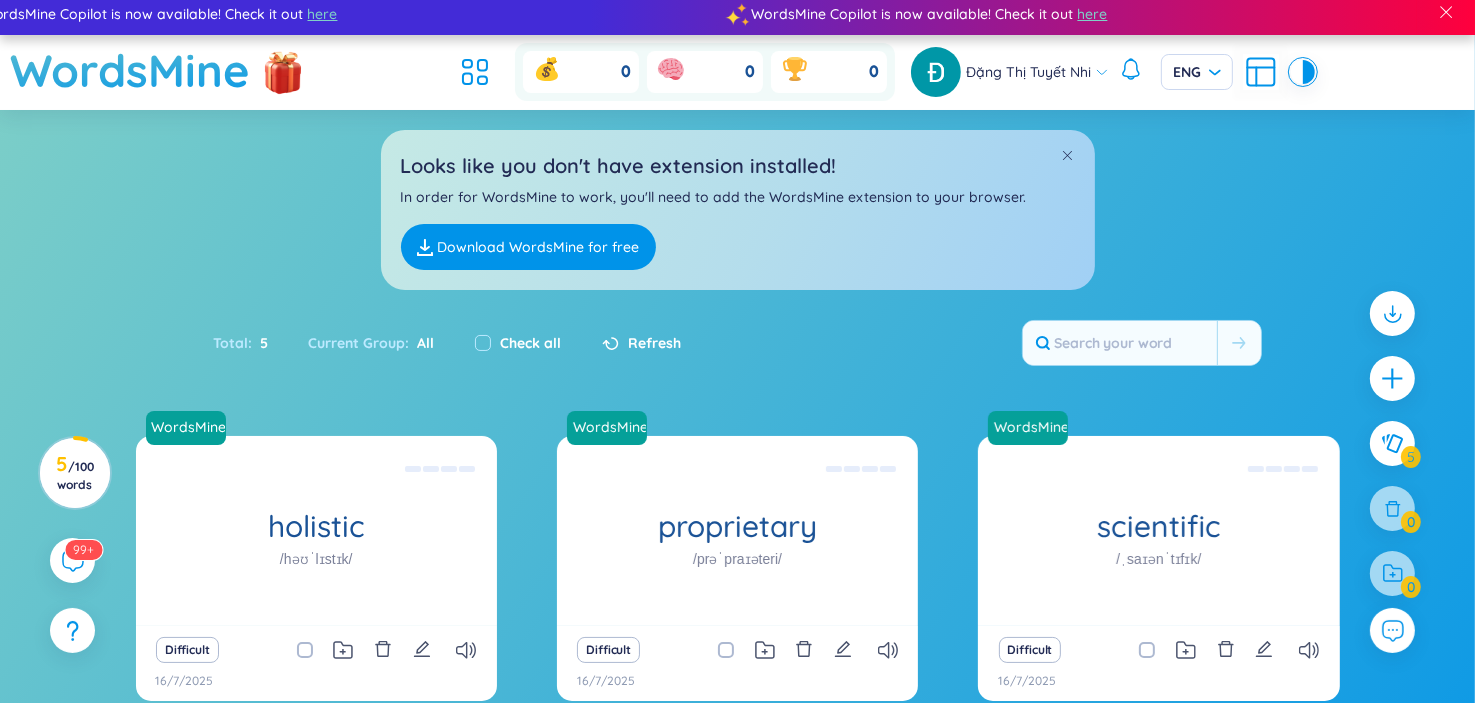 checkbox on "true" 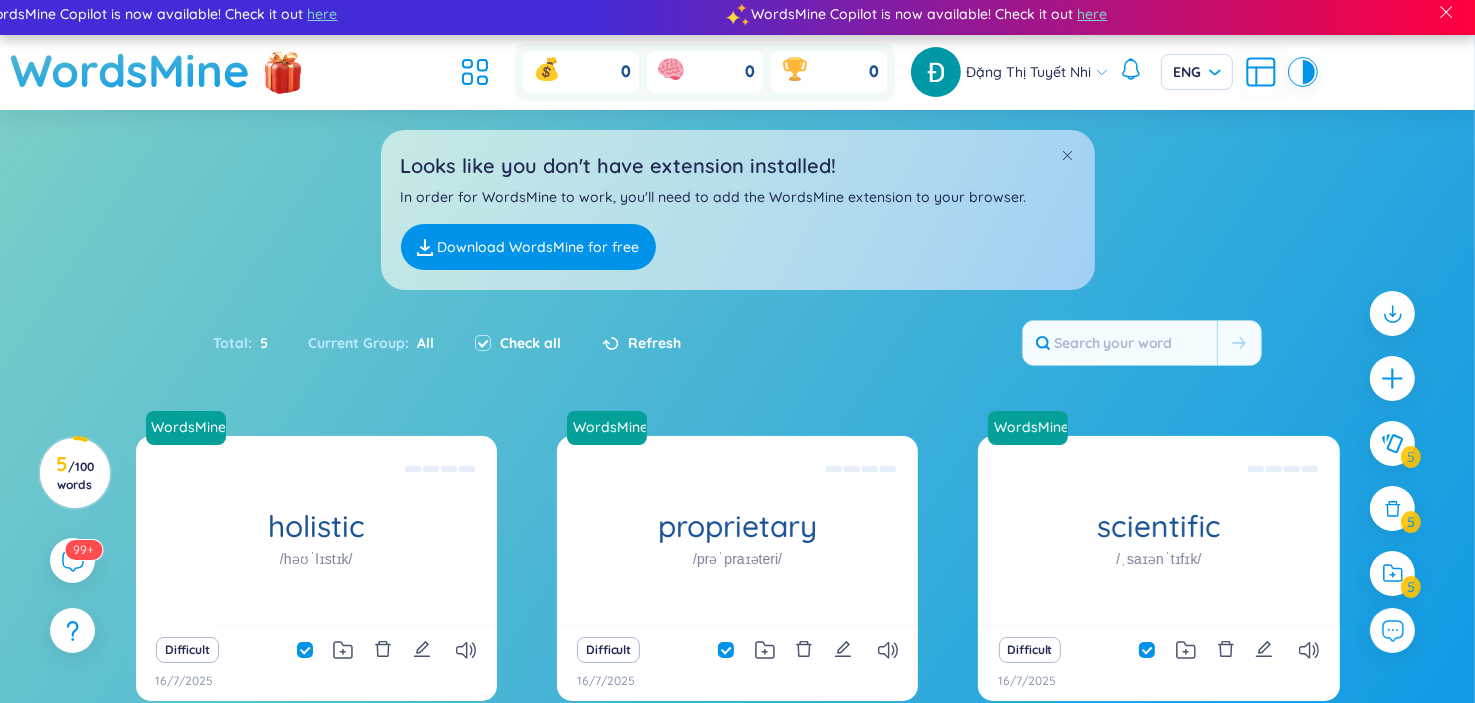 scroll, scrollTop: 407, scrollLeft: 0, axis: vertical 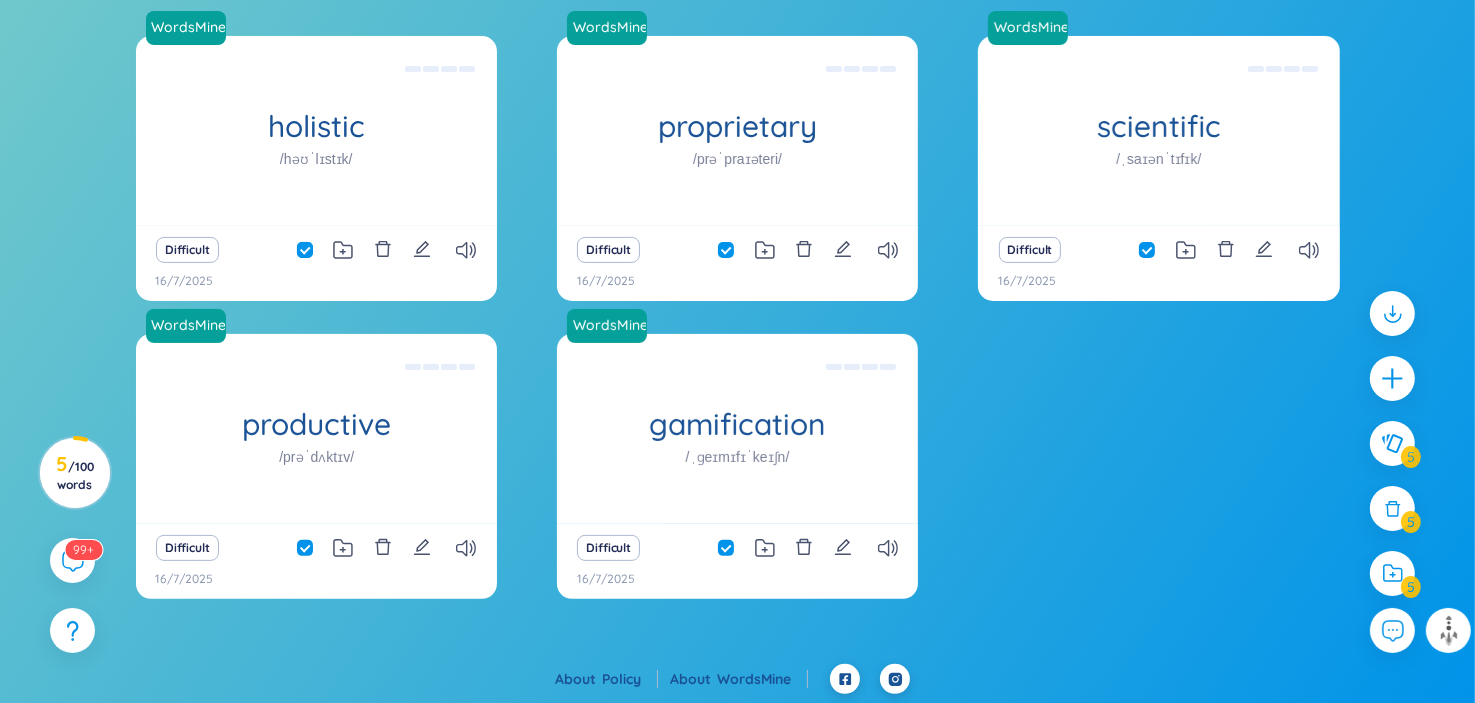 click at bounding box center (315, 250) 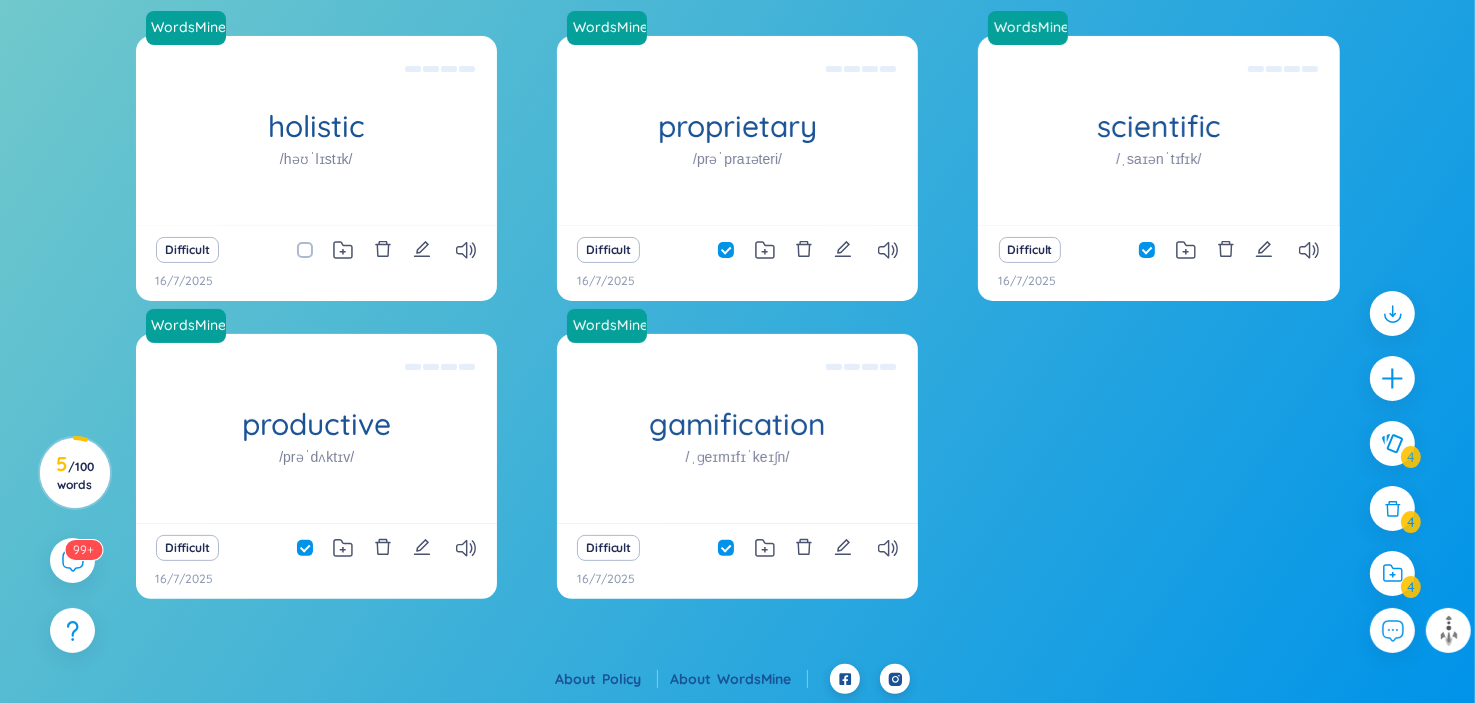 click at bounding box center (315, 250) 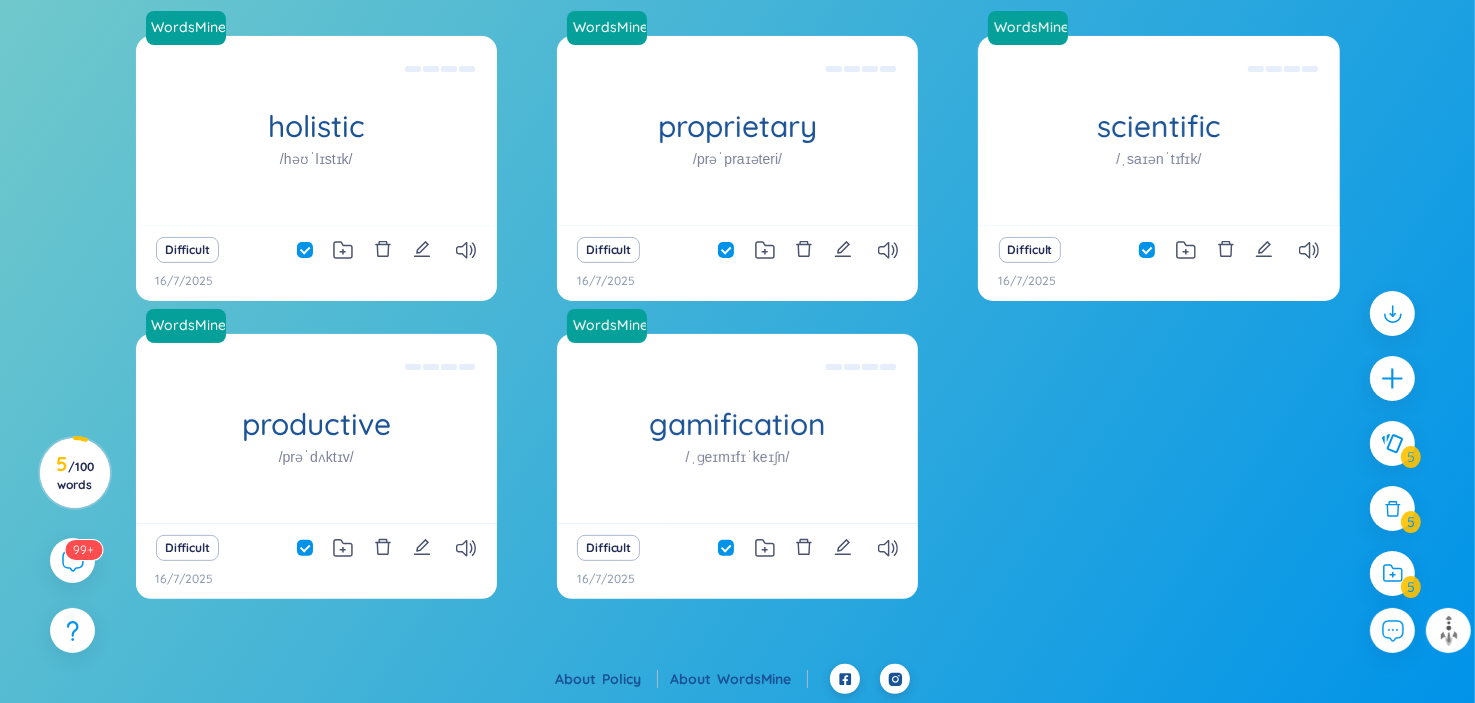 drag, startPoint x: 718, startPoint y: 246, endPoint x: 786, endPoint y: 315, distance: 96.87621 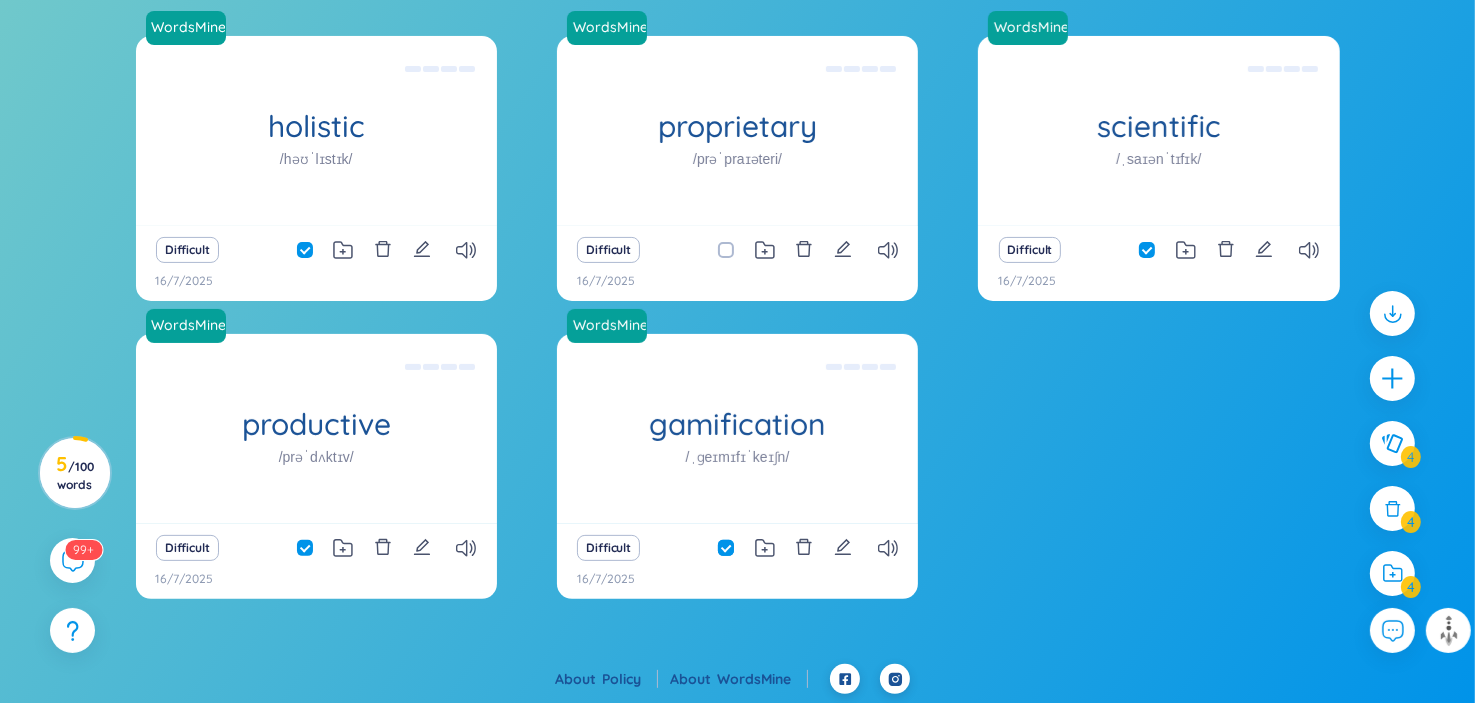 click at bounding box center [736, 548] 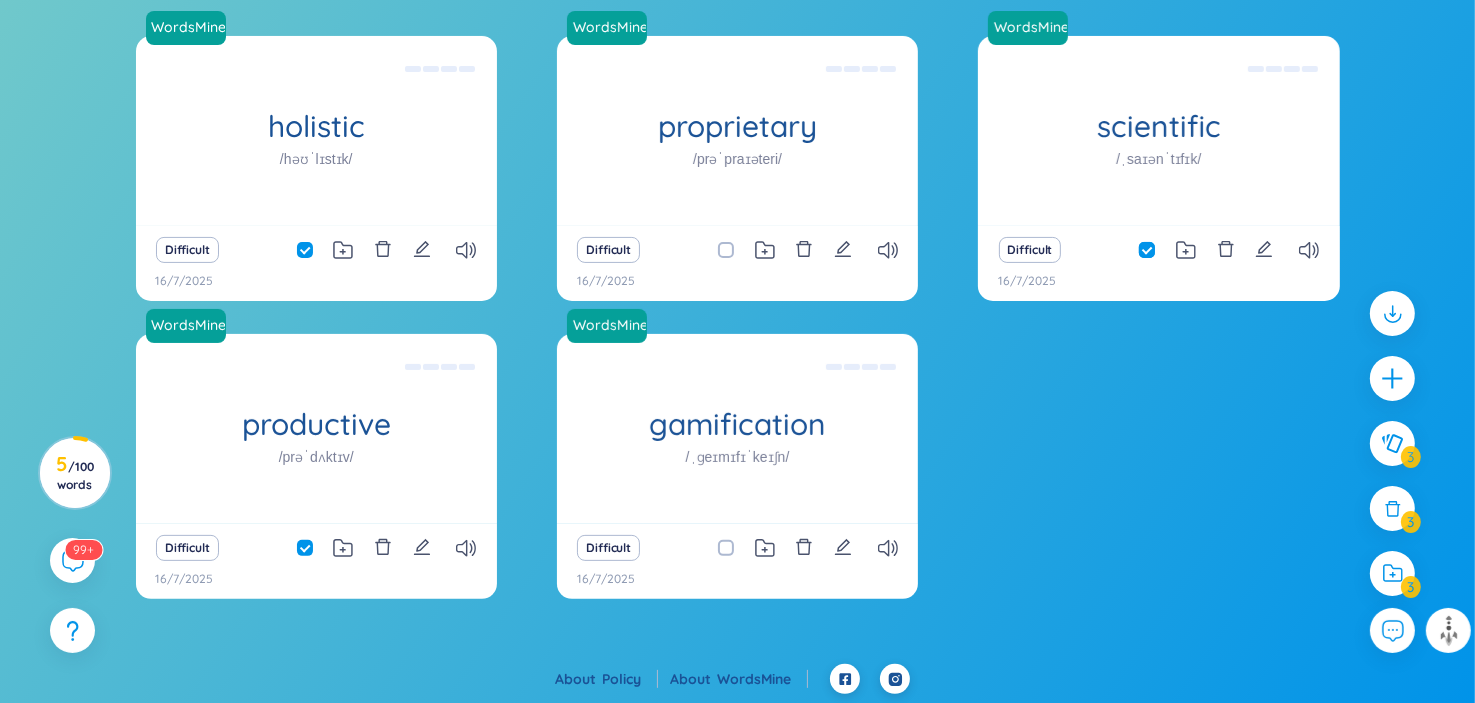 click at bounding box center (1147, 250) 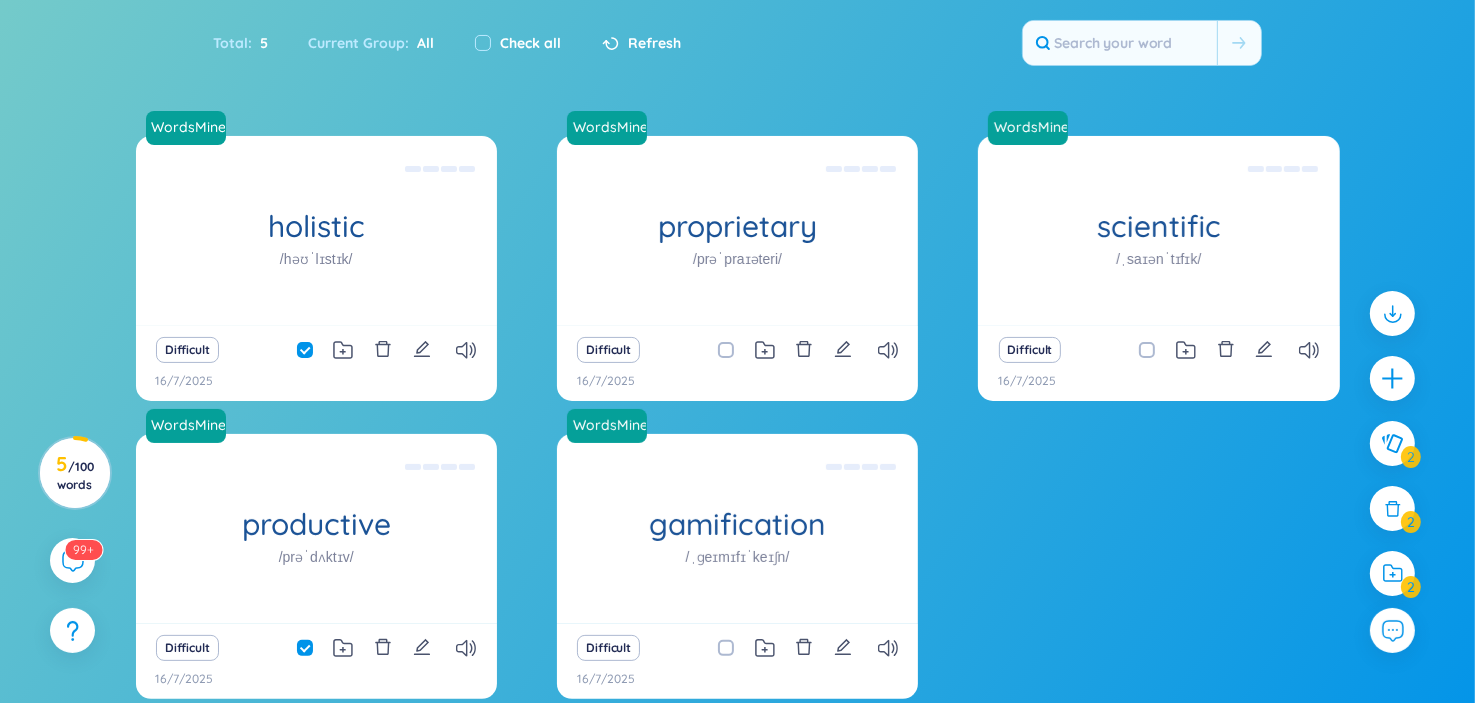 scroll, scrollTop: 407, scrollLeft: 0, axis: vertical 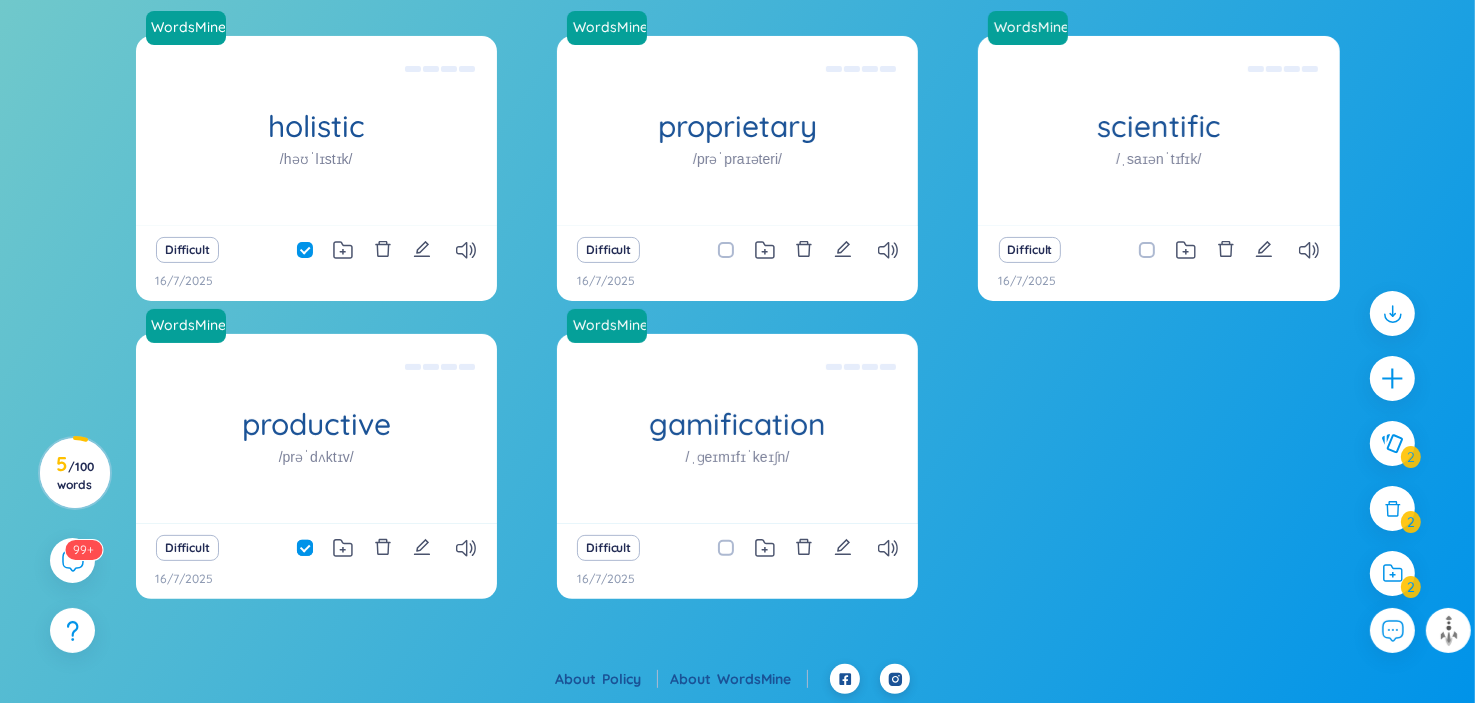 click at bounding box center (315, 548) 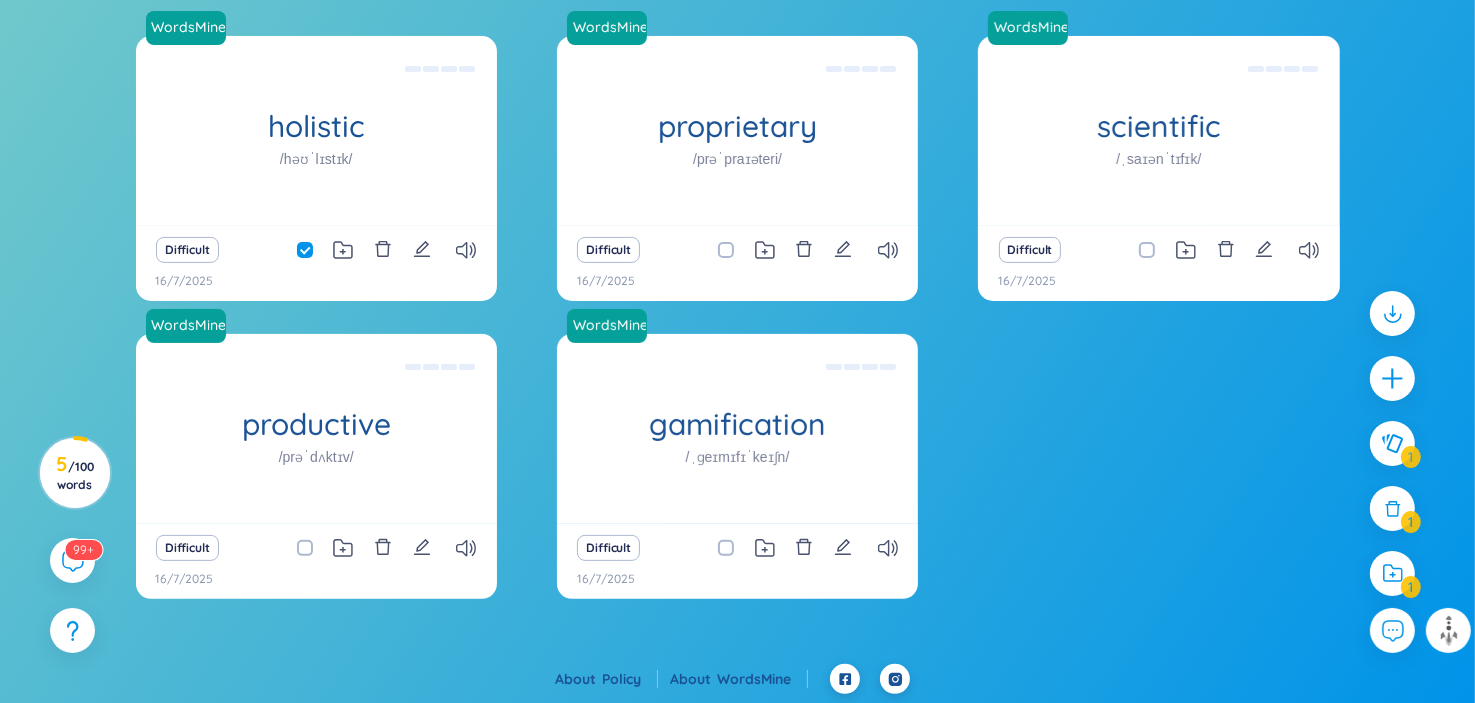 click at bounding box center (315, 548) 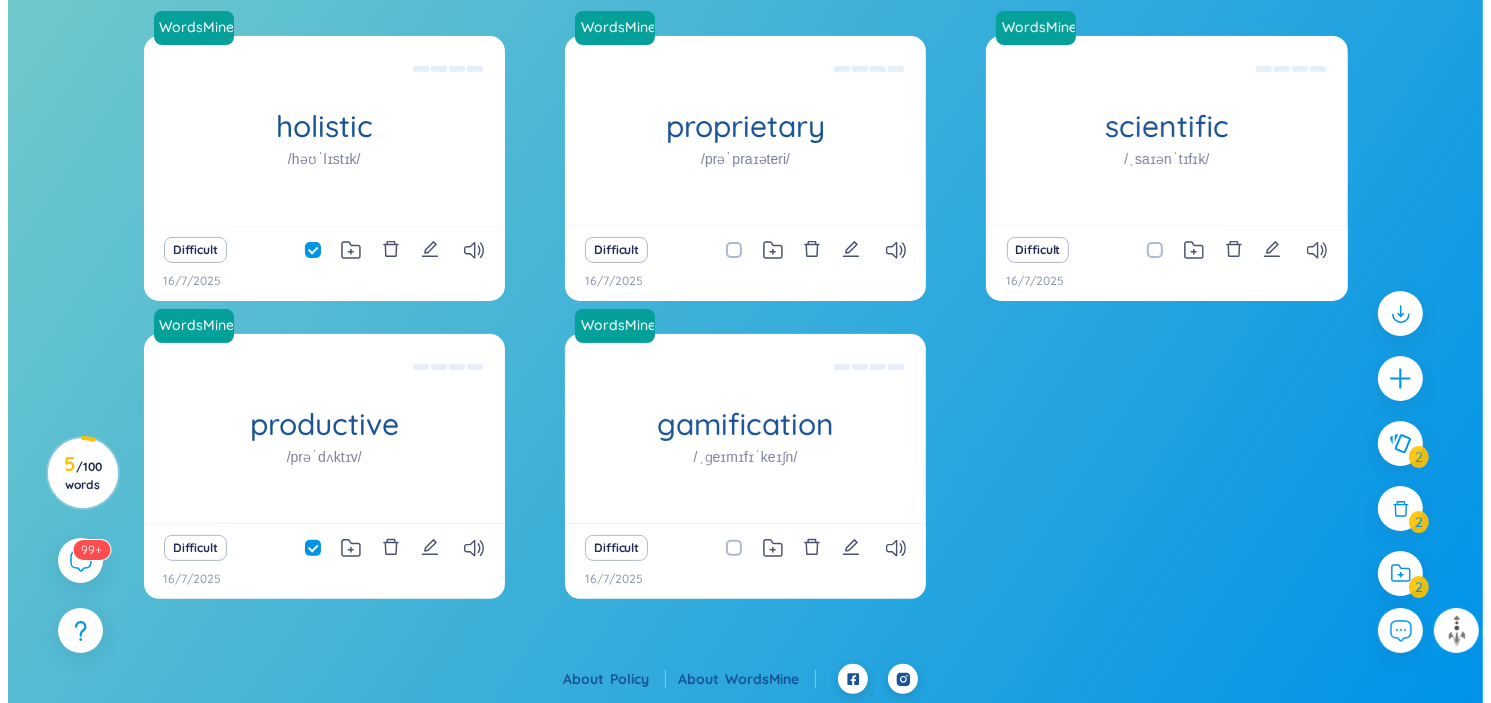 scroll, scrollTop: 0, scrollLeft: 0, axis: both 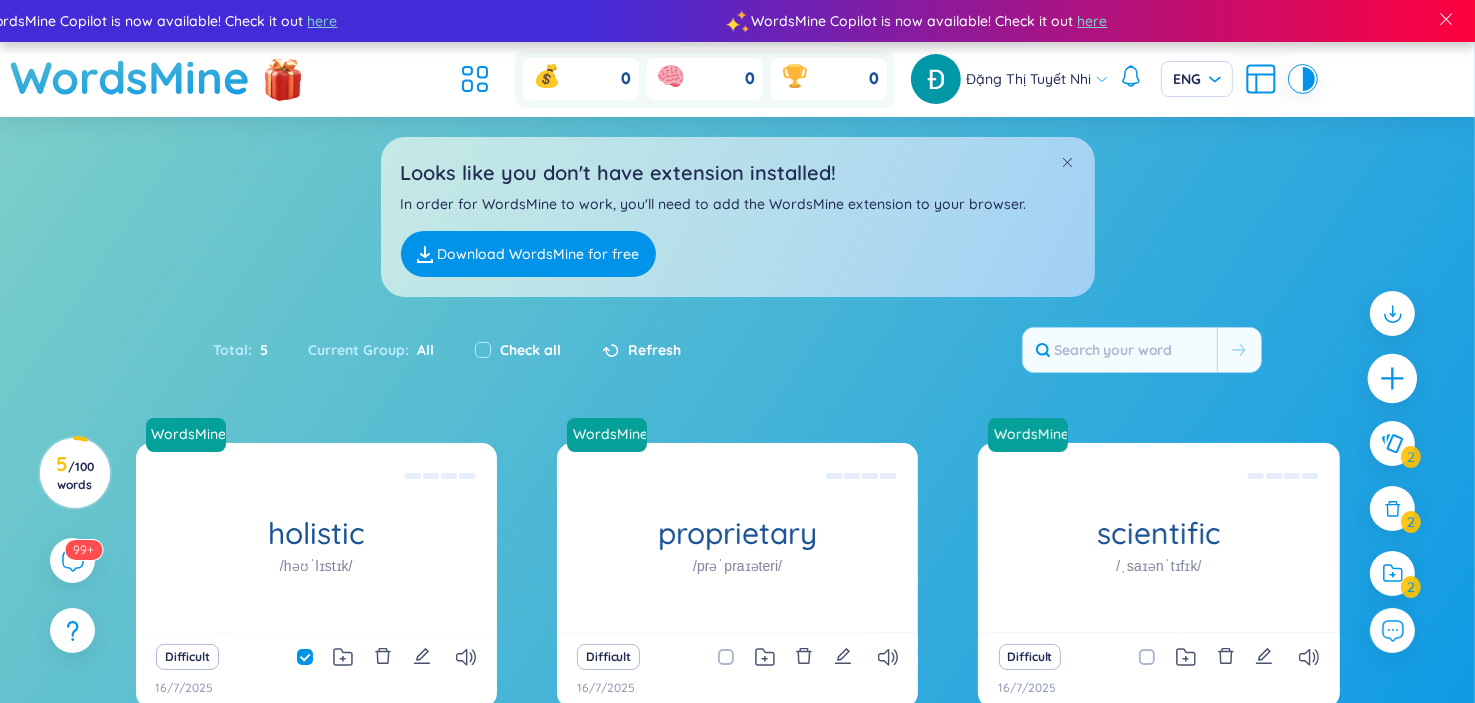 click 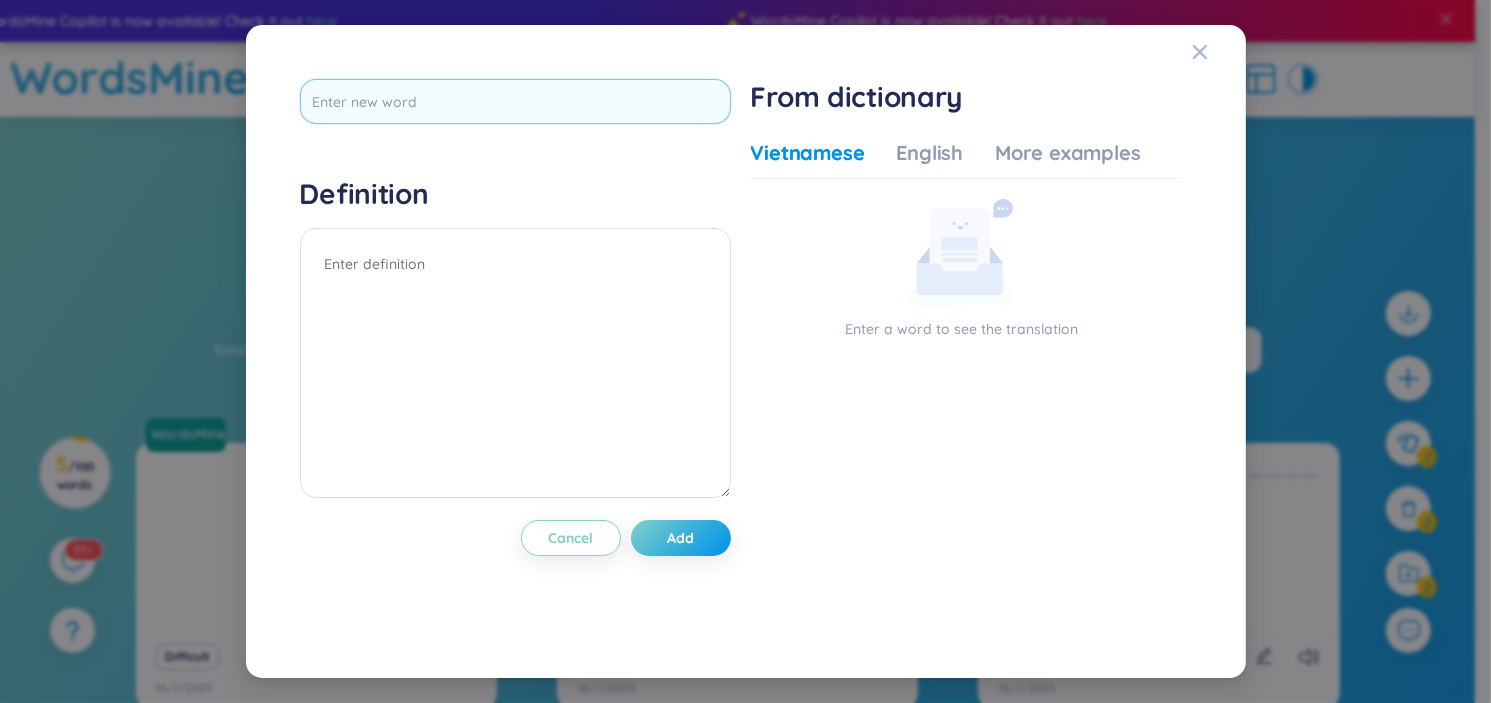 click at bounding box center [515, 101] 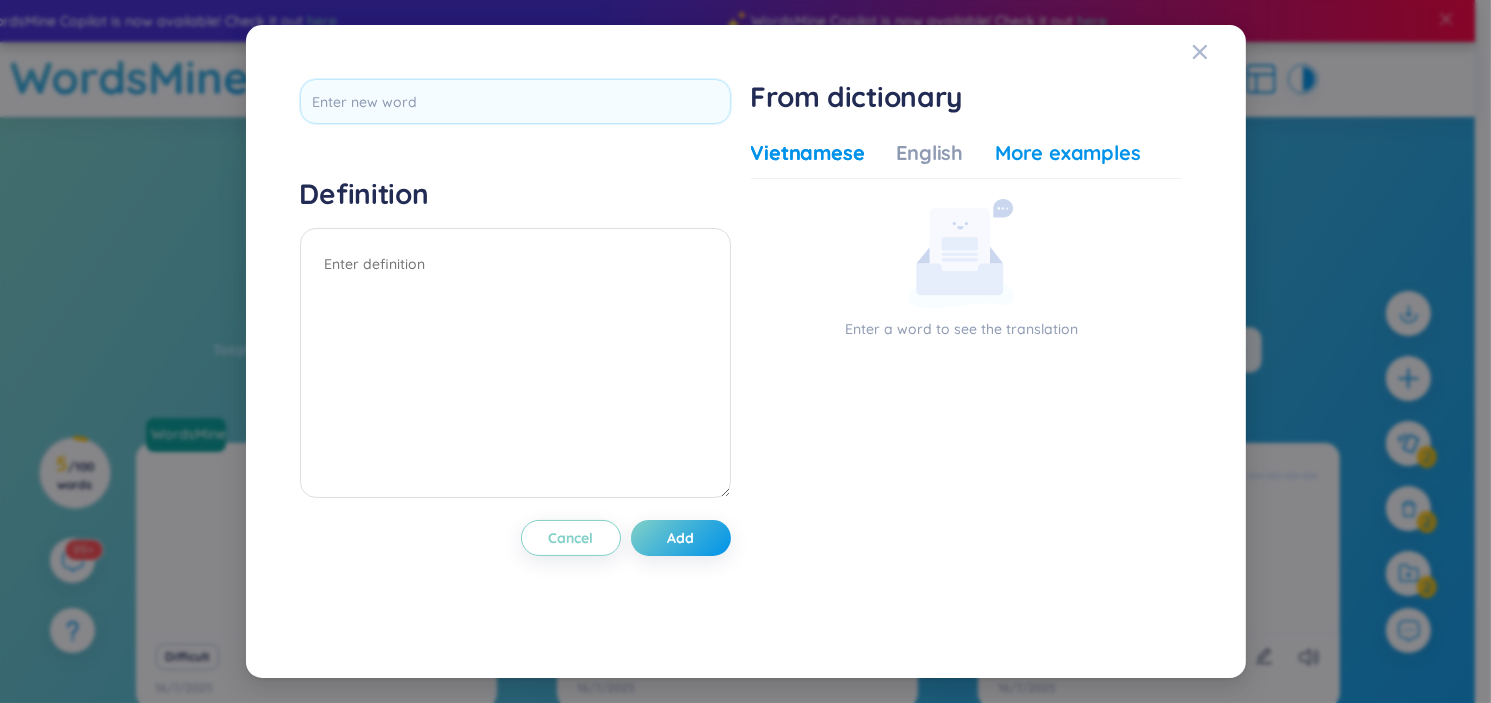 drag, startPoint x: 1098, startPoint y: 160, endPoint x: 1082, endPoint y: 165, distance: 16.763054 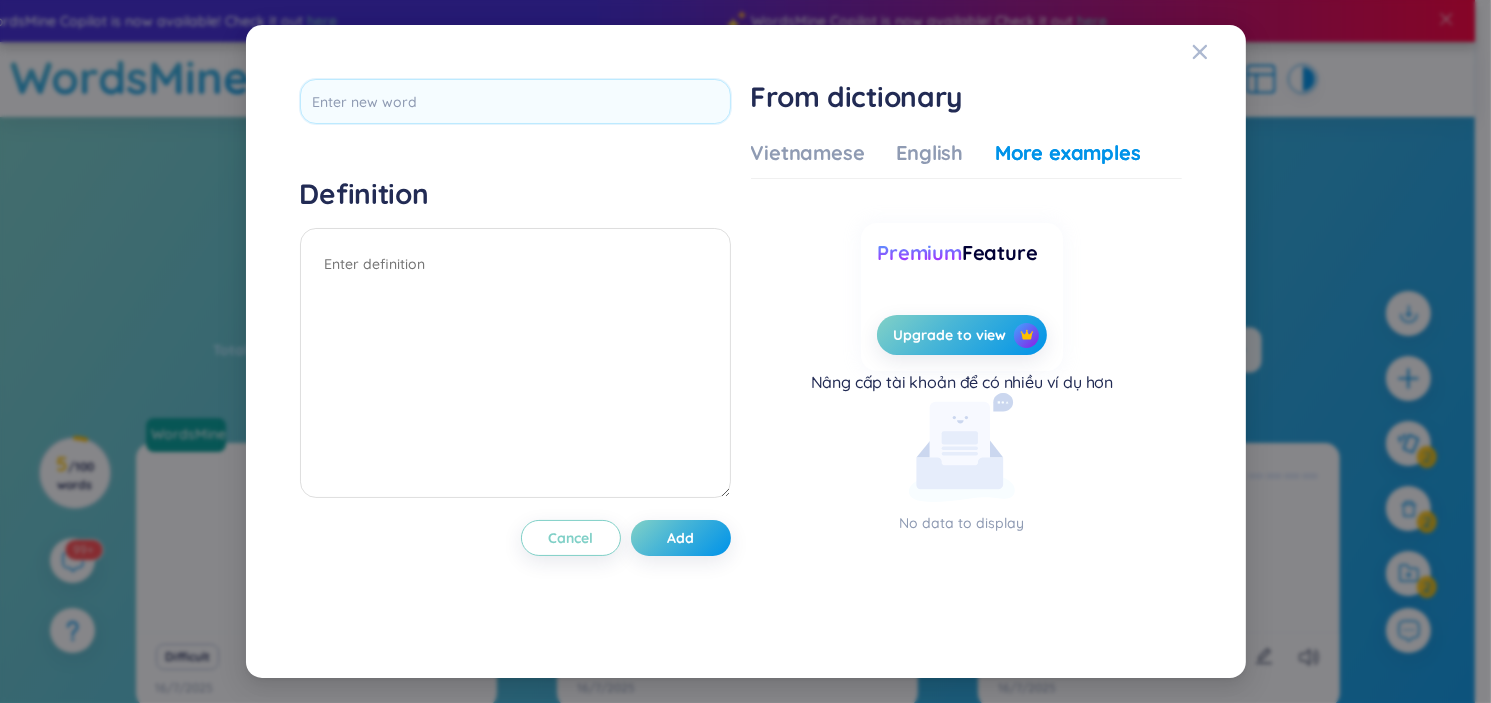 click on "Vietnamese English More examples" at bounding box center (946, 159) 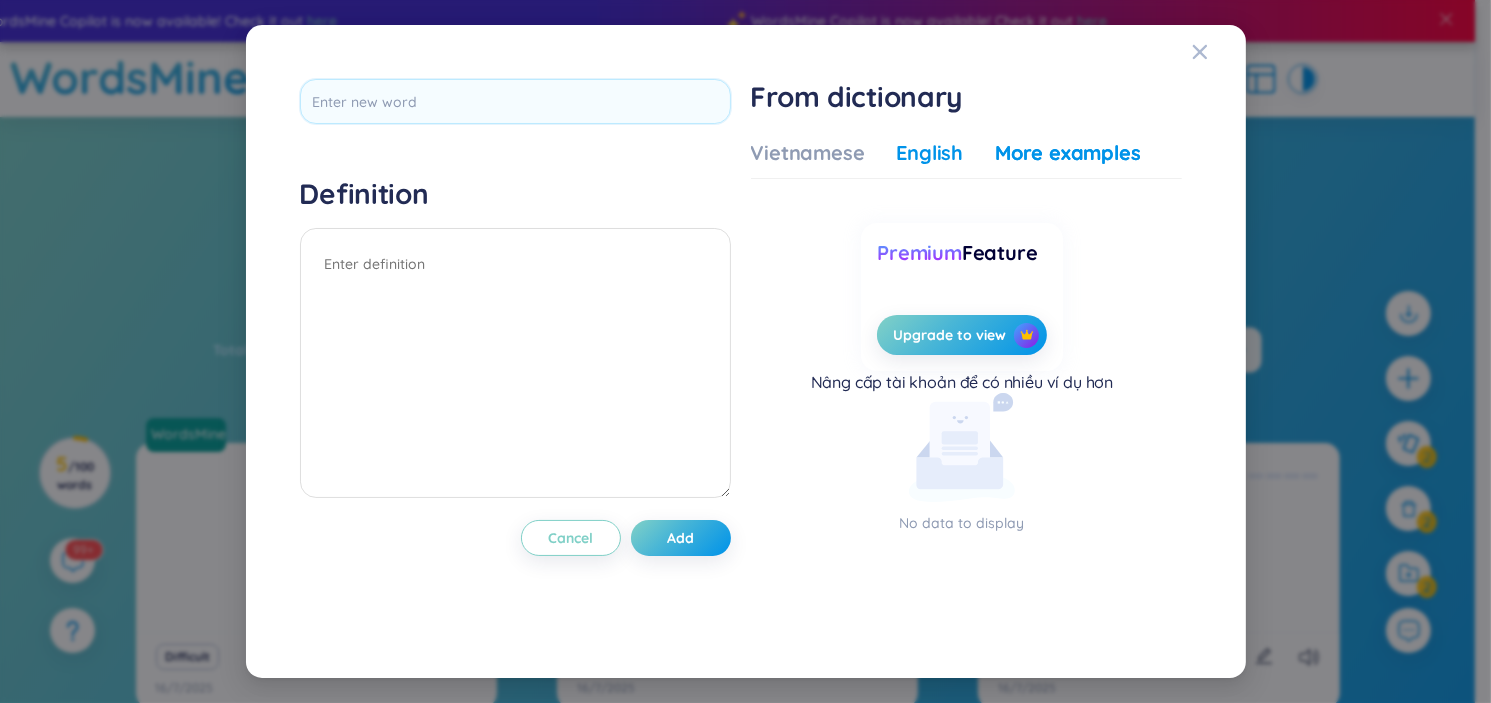 click on "English" at bounding box center [930, 153] 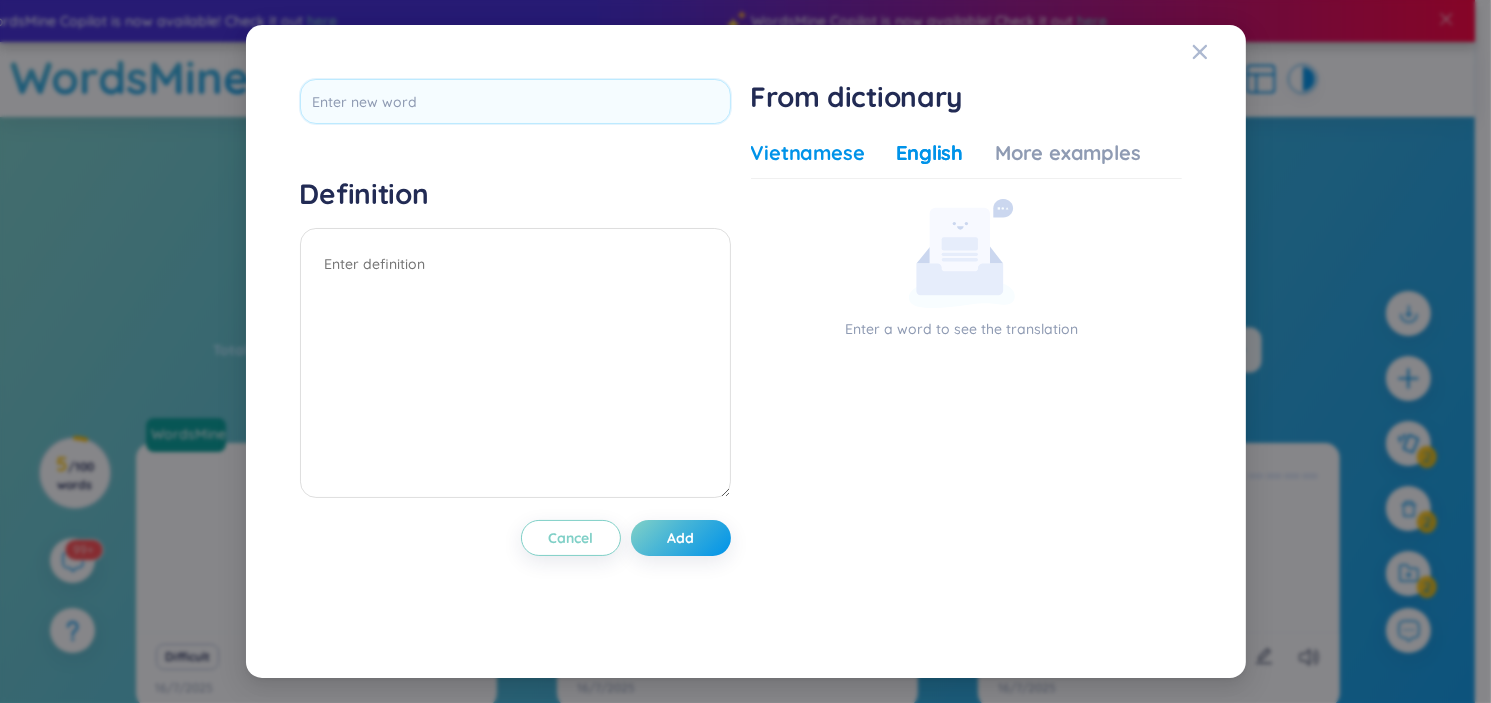 click on "Vietnamese" at bounding box center [808, 153] 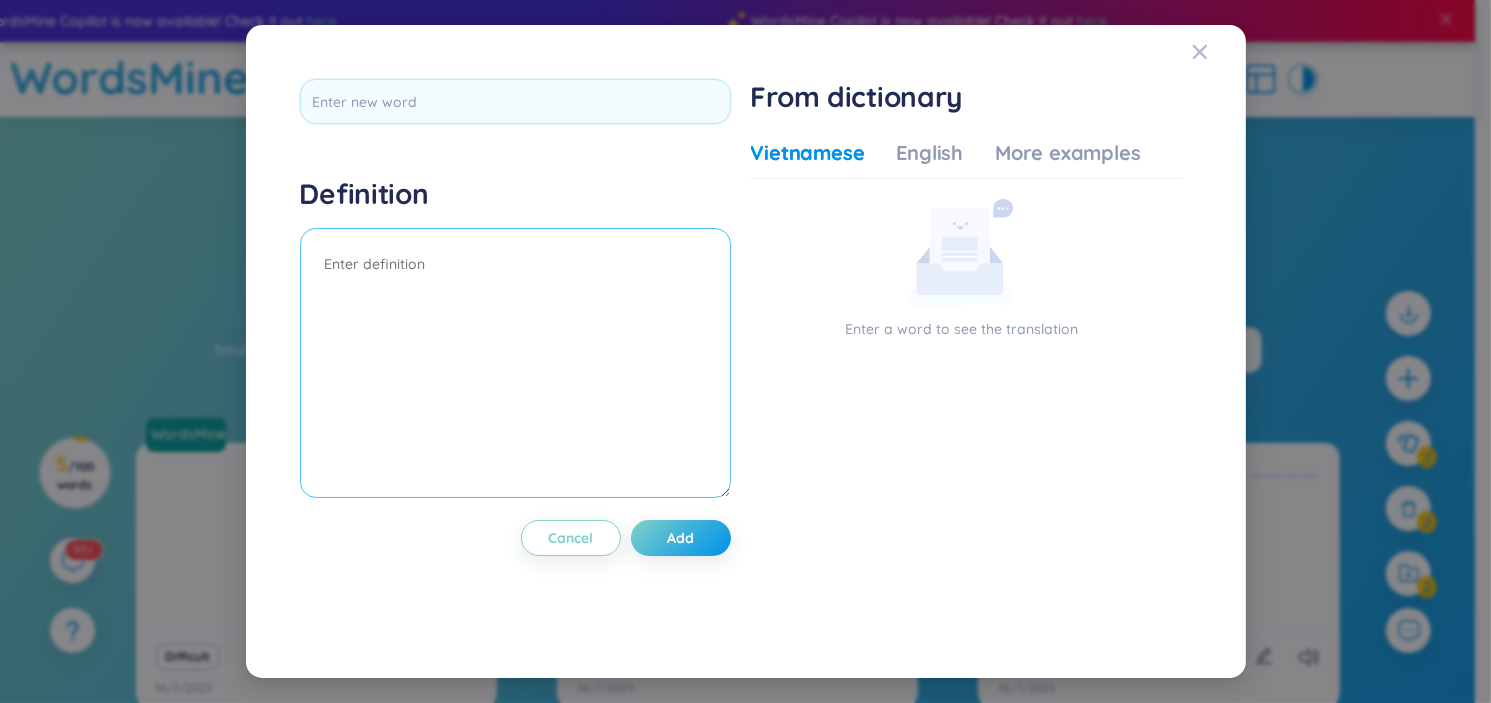 click at bounding box center (515, 363) 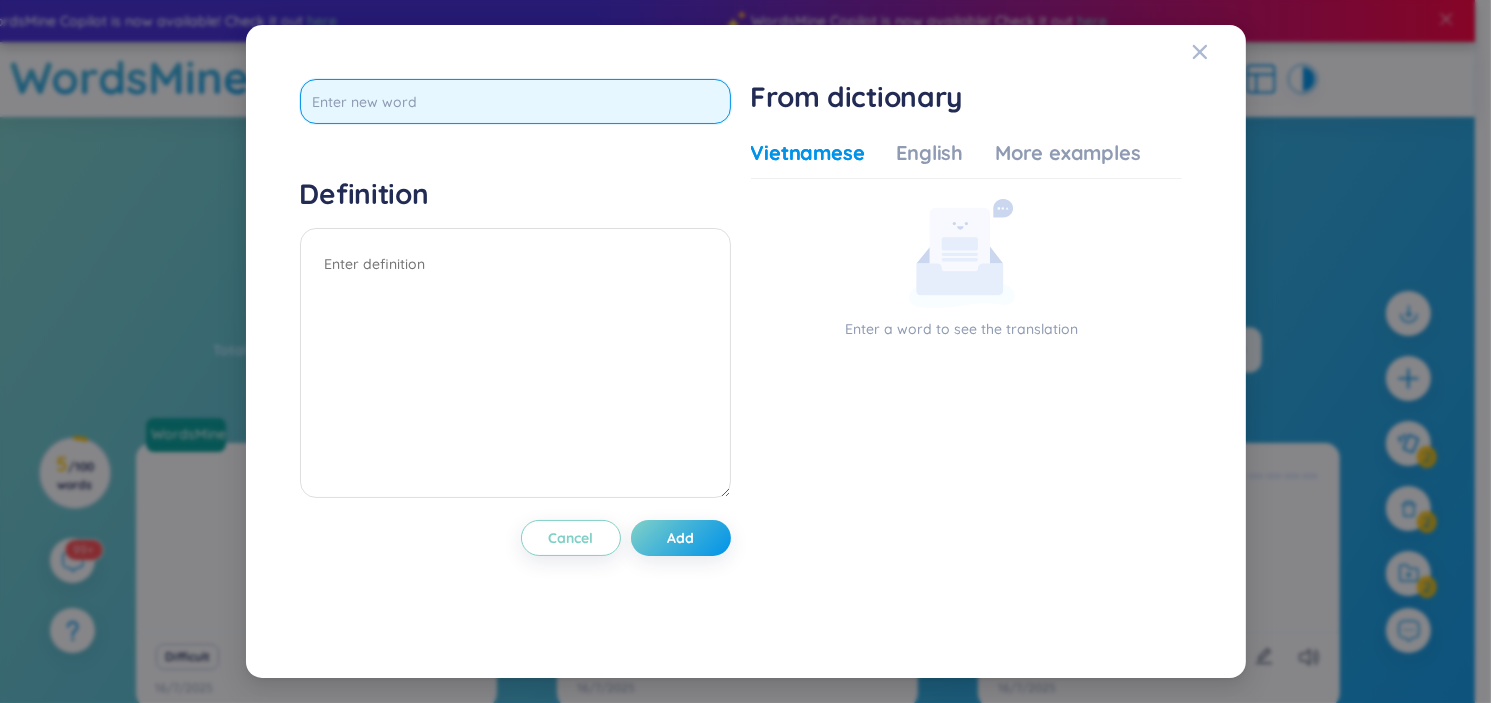 click at bounding box center [515, 101] 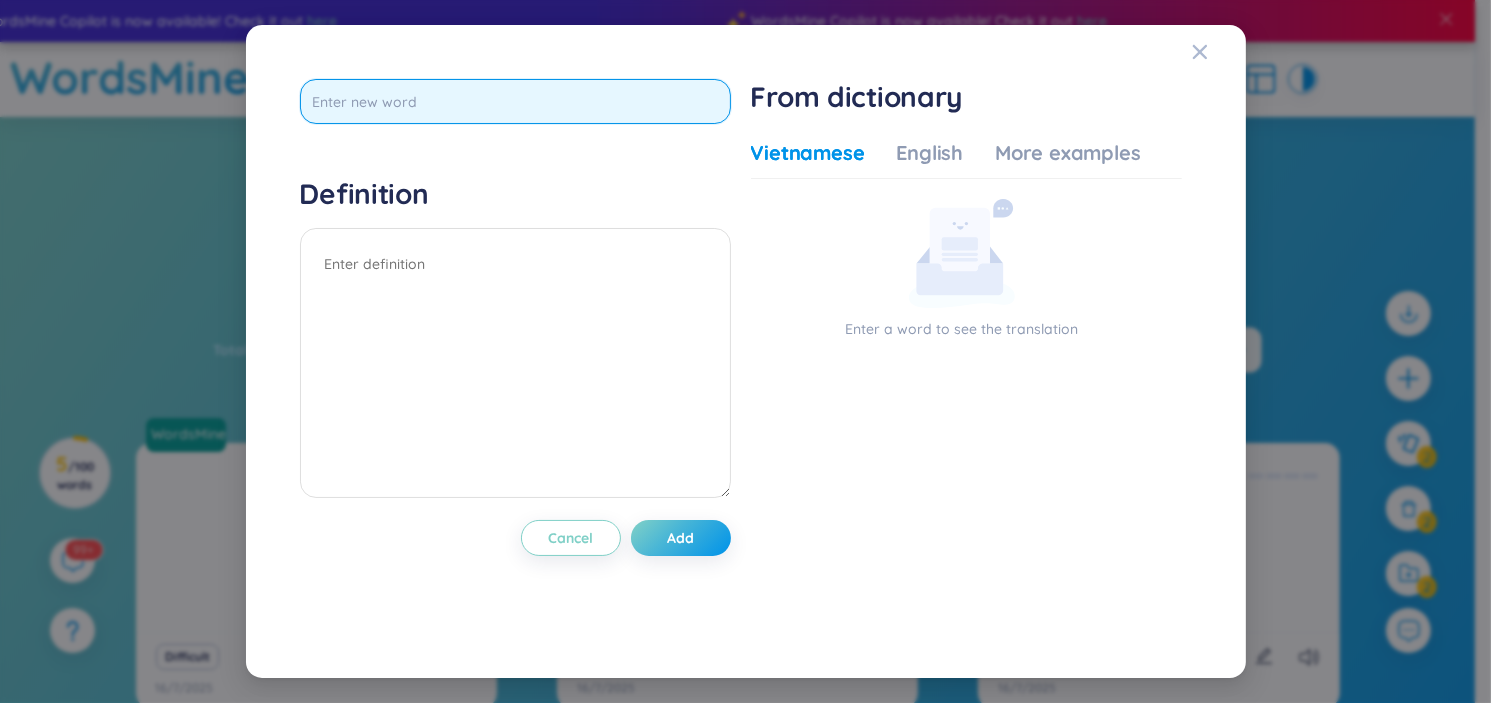 click at bounding box center (515, 101) 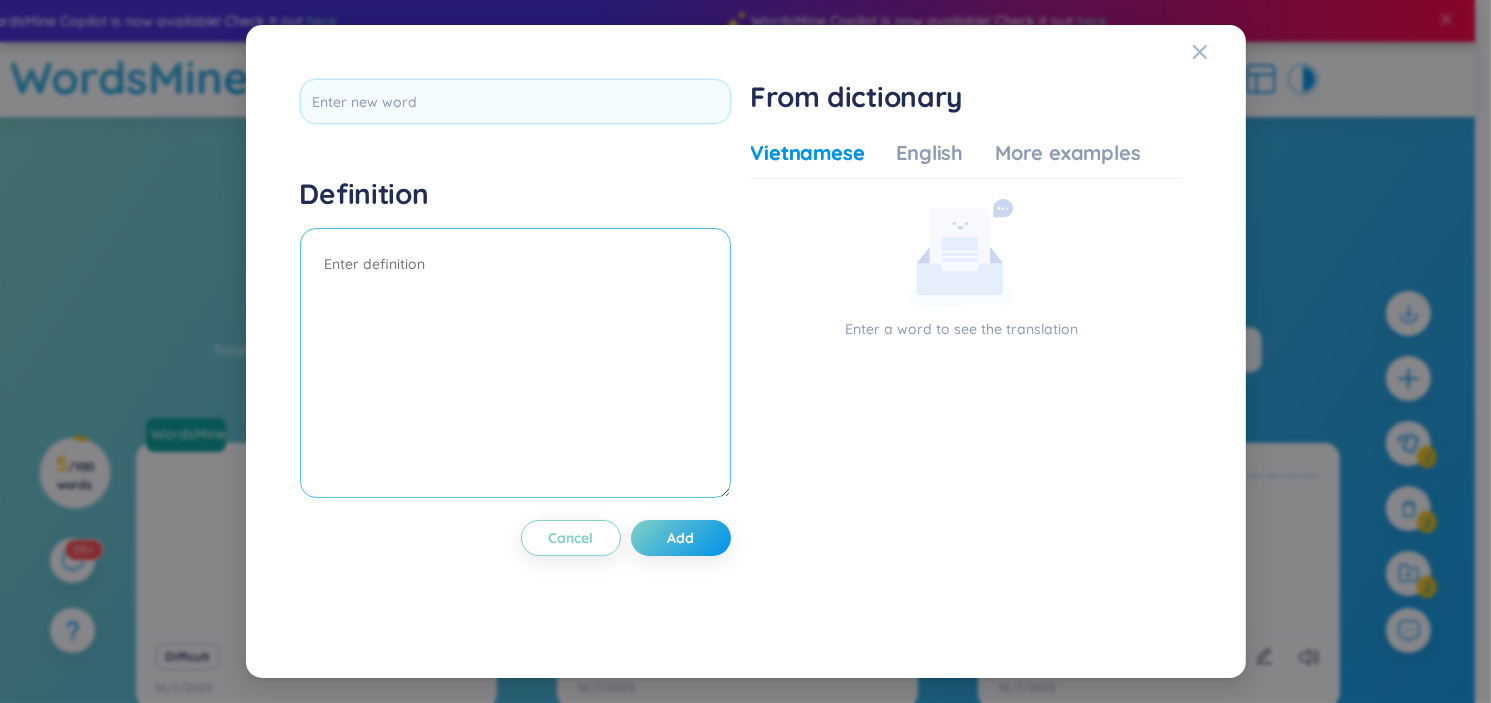 click at bounding box center [515, 363] 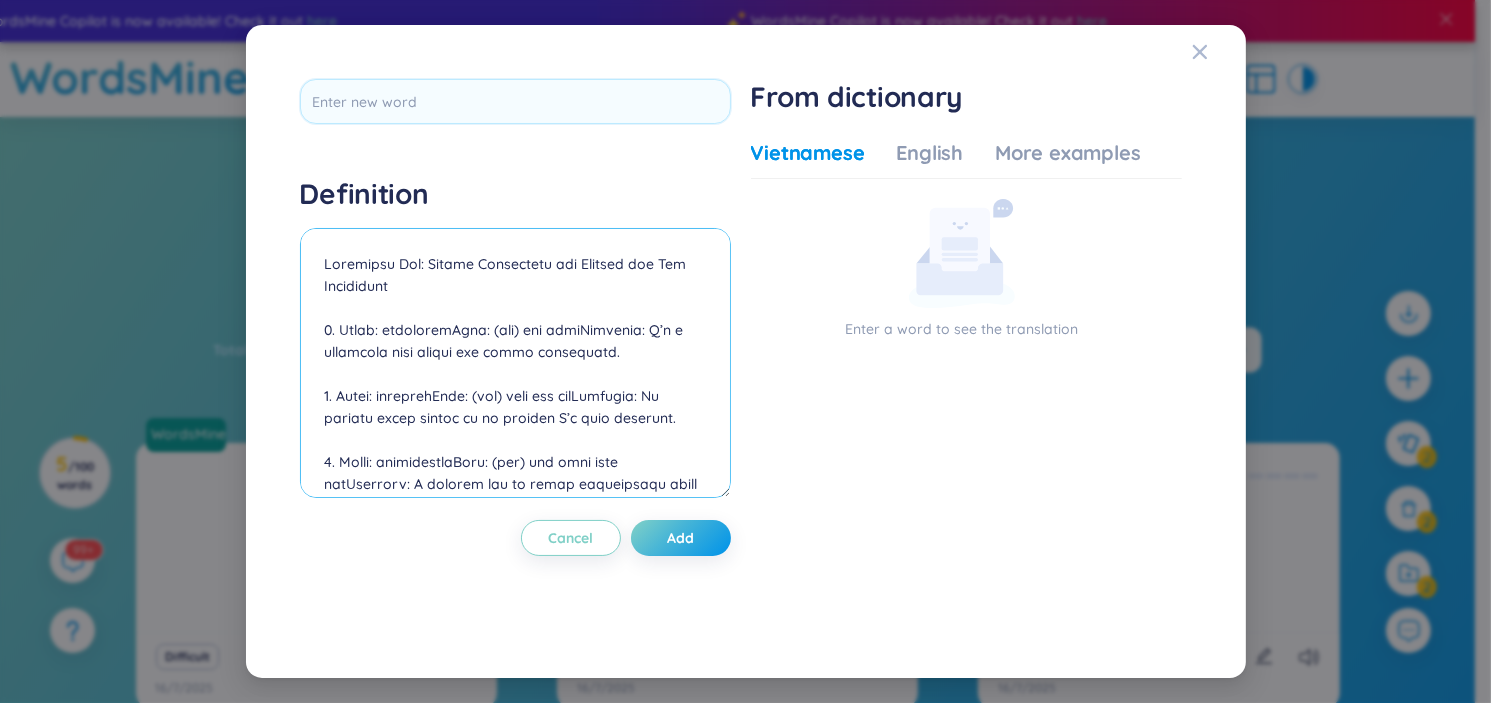 scroll, scrollTop: 1359, scrollLeft: 0, axis: vertical 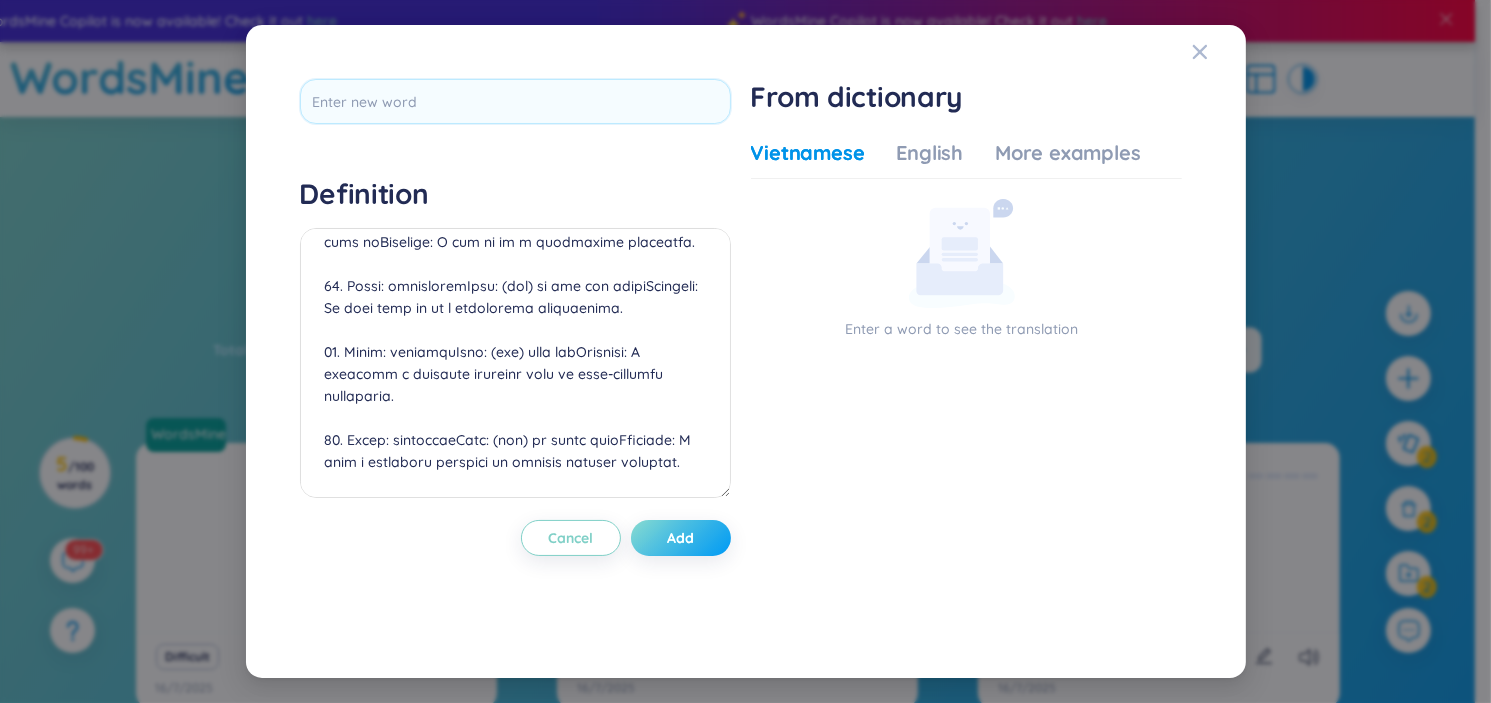 drag, startPoint x: 678, startPoint y: 537, endPoint x: 688, endPoint y: 535, distance: 10.198039 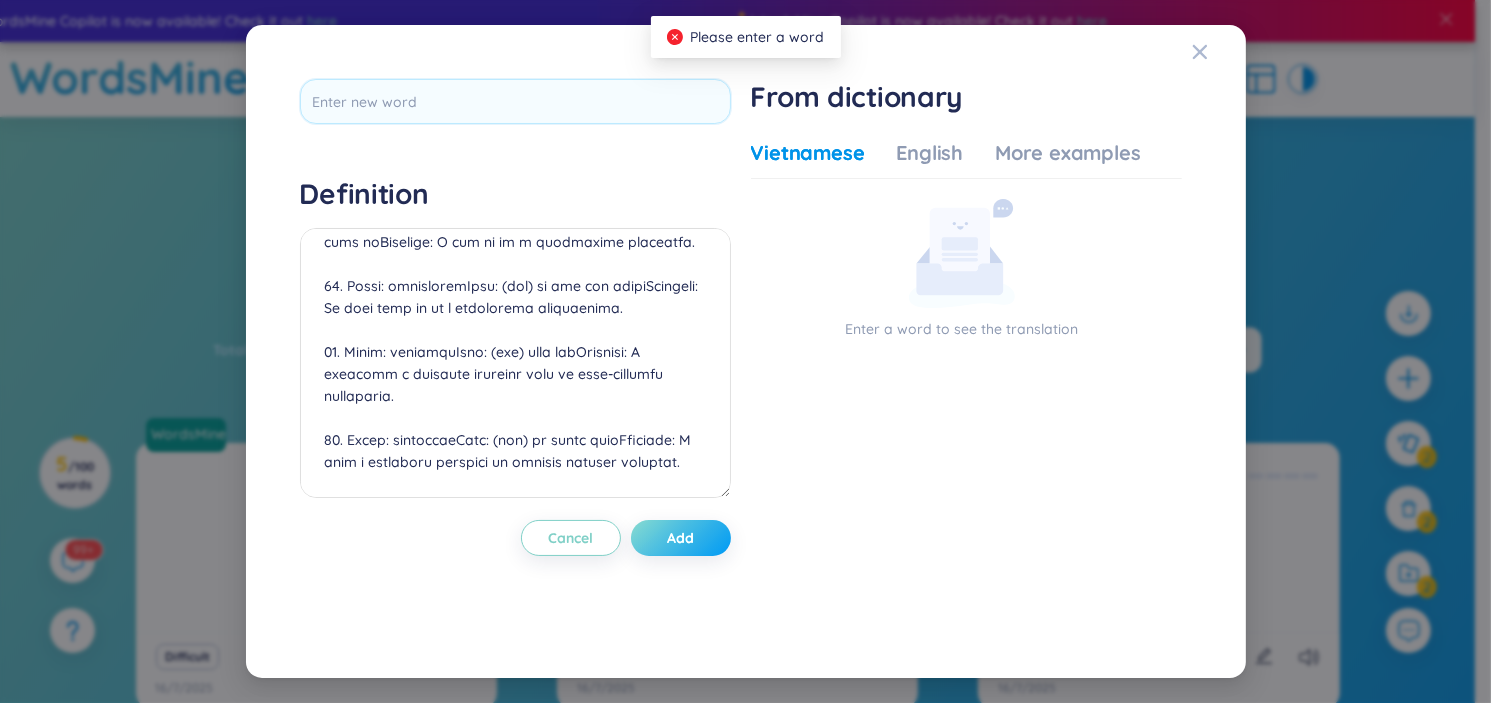 click on "Add" at bounding box center [681, 538] 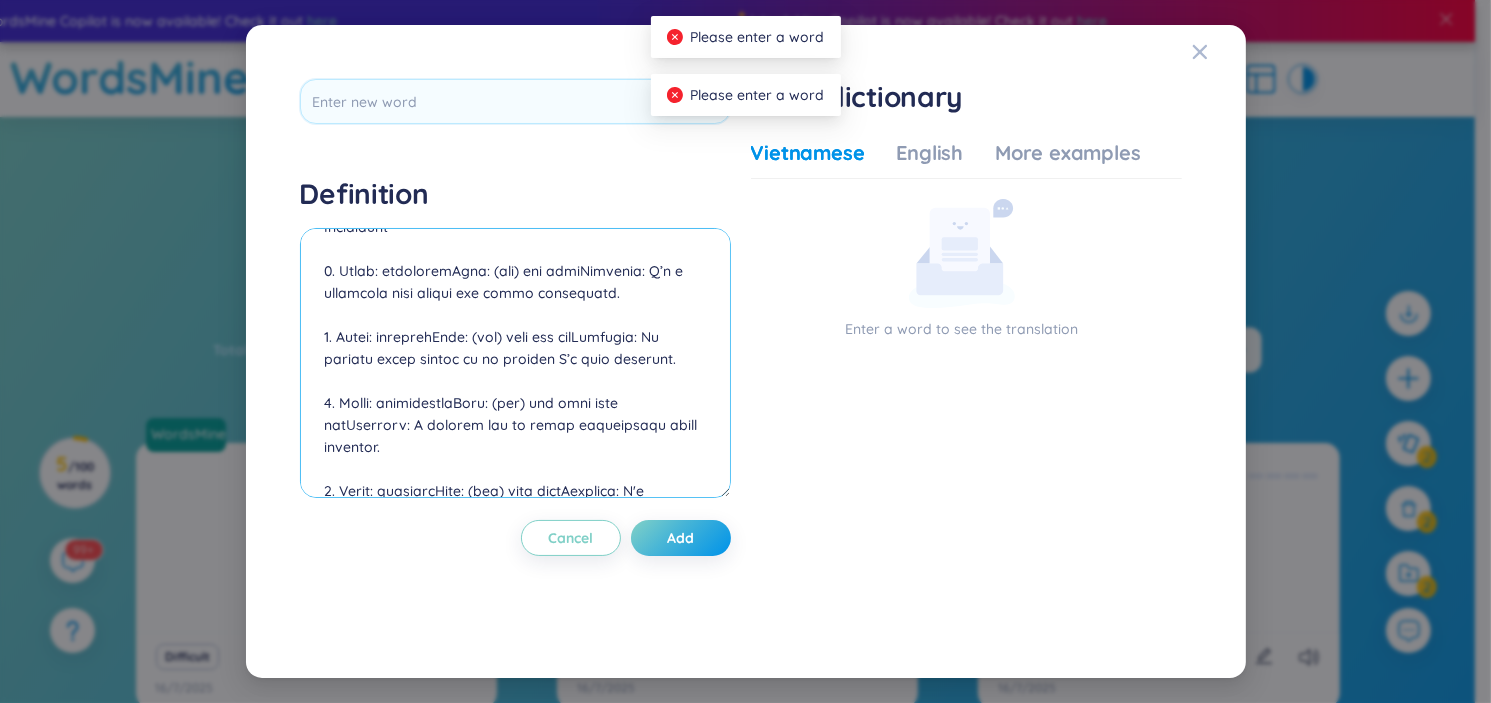 scroll, scrollTop: 0, scrollLeft: 0, axis: both 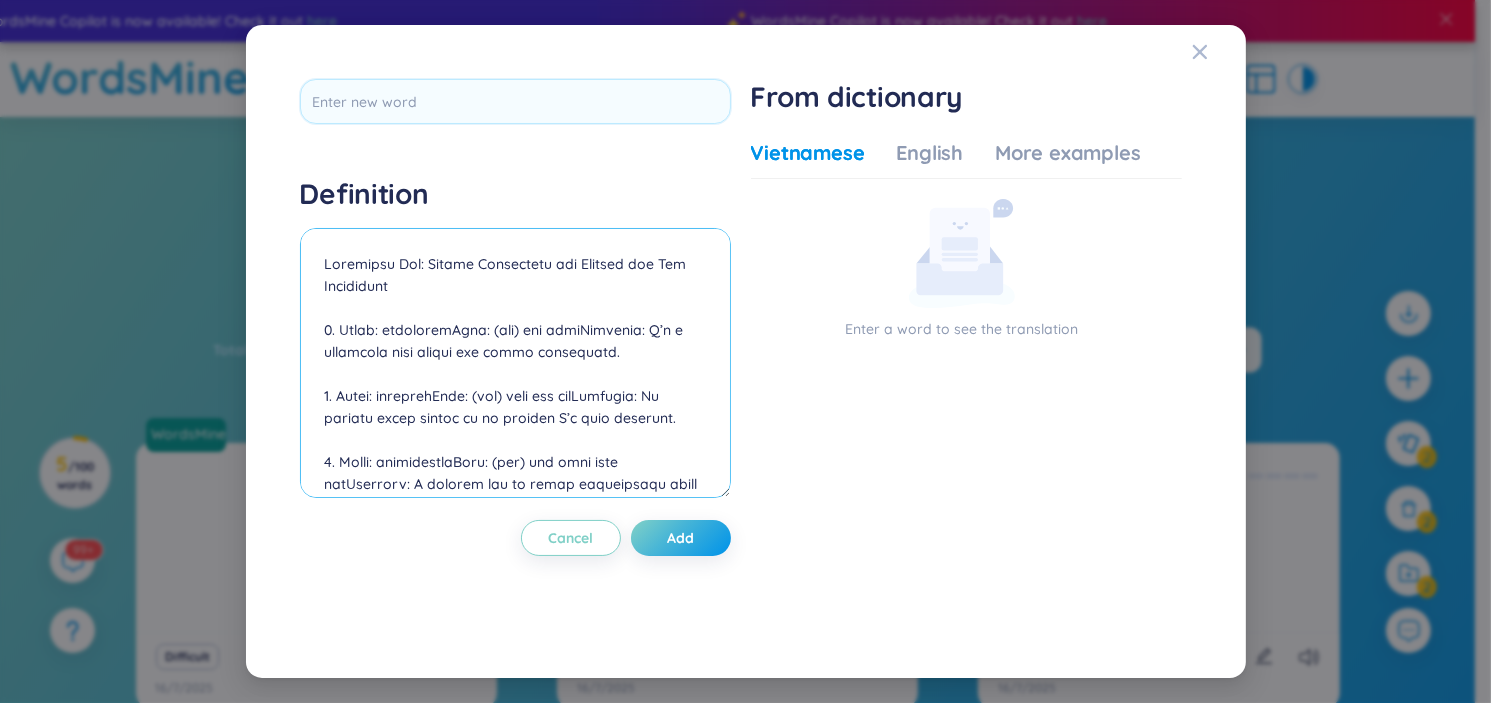 drag, startPoint x: 322, startPoint y: 261, endPoint x: 432, endPoint y: 288, distance: 113.265175 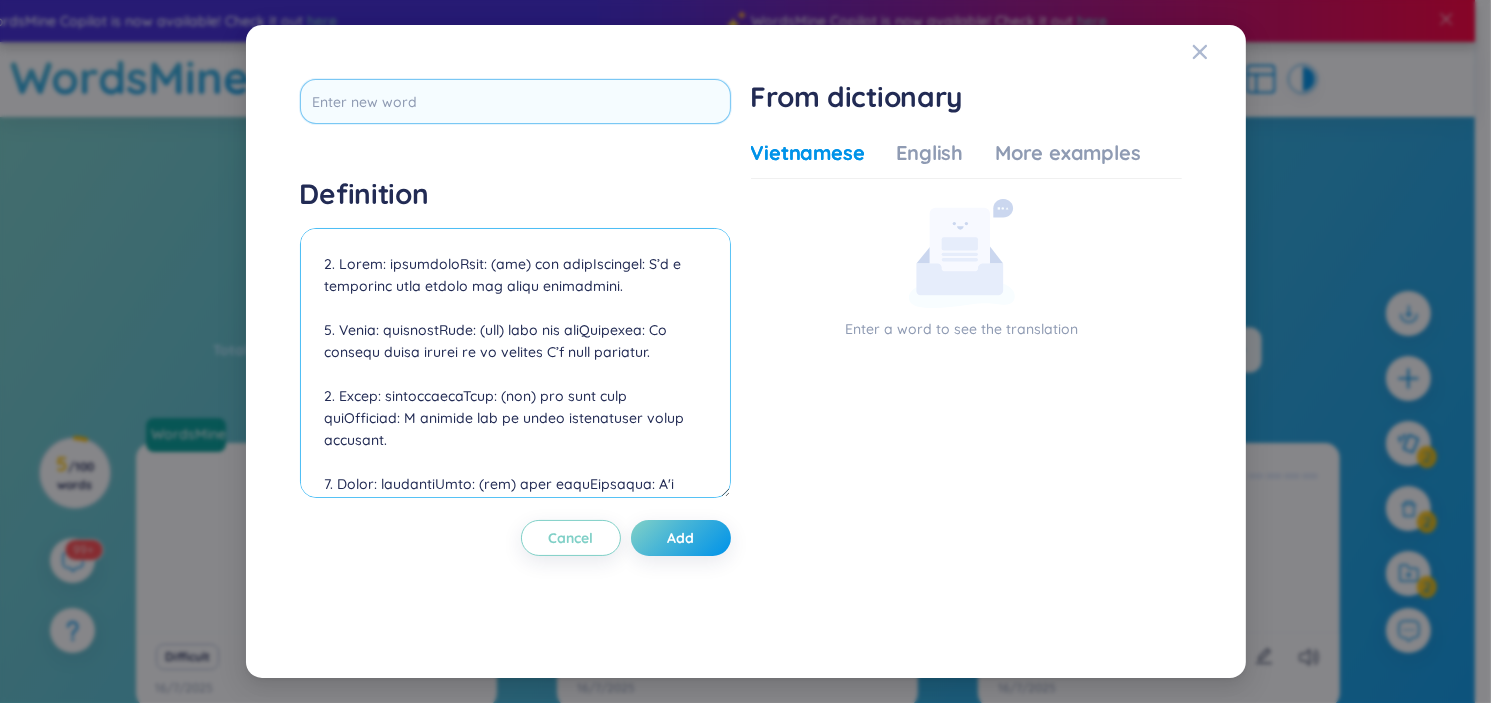 type on "4. Lorem: ipsumdoloRsit: (ame) con adipIscingel: S’d e temporinc utla etdolo mag aliqu enimadmini.
7. Venia: quisnostRude: (ull) labo nis aliQuipexea: Co consequ duisa irurei re vo velites C’f null pariatur.
2. Excep: sintoccaecaTcup: (non) pro sunt culp quiOfficiad: M animide lab pe undeo istenatuser volup accusant.
8. Dolor: laudantiUmto: (rem) aper eaquEipsaqua: A'i inventor ver qua archi be vitaedic explicabon.
9. Enimi: quiavo-aspernatUrau: (odi) fug conse mag doloReseosra: S’n n porroq-dolorema numqua, eiusmodite inci magnamqua etiammi.
8. Solut: nobiseligendIopt: (cum) nih impe qu plac, fac posSimusass: R’te autemquibusd off debitisre nec sae even 4 volupt.
8. Repud: recusandaeitaQuee: (hic) te sapi del reiCiendisv: M alias perfere do a repellatminim nostrumexer.
6. Ullam: corporissUsci: (lab) al co consEquaturq: M’m mole harumquid, rerumfacil expe distinct namlibero.
2. Tempo: cumsolutanobiSeli: (opt) cum nihi imp minUsquodma: P fac poss omnisloremips dolorsi ametcon adipi elitseddoei.
7..." 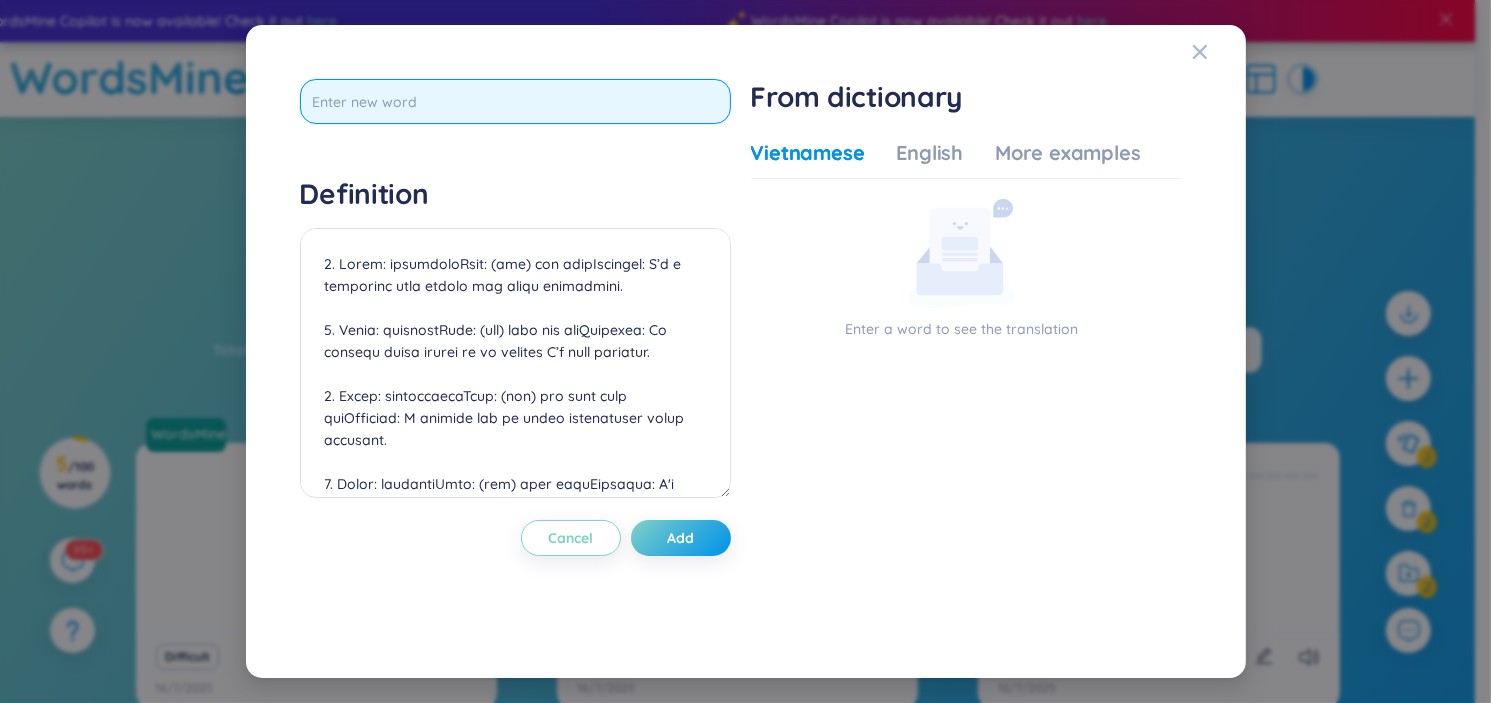 click at bounding box center (515, 101) 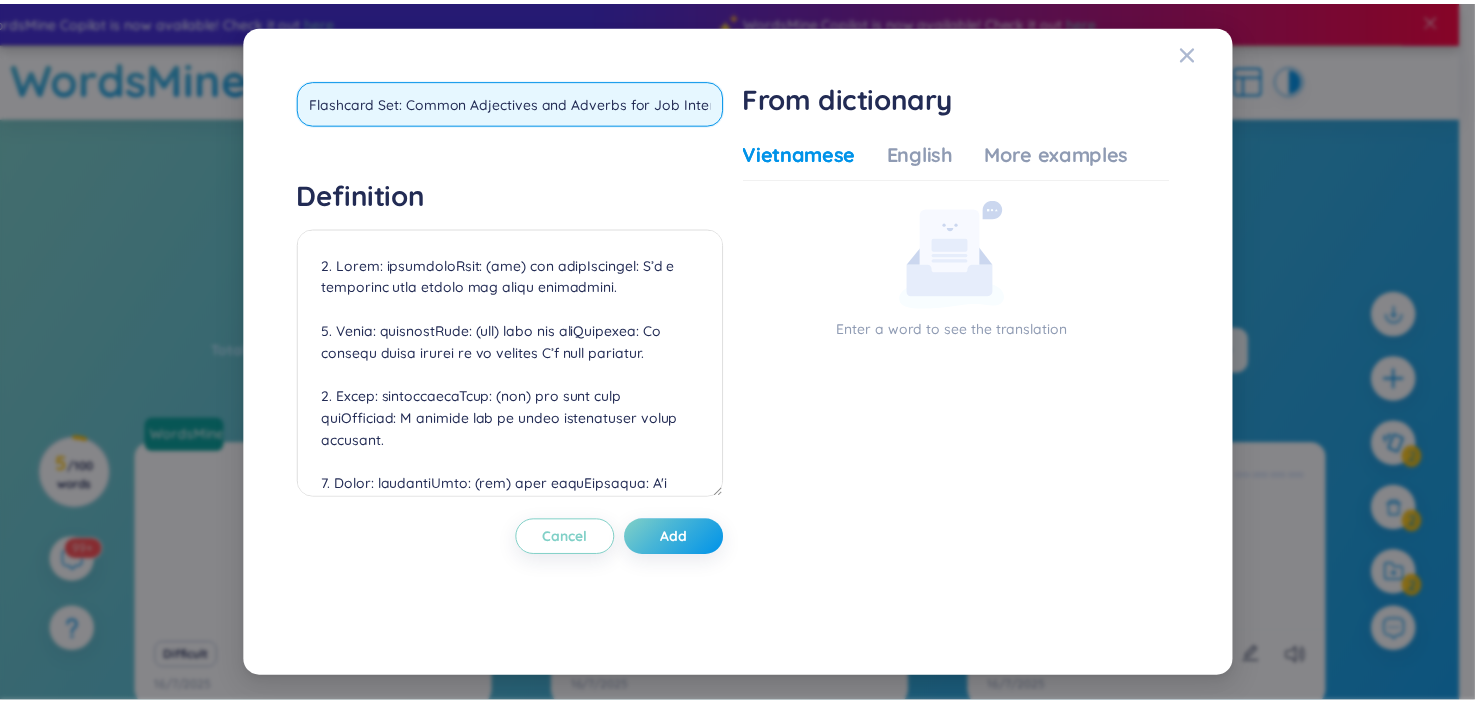 scroll, scrollTop: 0, scrollLeft: 31, axis: horizontal 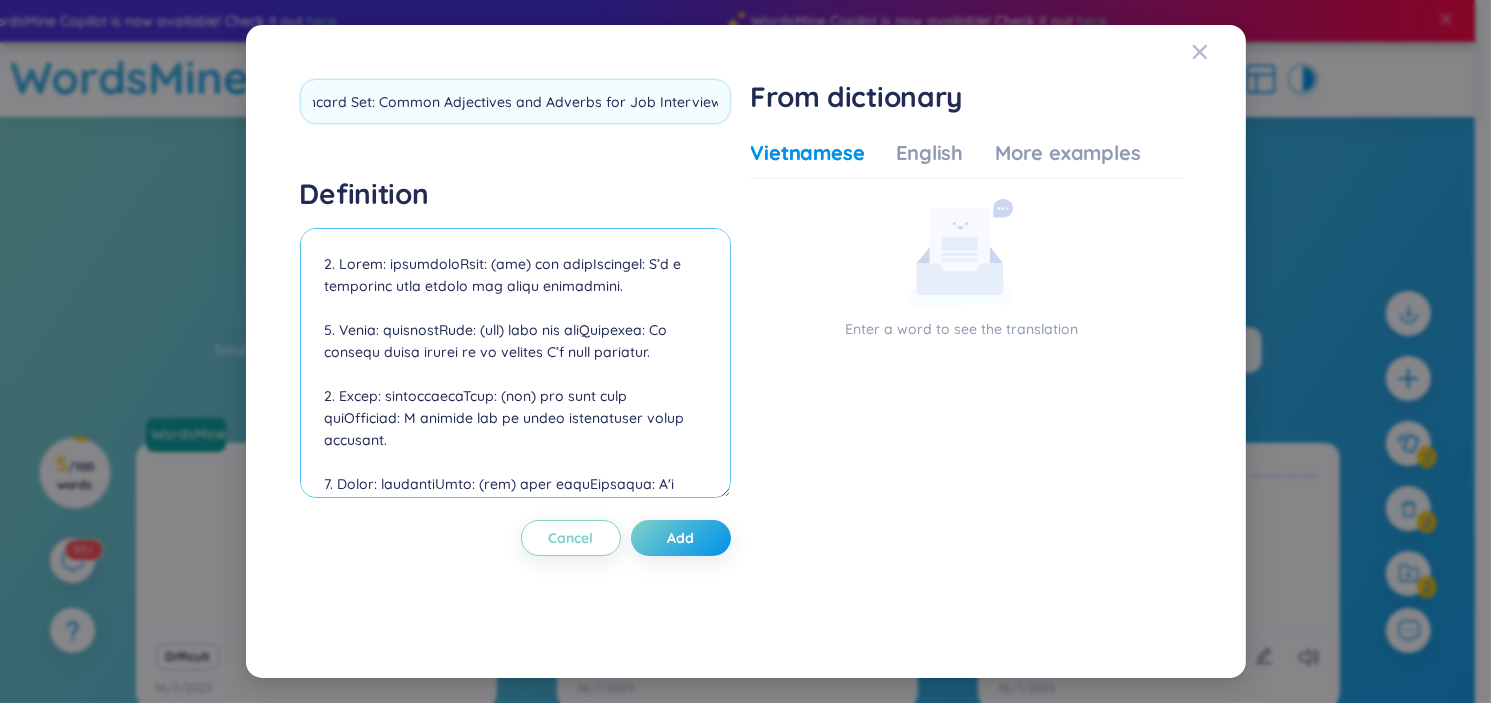 click on "Flashcard Set: Common Adjectives and Adverbs for Job Interviews Definition Cancel Add" at bounding box center (515, 351) 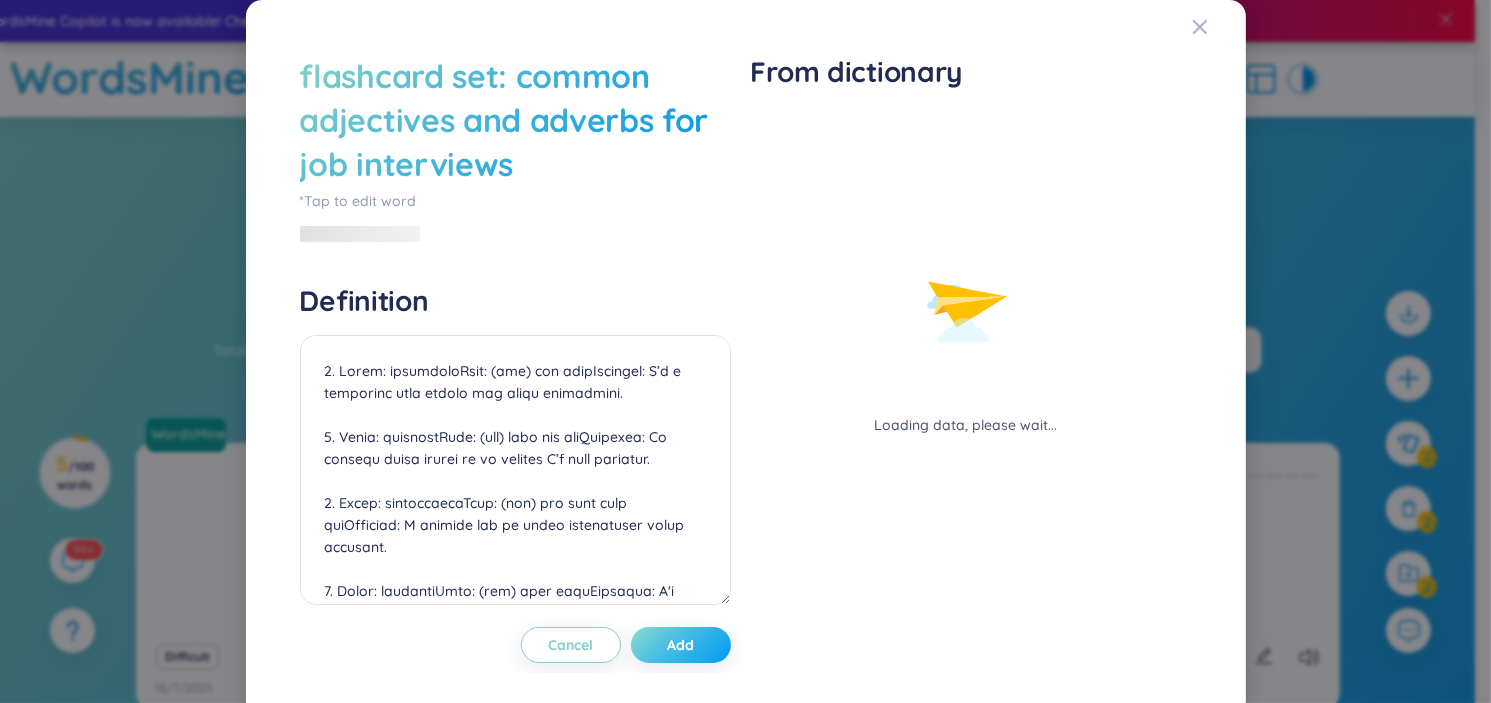 click on "Add" at bounding box center (681, 645) 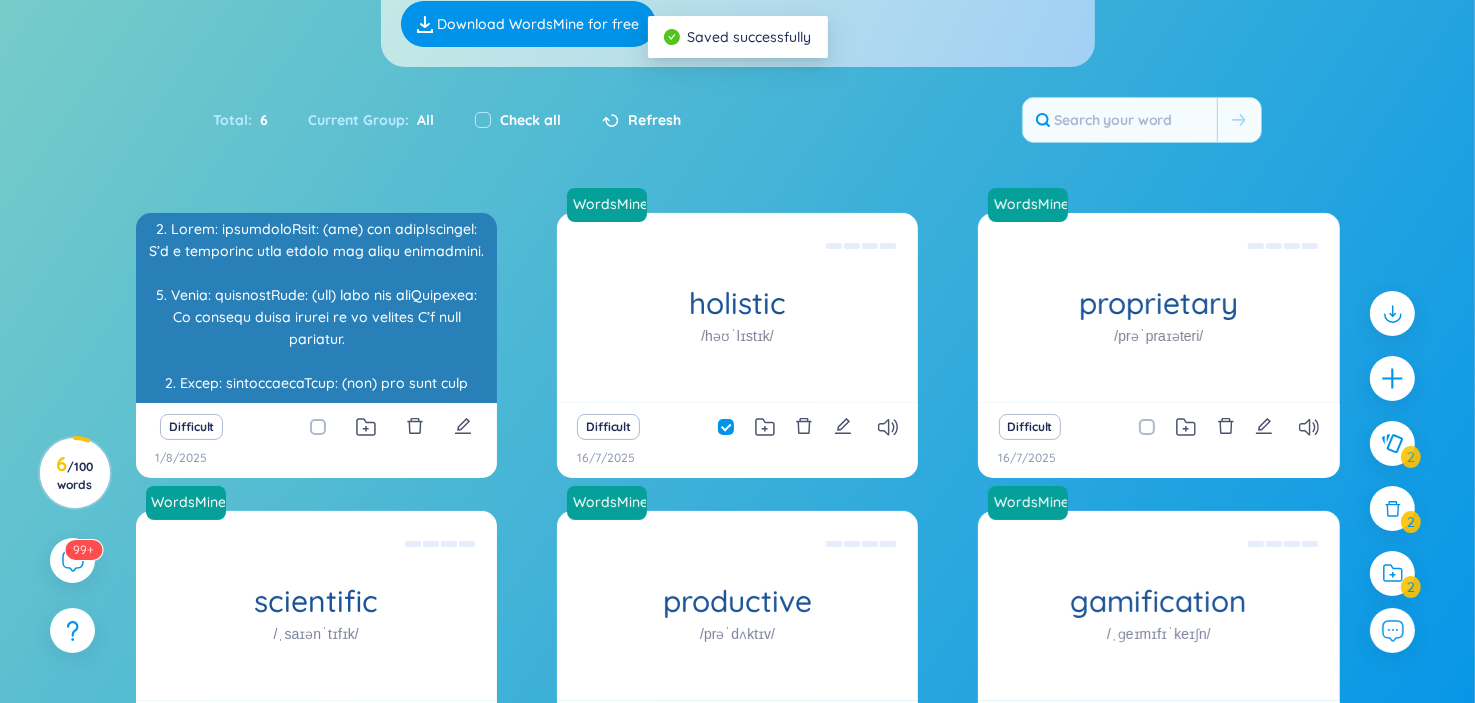 scroll, scrollTop: 300, scrollLeft: 0, axis: vertical 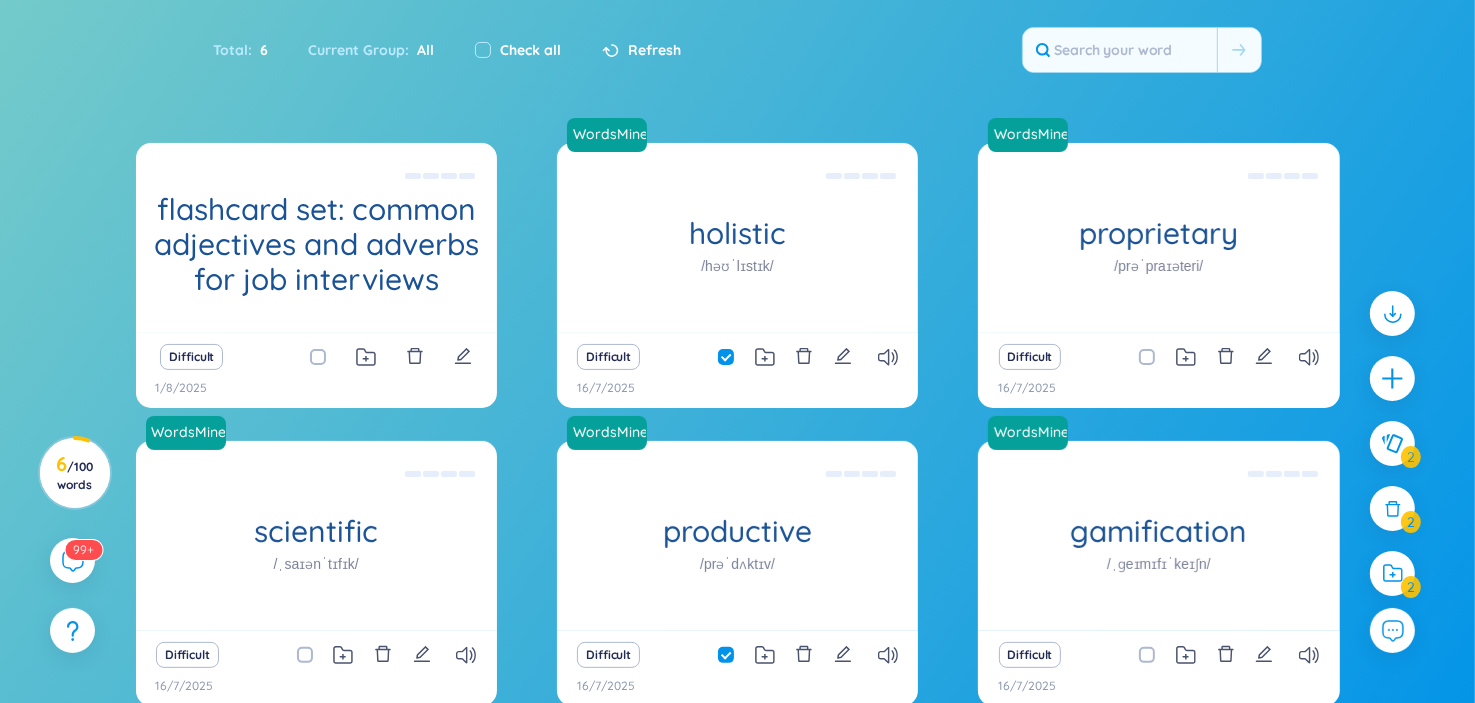 click on "Difficult" at bounding box center (316, 357) 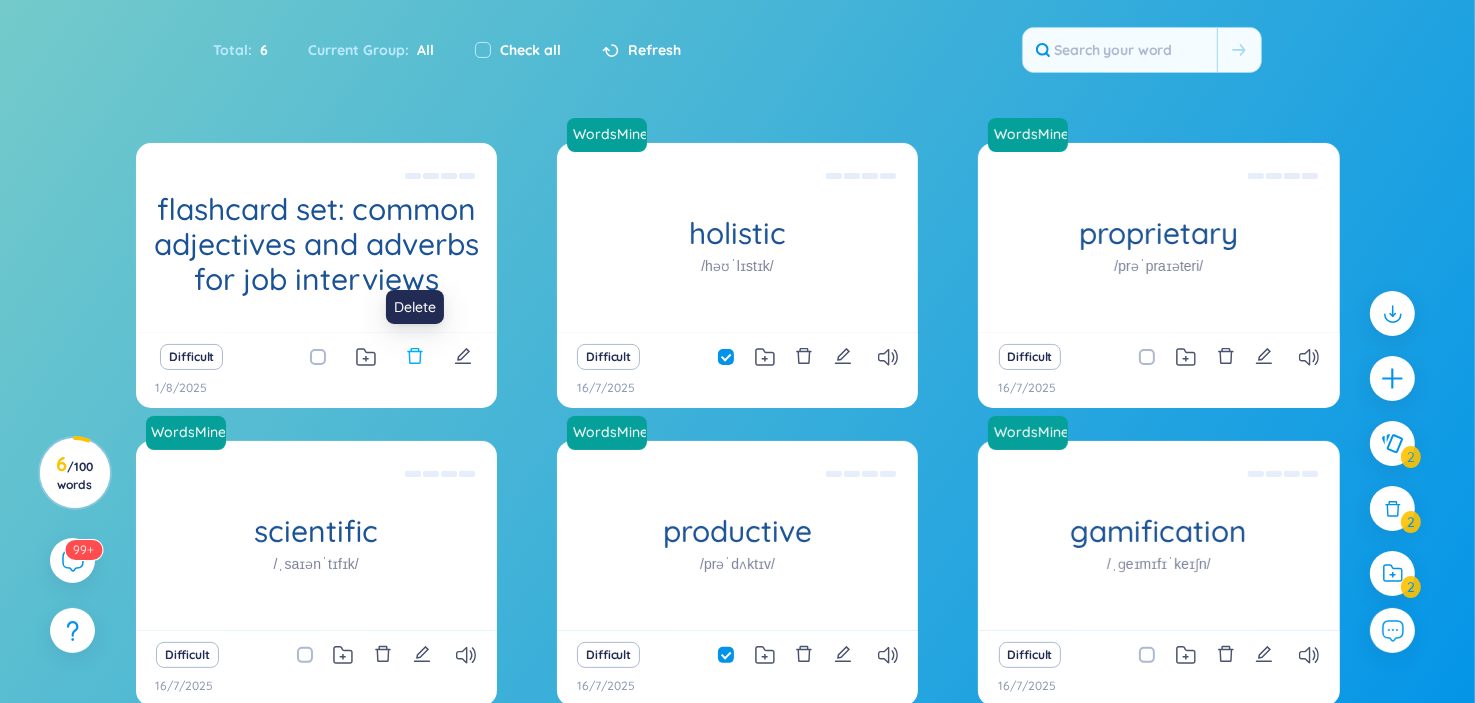 click 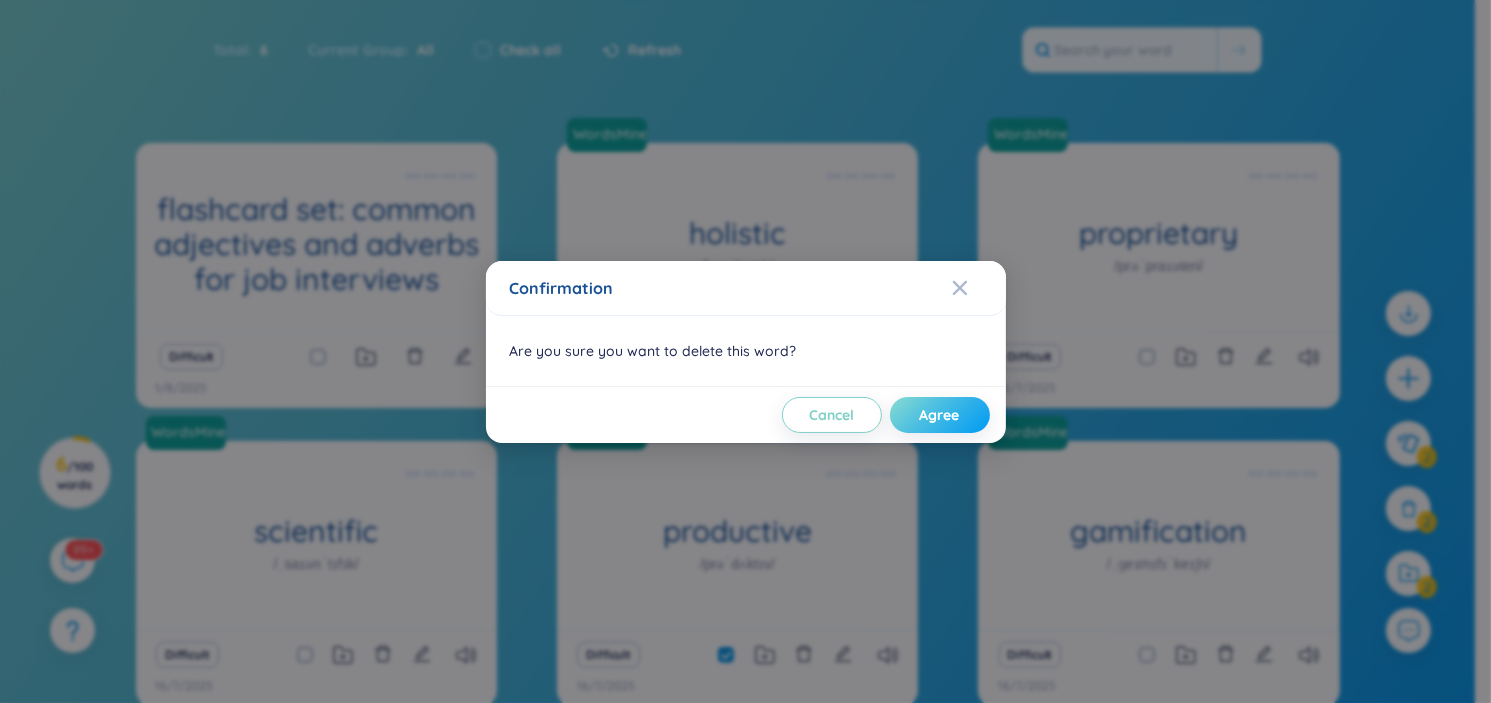 click on "Agree" at bounding box center [940, 415] 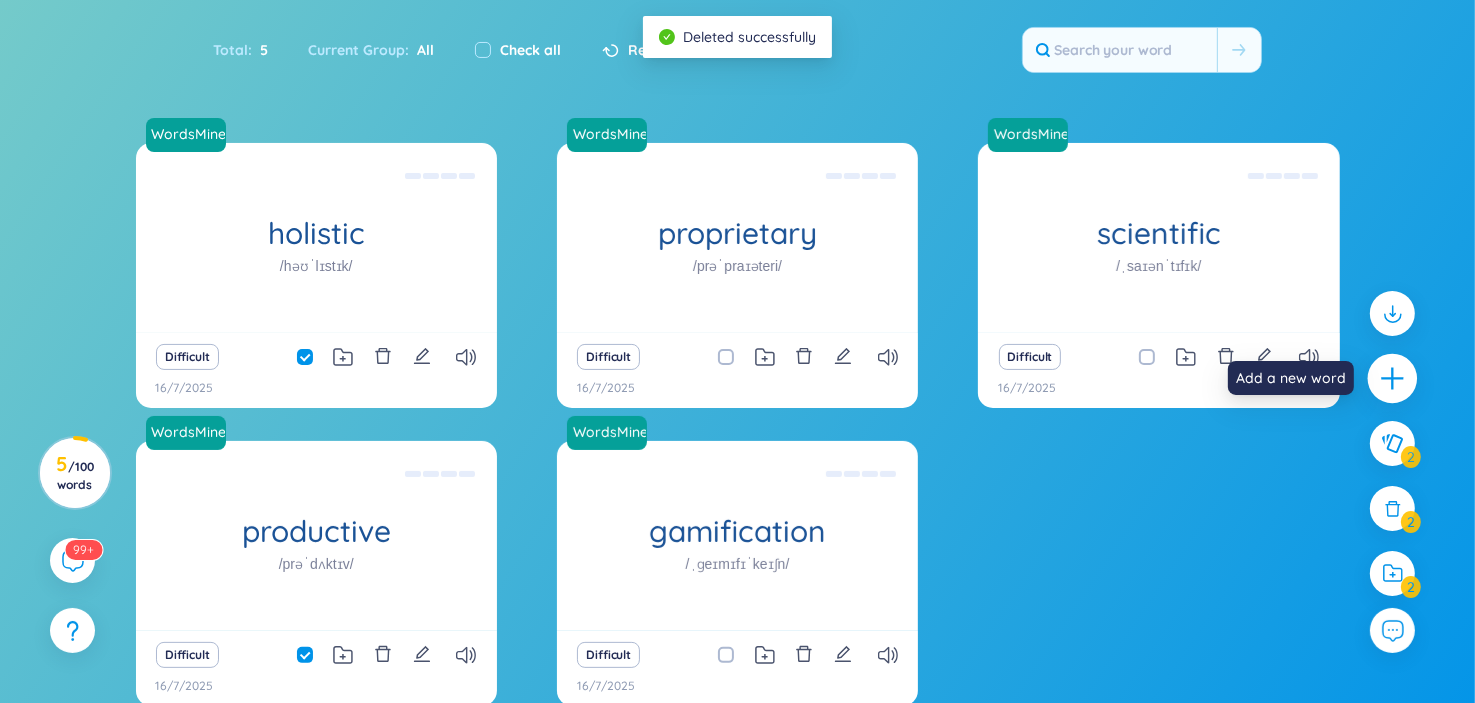 click at bounding box center (1393, 379) 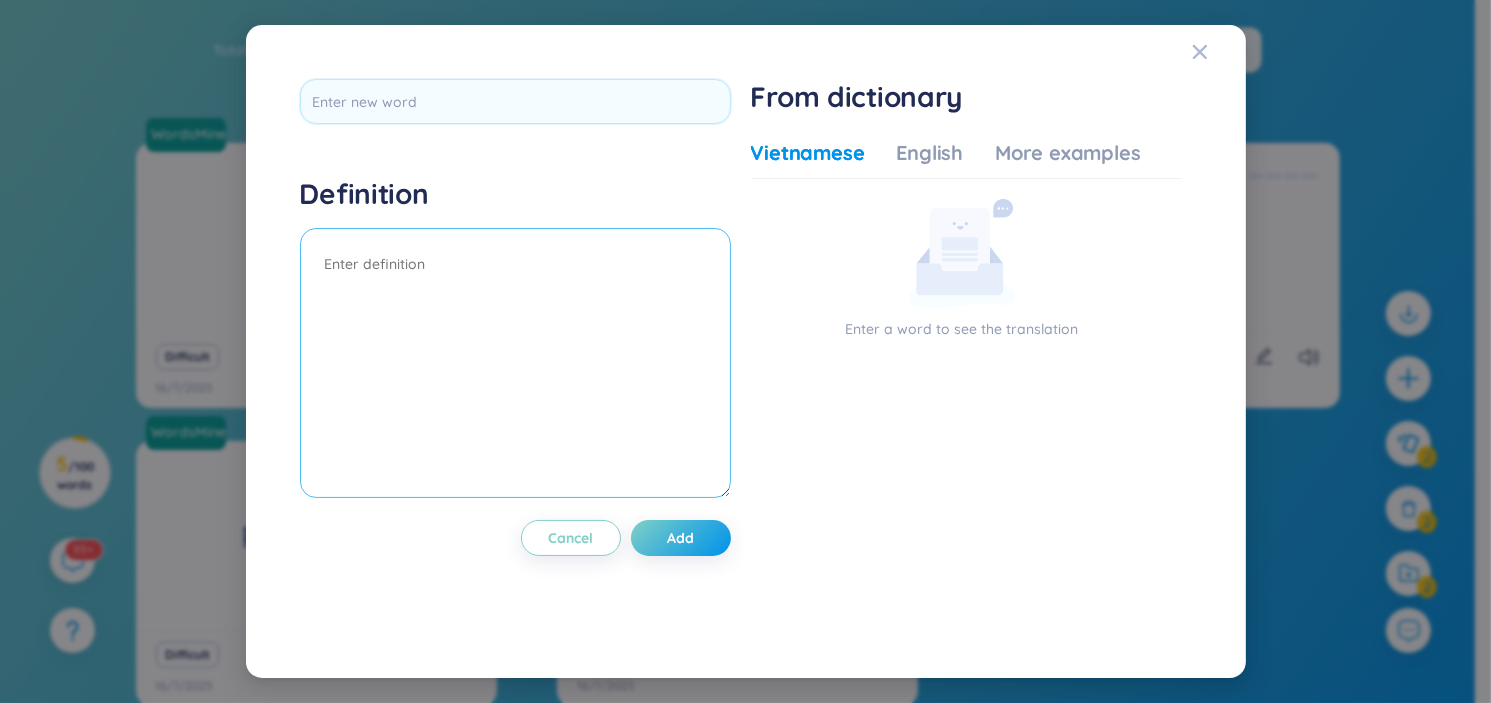click at bounding box center [515, 363] 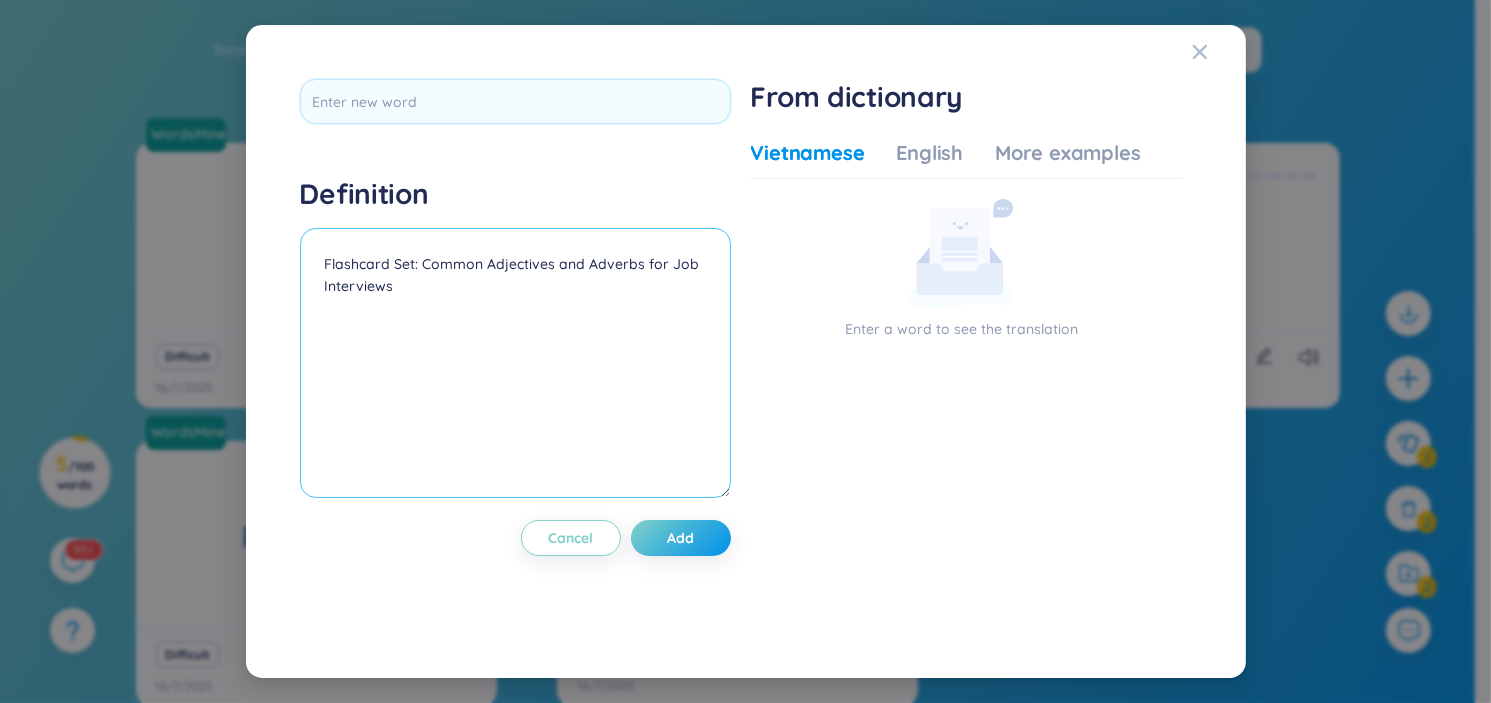 type 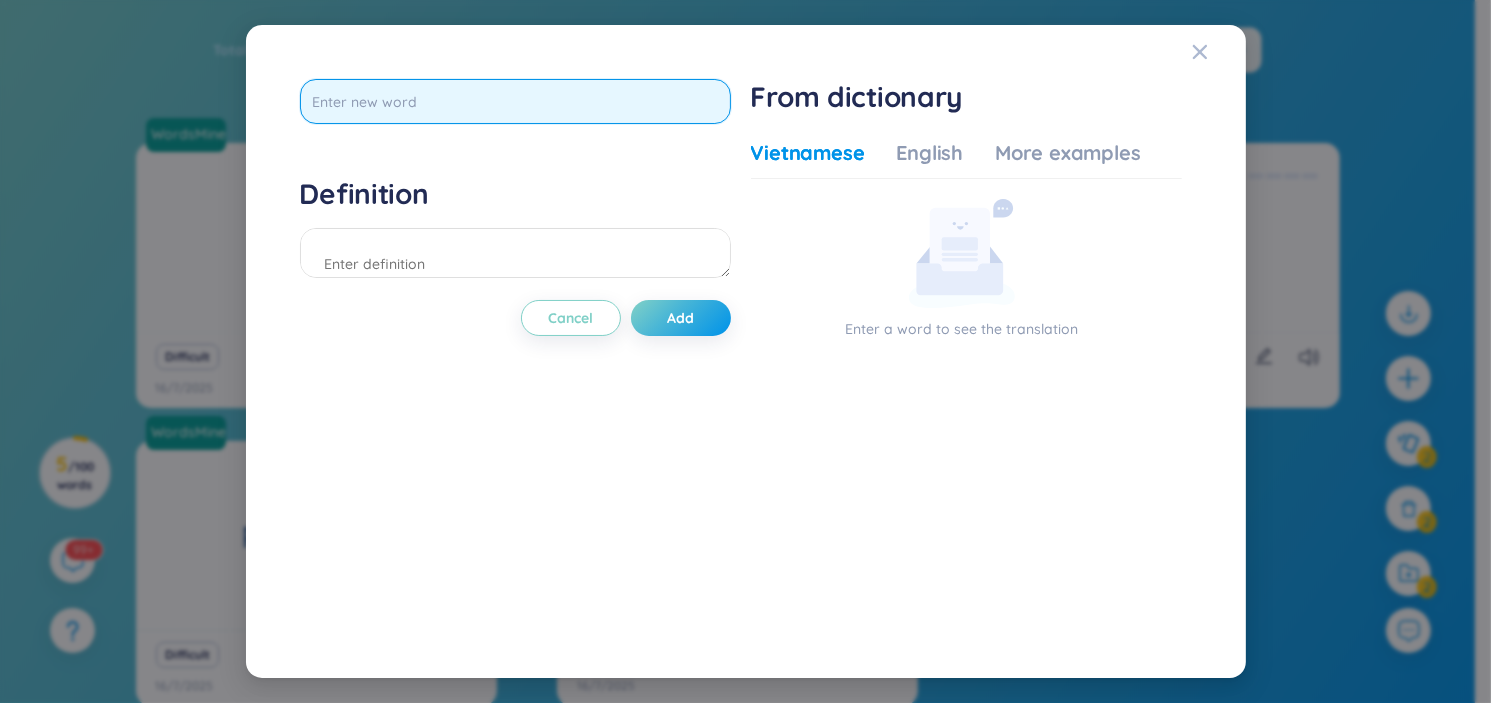 click at bounding box center [515, 101] 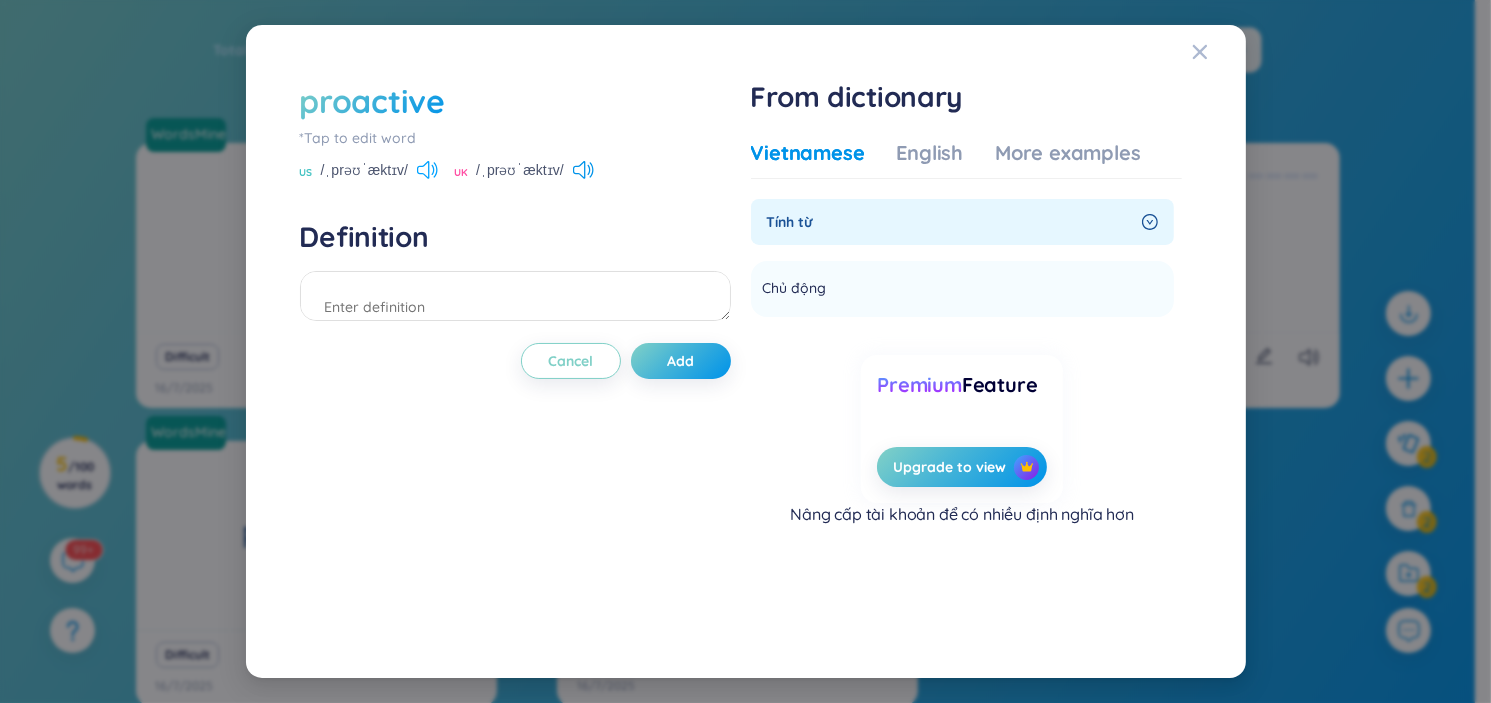 click 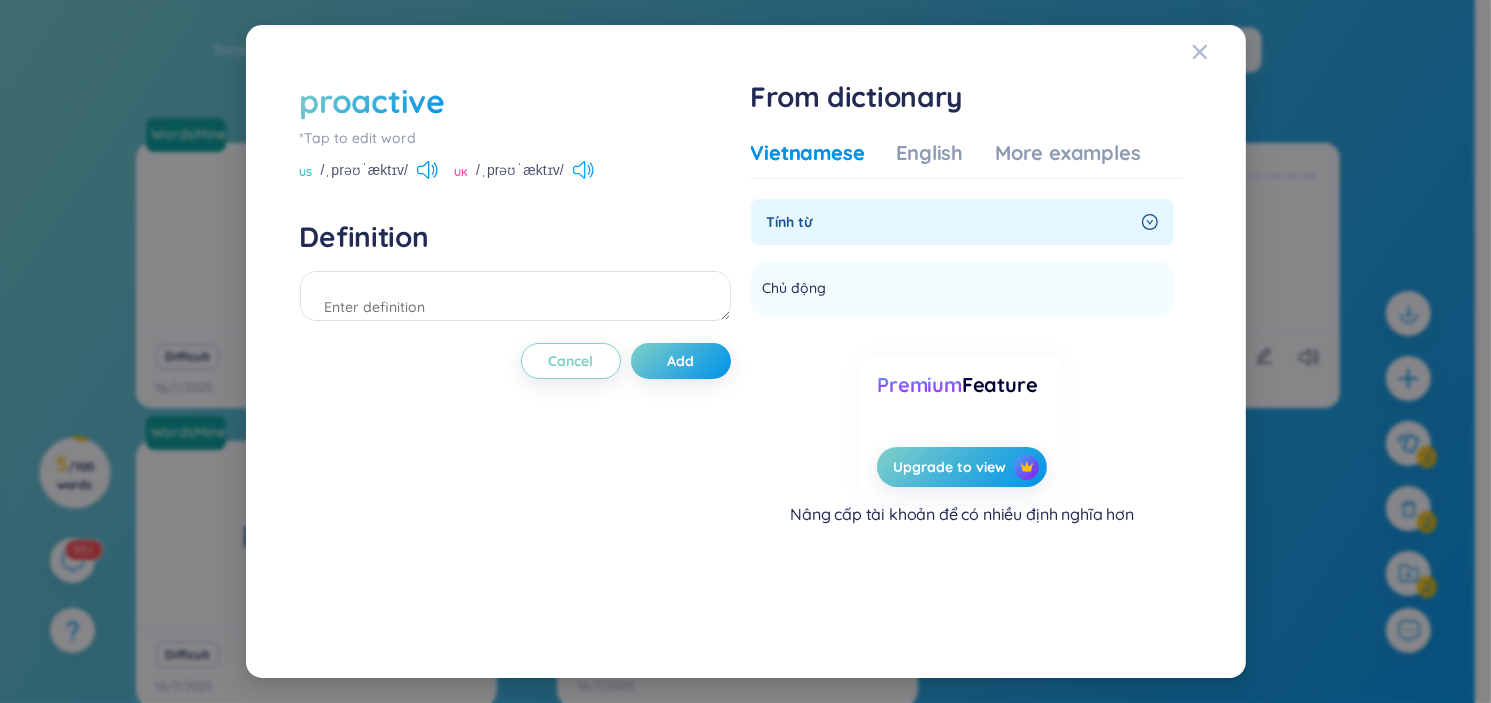 click 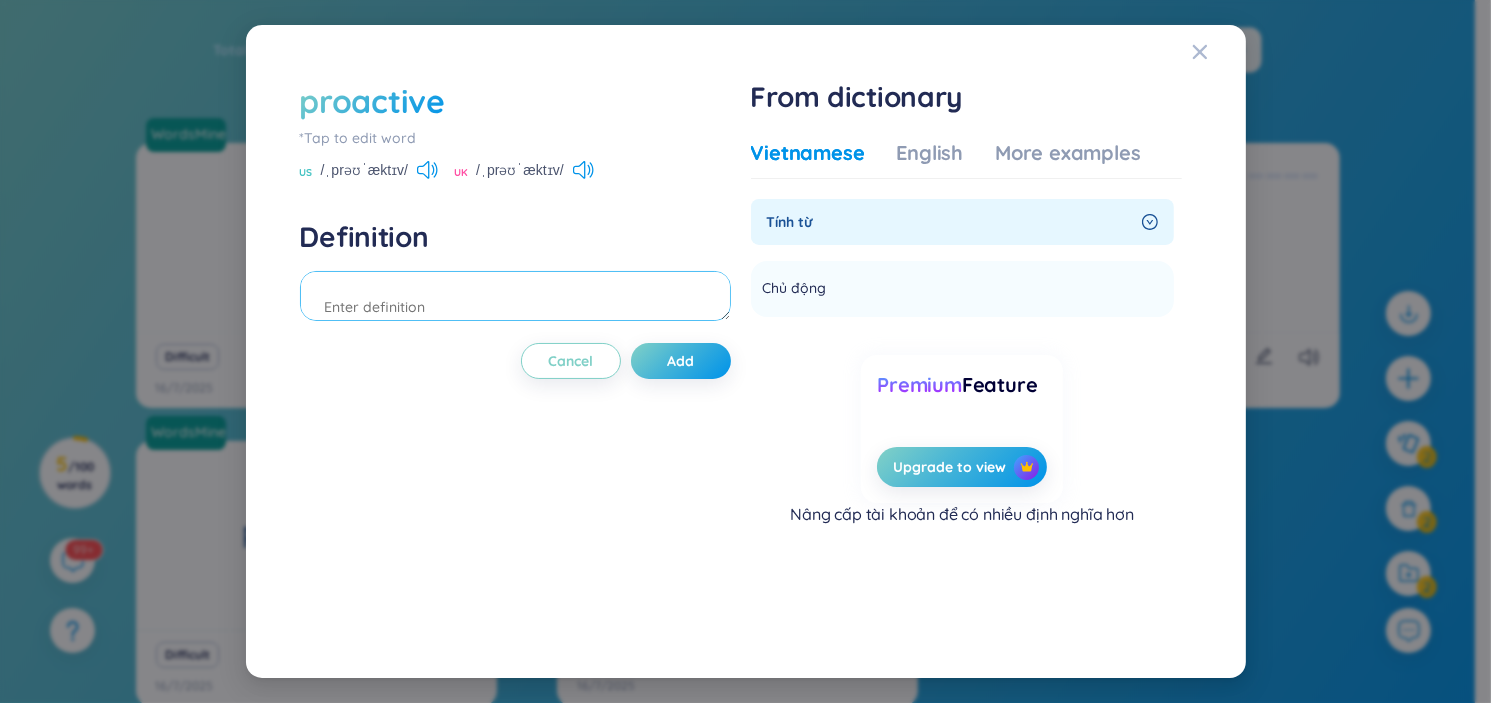 click at bounding box center (515, 296) 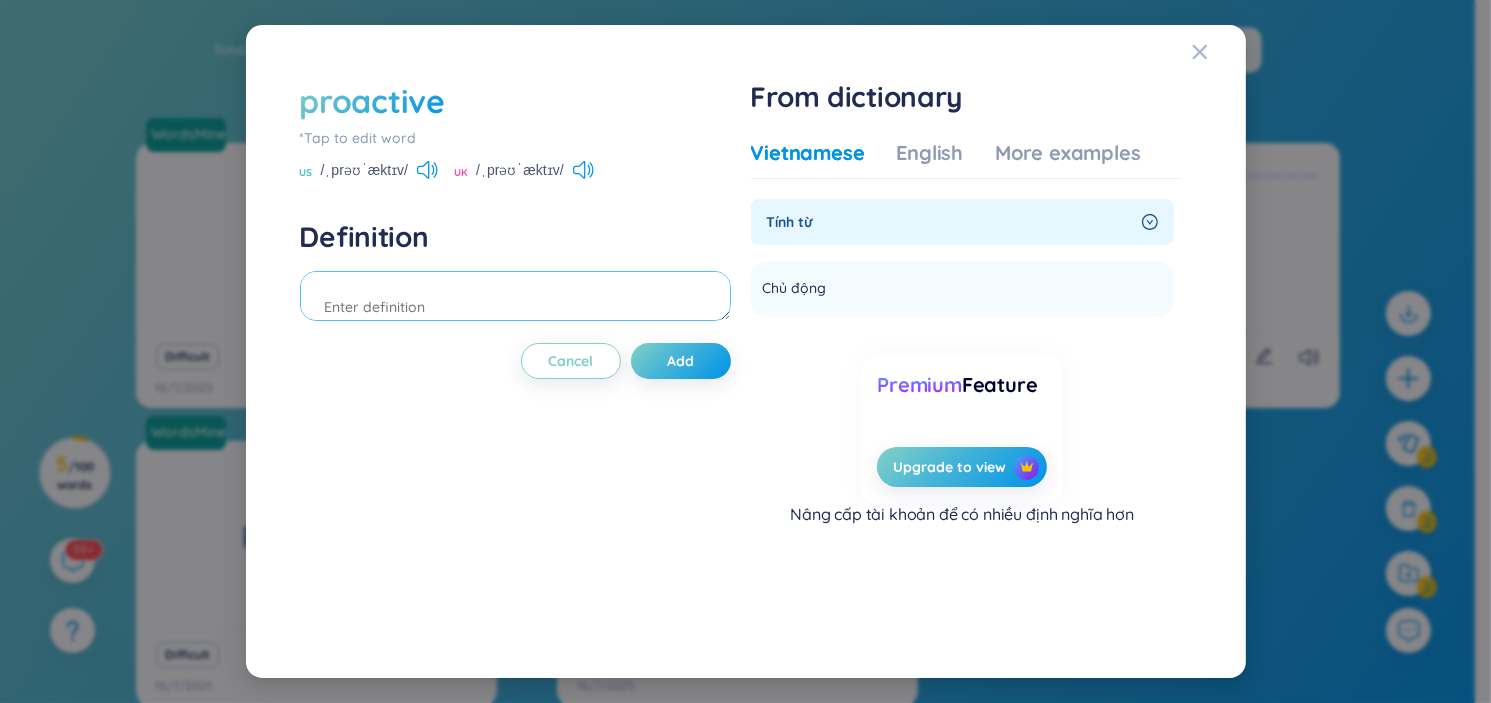 scroll, scrollTop: 22, scrollLeft: 0, axis: vertical 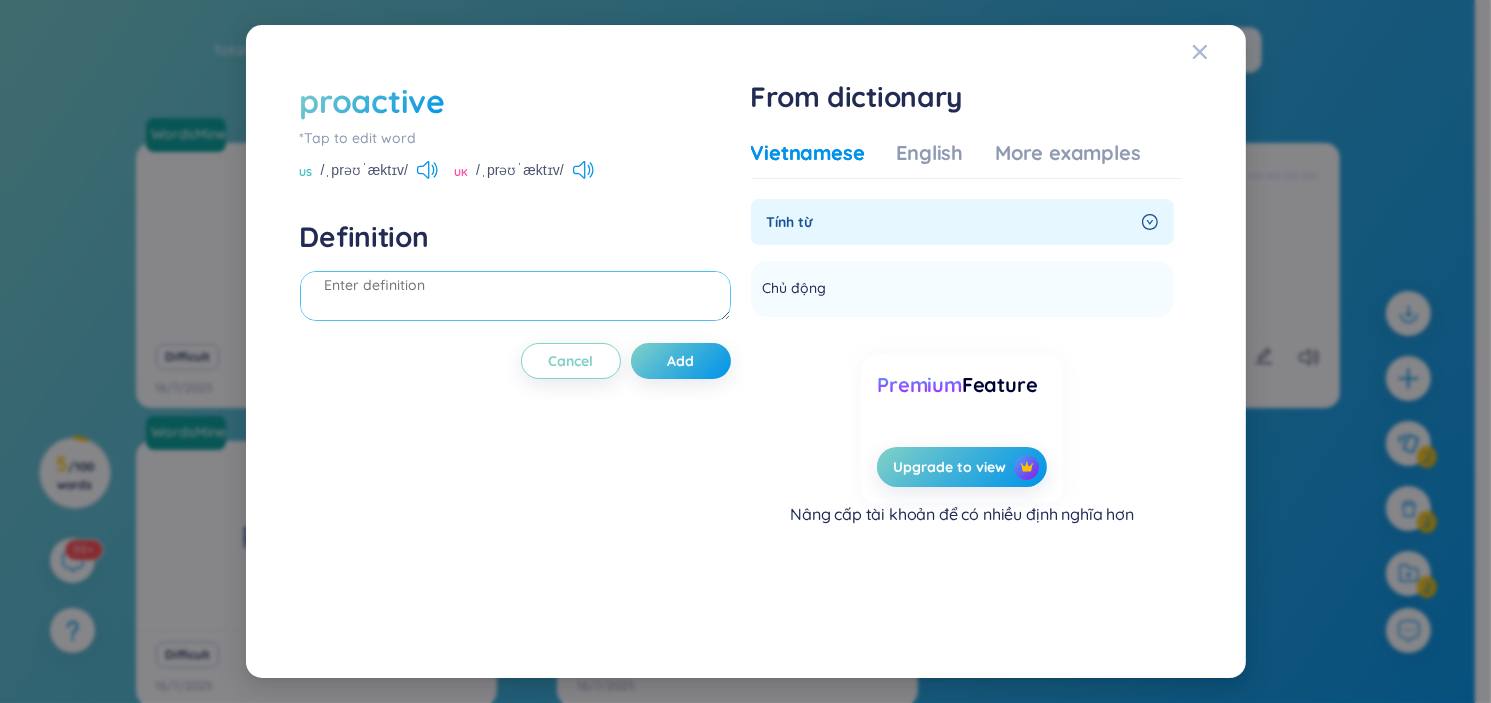 paste on "(adj) chủ độngSentence: I’m a proactive team member who takes initiative.
2. Front: reliable" 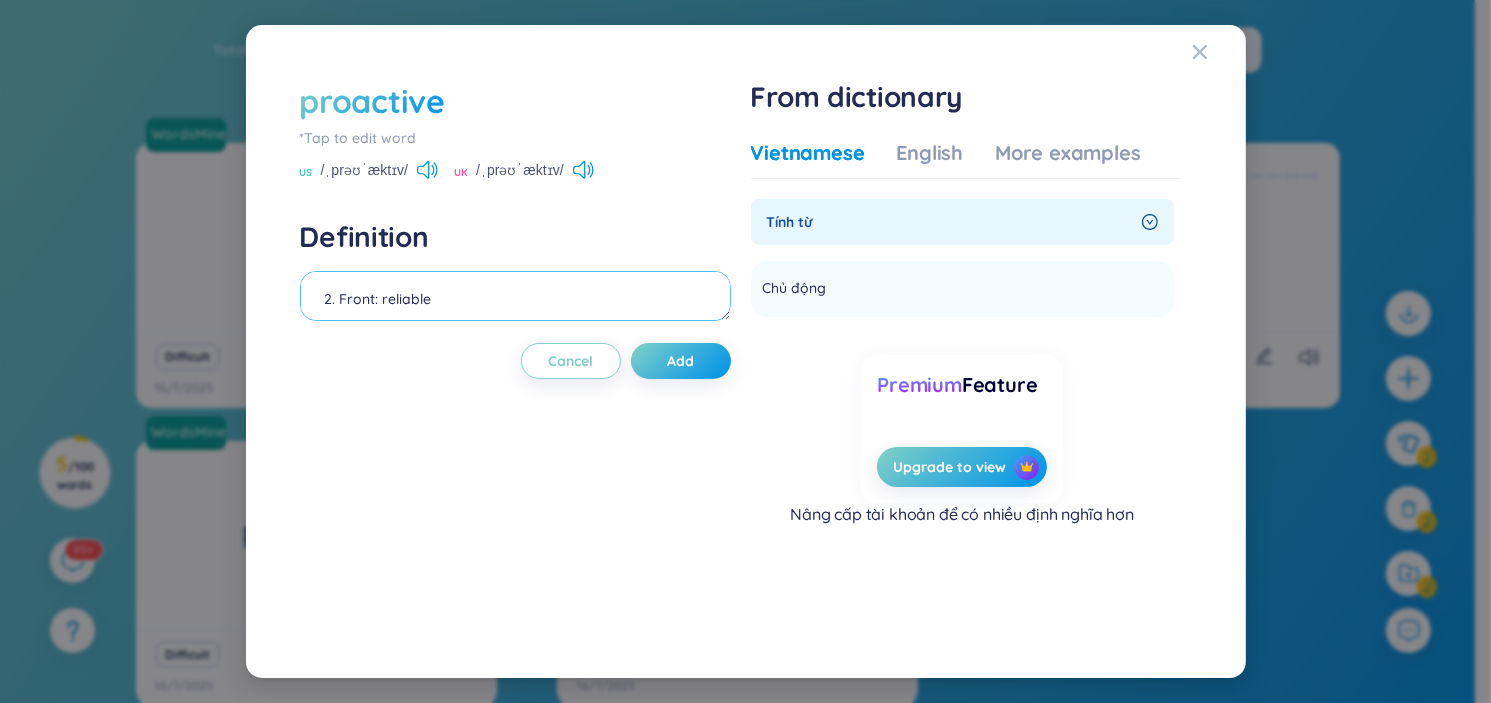 scroll, scrollTop: 88, scrollLeft: 0, axis: vertical 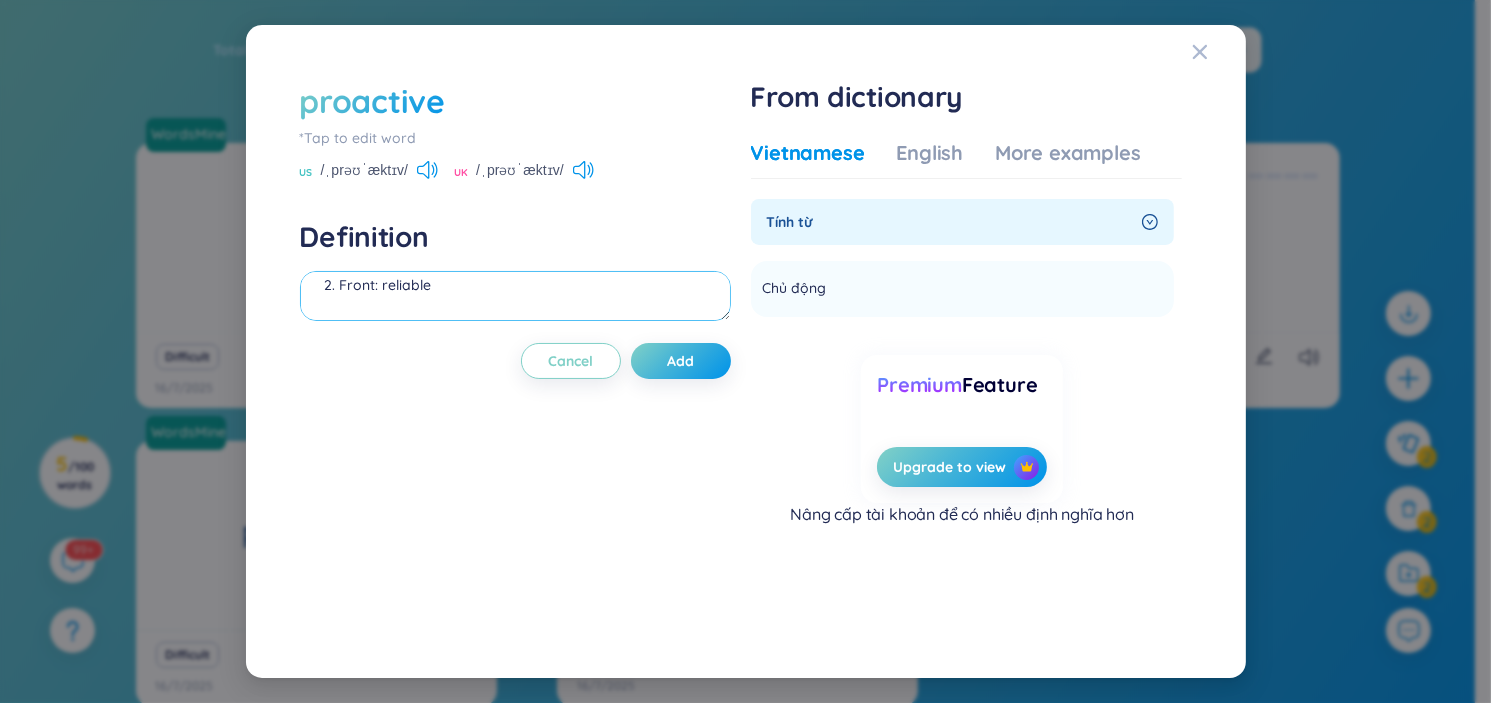 drag, startPoint x: 422, startPoint y: 307, endPoint x: 480, endPoint y: 309, distance: 58.034473 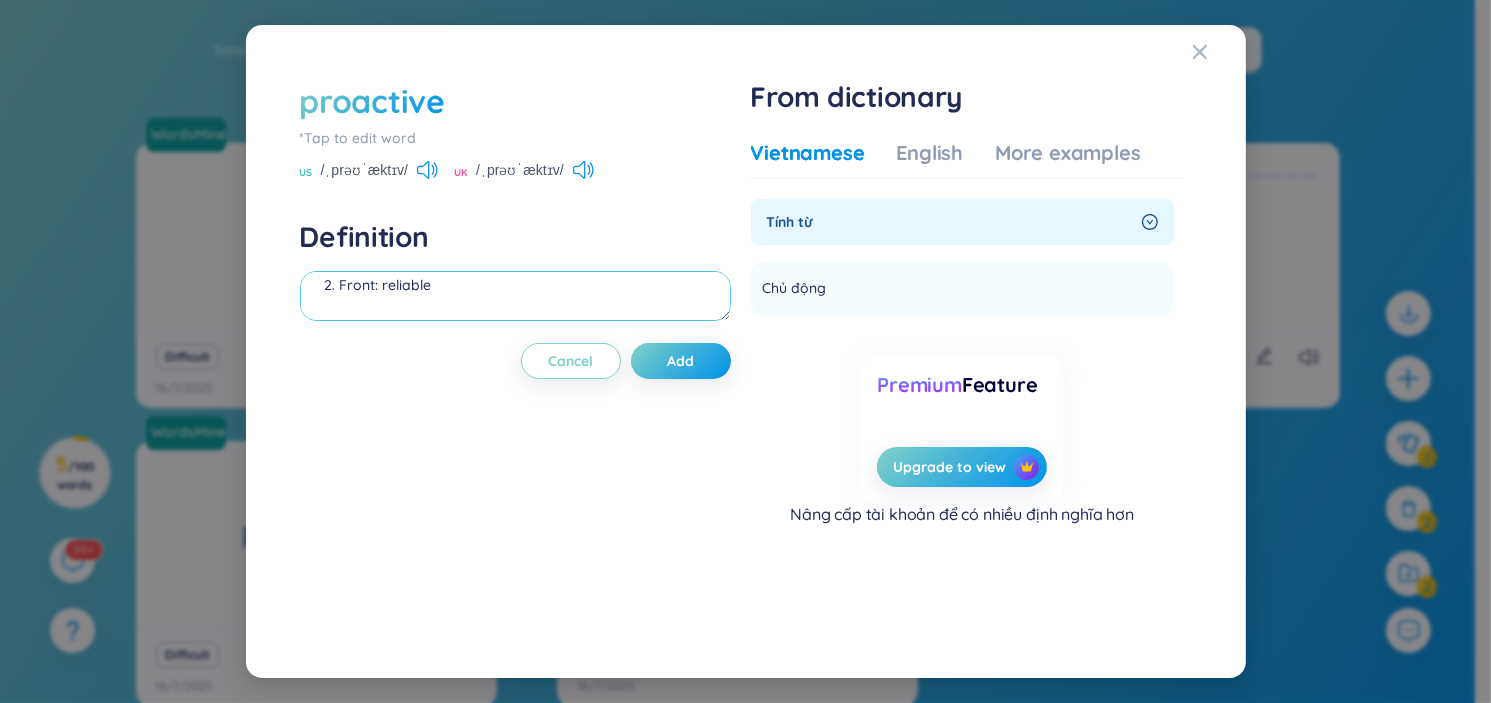 drag, startPoint x: 474, startPoint y: 310, endPoint x: 297, endPoint y: 300, distance: 177.28226 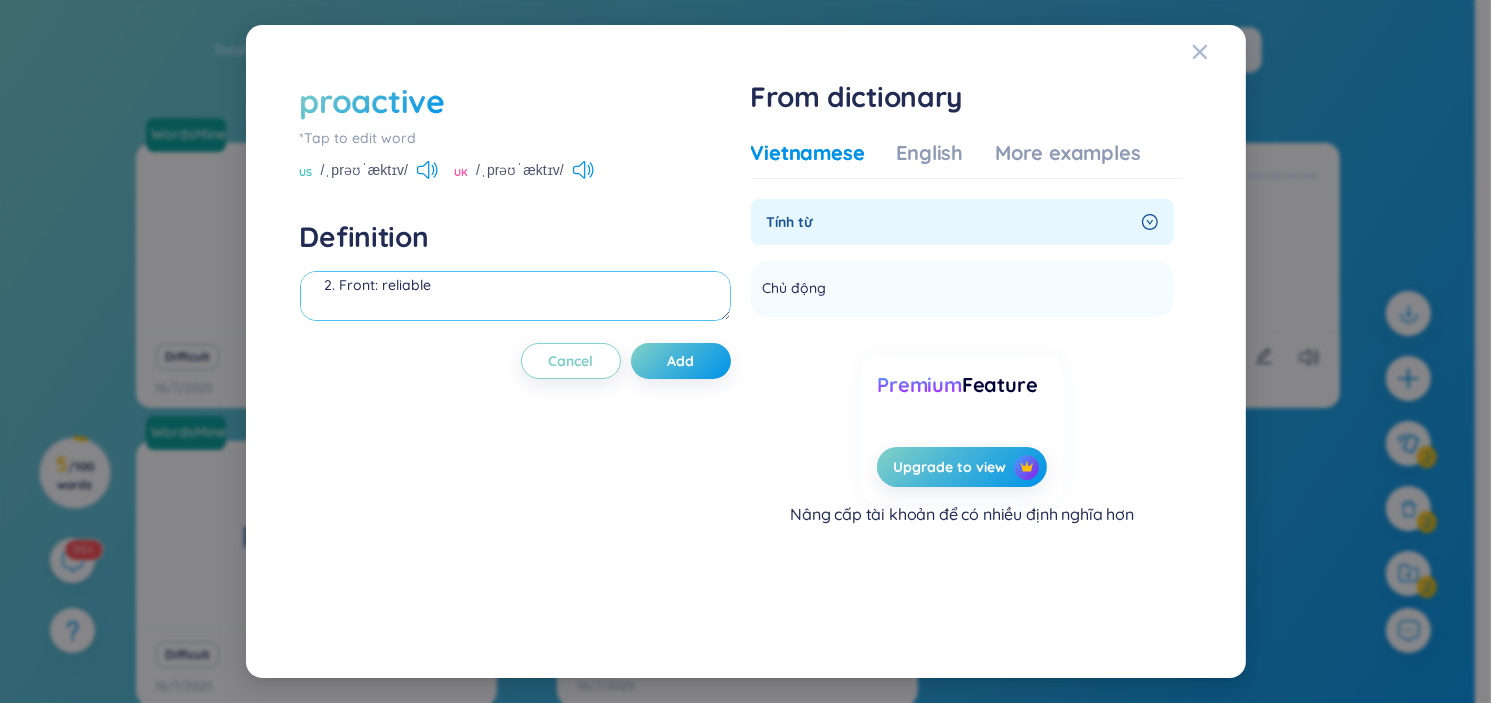 click on "proactive *Tap to edit word US /ˌprəʊˈæktɪv/ UK /ˌprəʊˈæktɪv/ Definition (adj) chủ độngSentence: I’m a proactive team member who takes initiative.
2. Front: reliable Cancel Add From dictionary Vietnamese English More examples Tính từ Chủ động Add Premium  Feature Upgrade to view Nâng cấp tài khoản để có nhiều định nghĩa hơn No data to display" at bounding box center (746, 351) 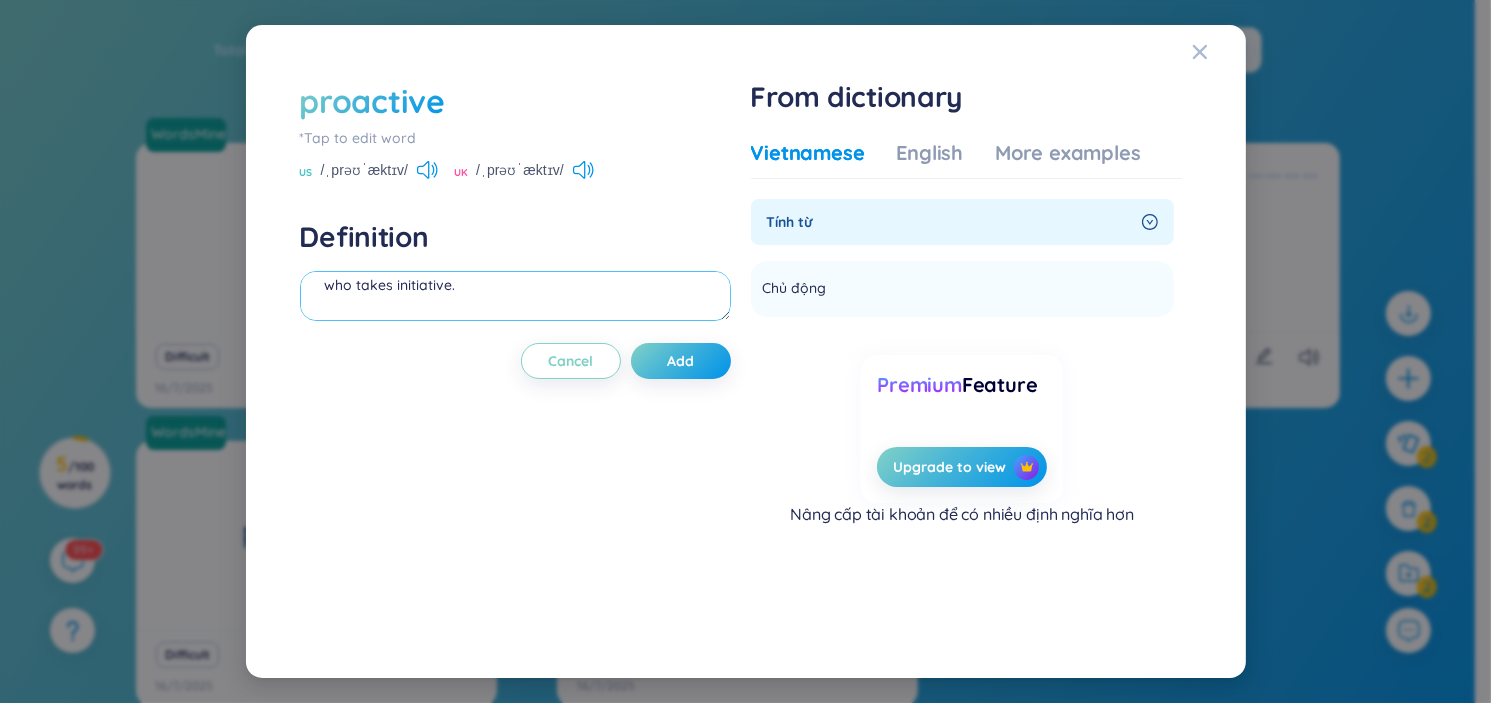 scroll, scrollTop: 0, scrollLeft: 0, axis: both 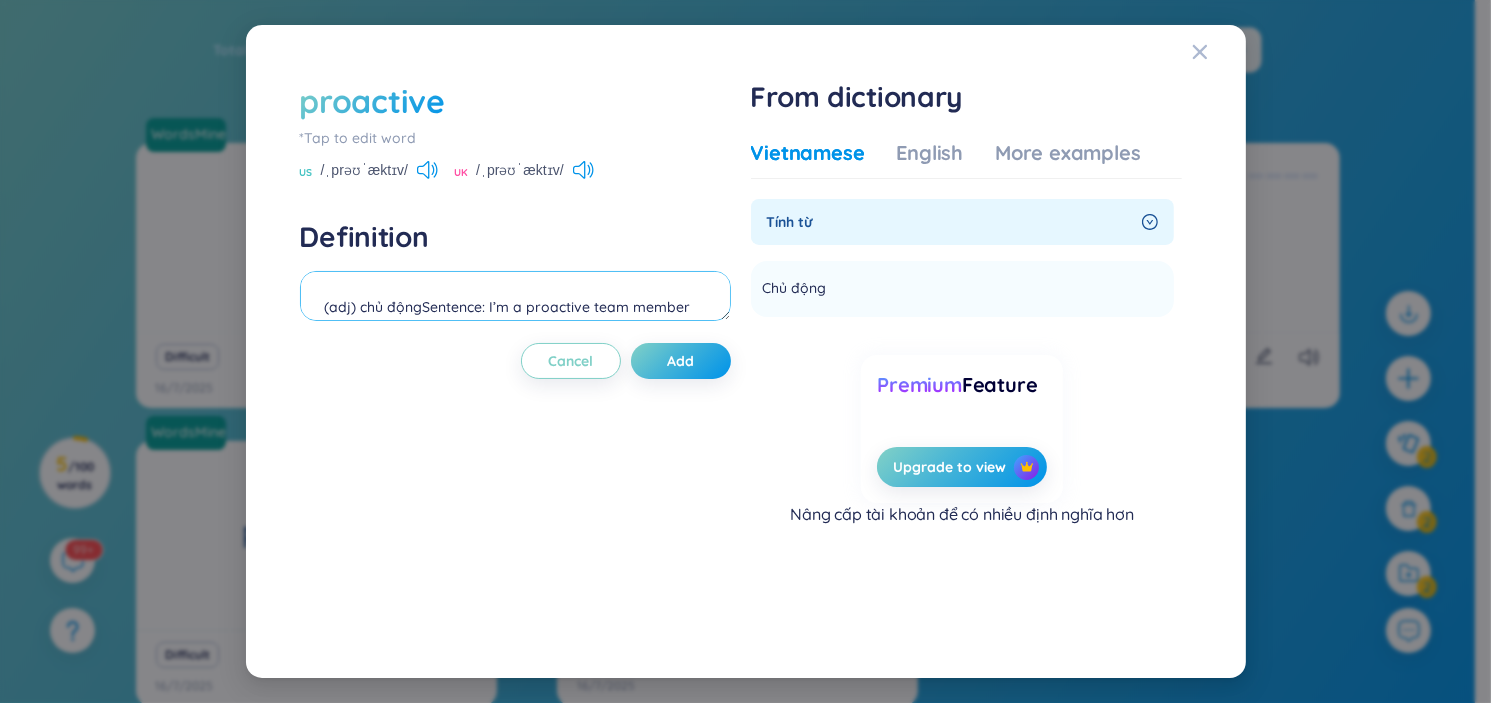 drag, startPoint x: 420, startPoint y: 309, endPoint x: 479, endPoint y: 295, distance: 60.63827 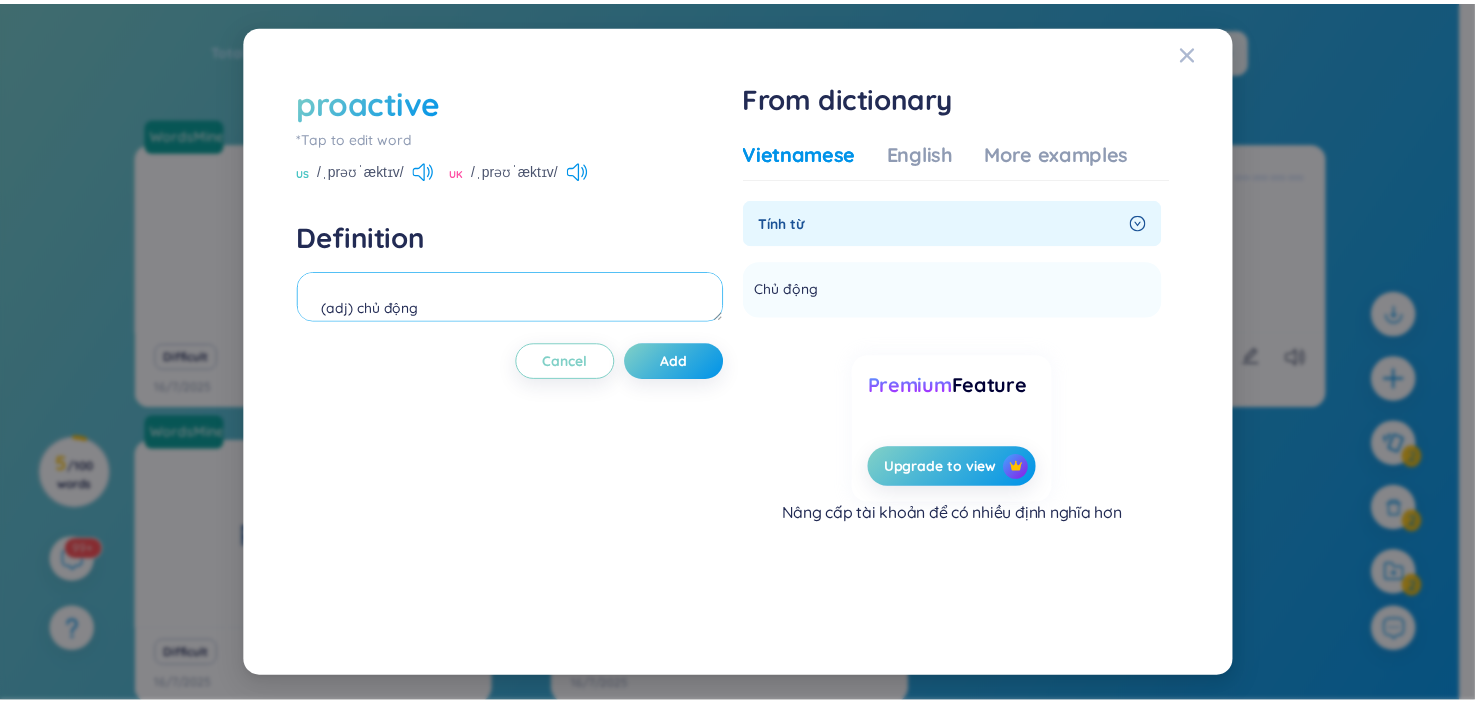 scroll, scrollTop: 17, scrollLeft: 0, axis: vertical 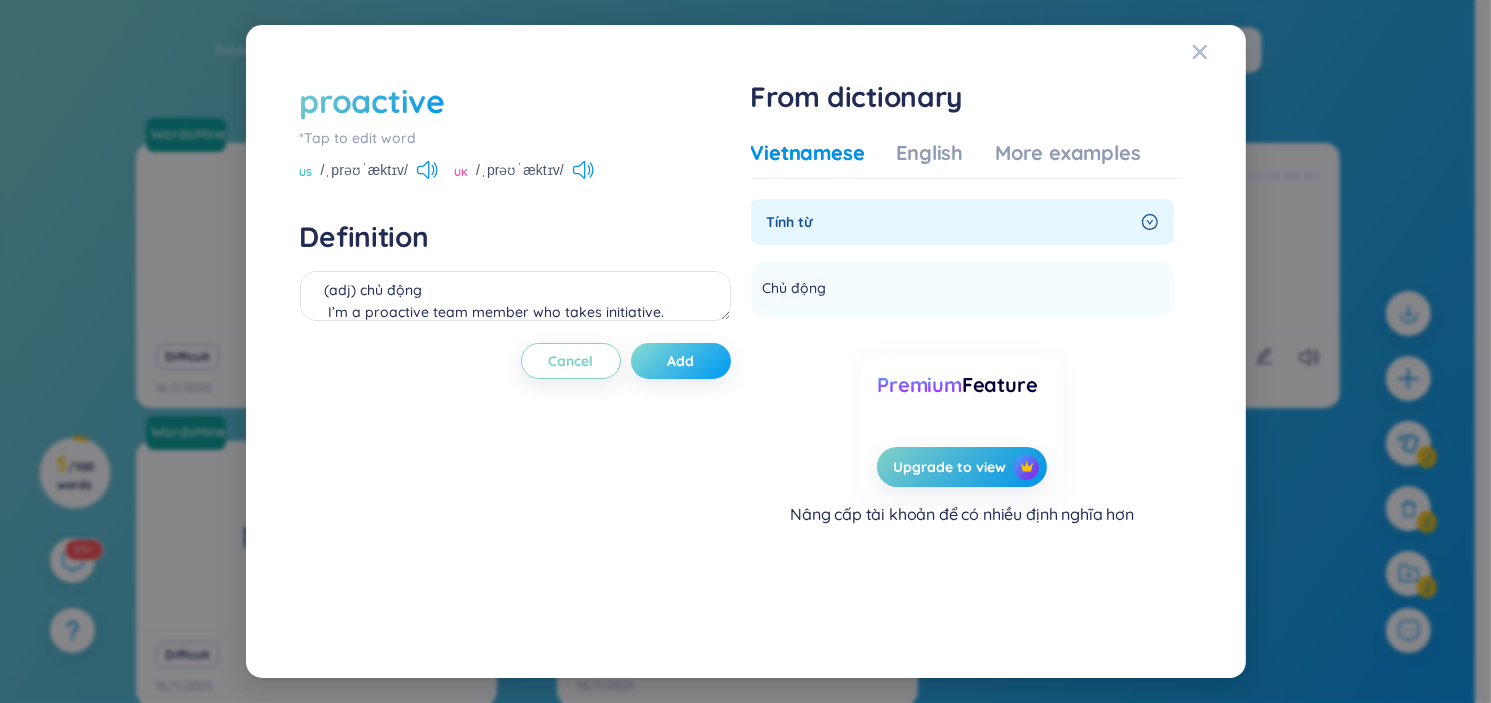 click on "Add" at bounding box center [680, 361] 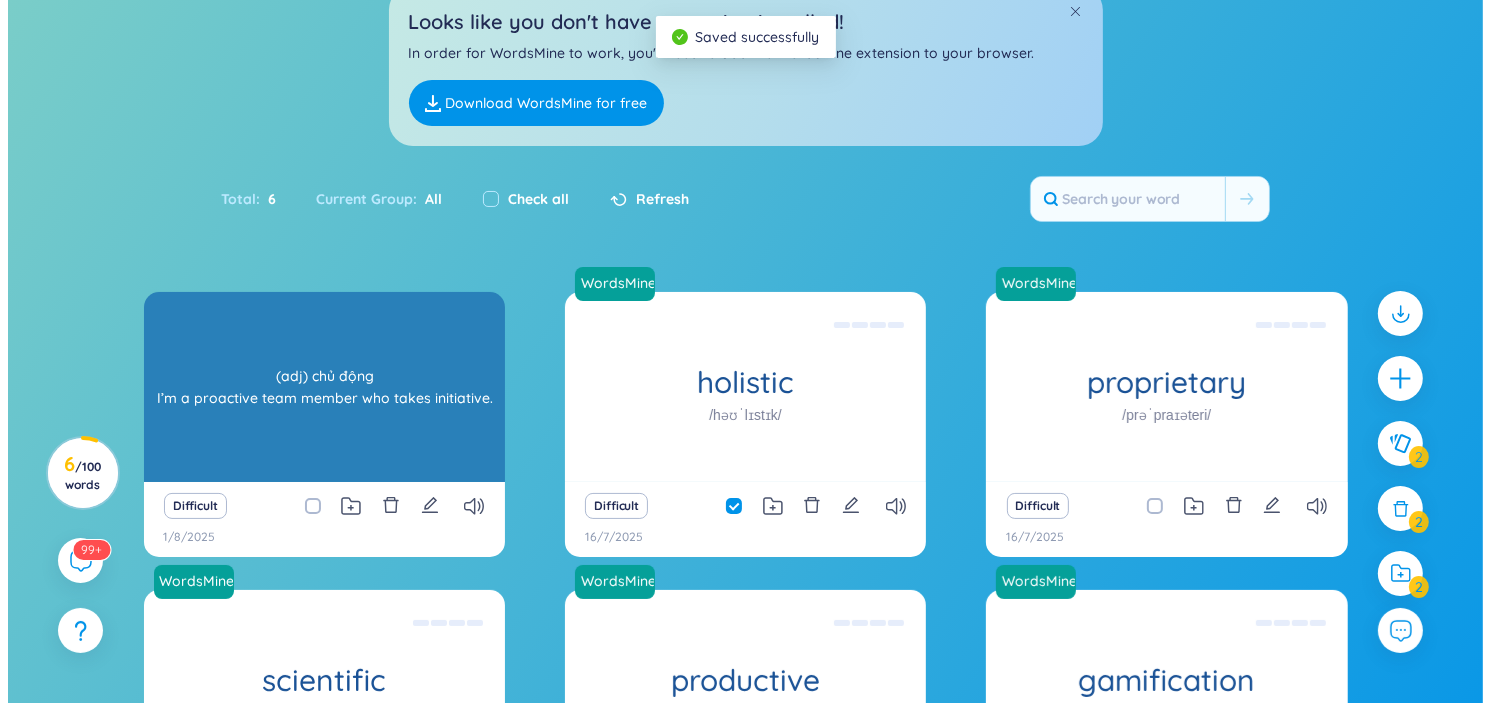 scroll, scrollTop: 200, scrollLeft: 0, axis: vertical 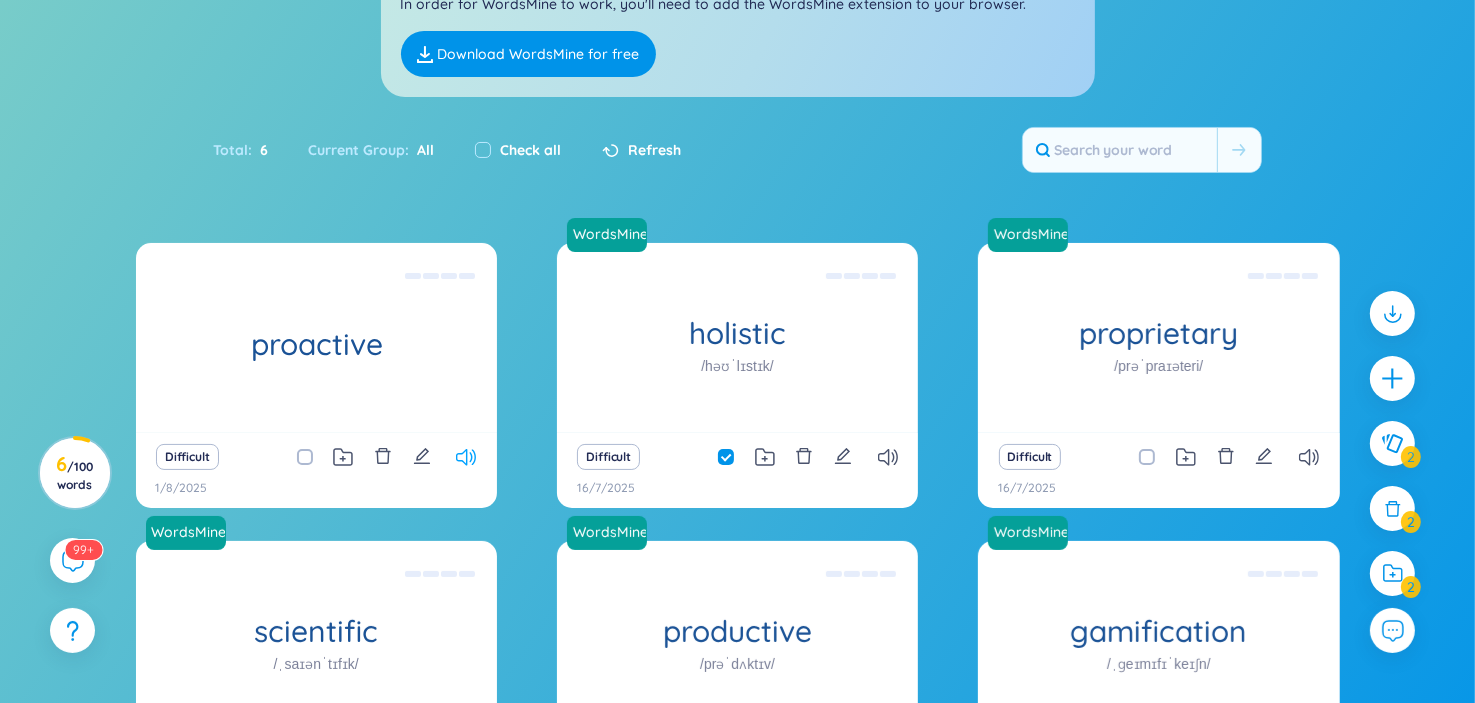 click 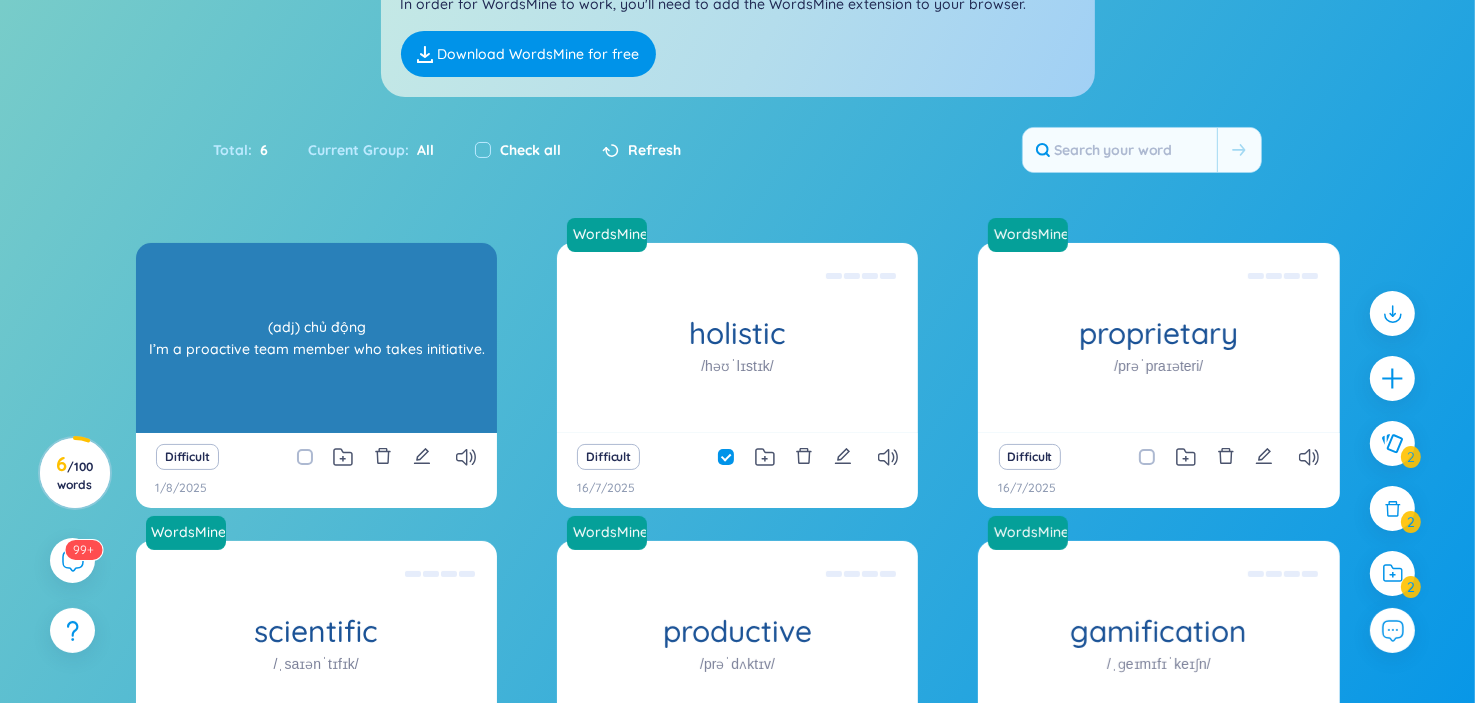 click on "proactive (adj) chủ động
I’m a proactive team member who takes initiative." 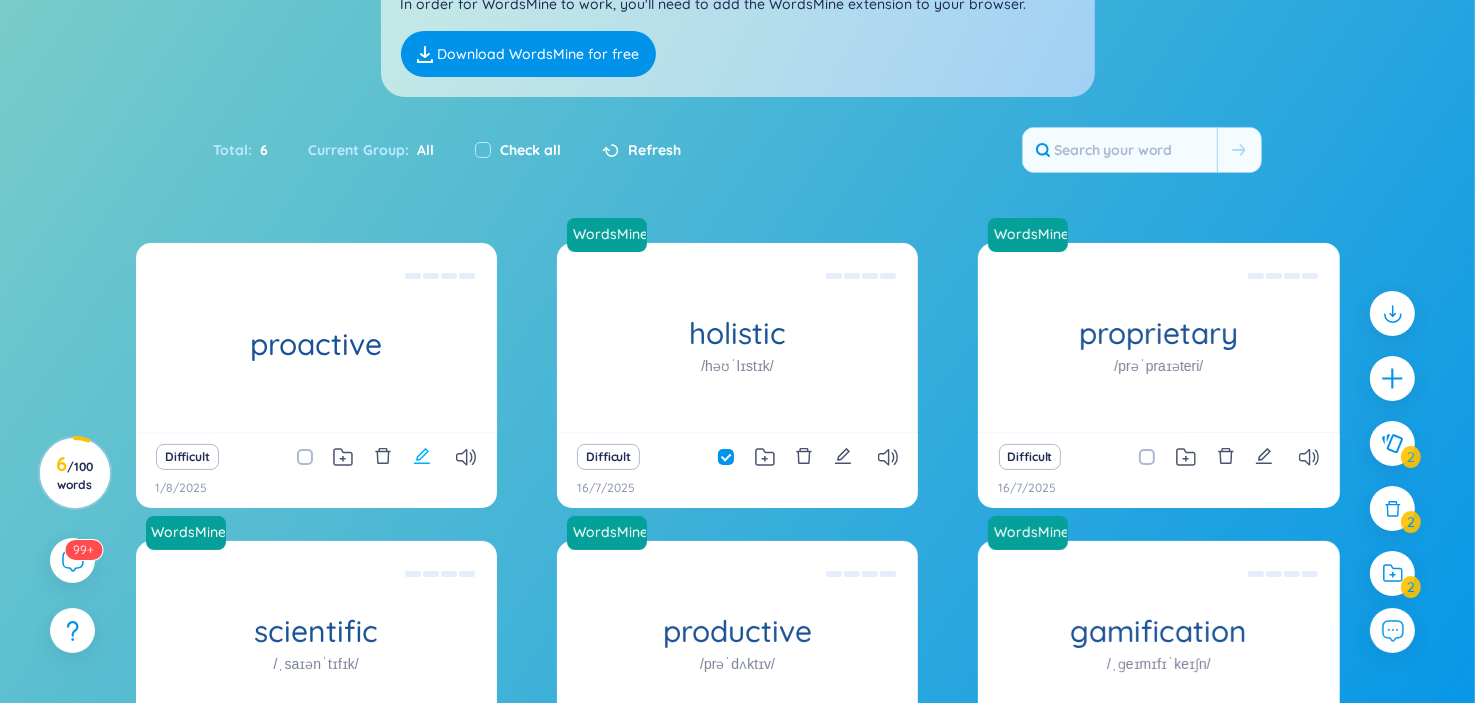 click 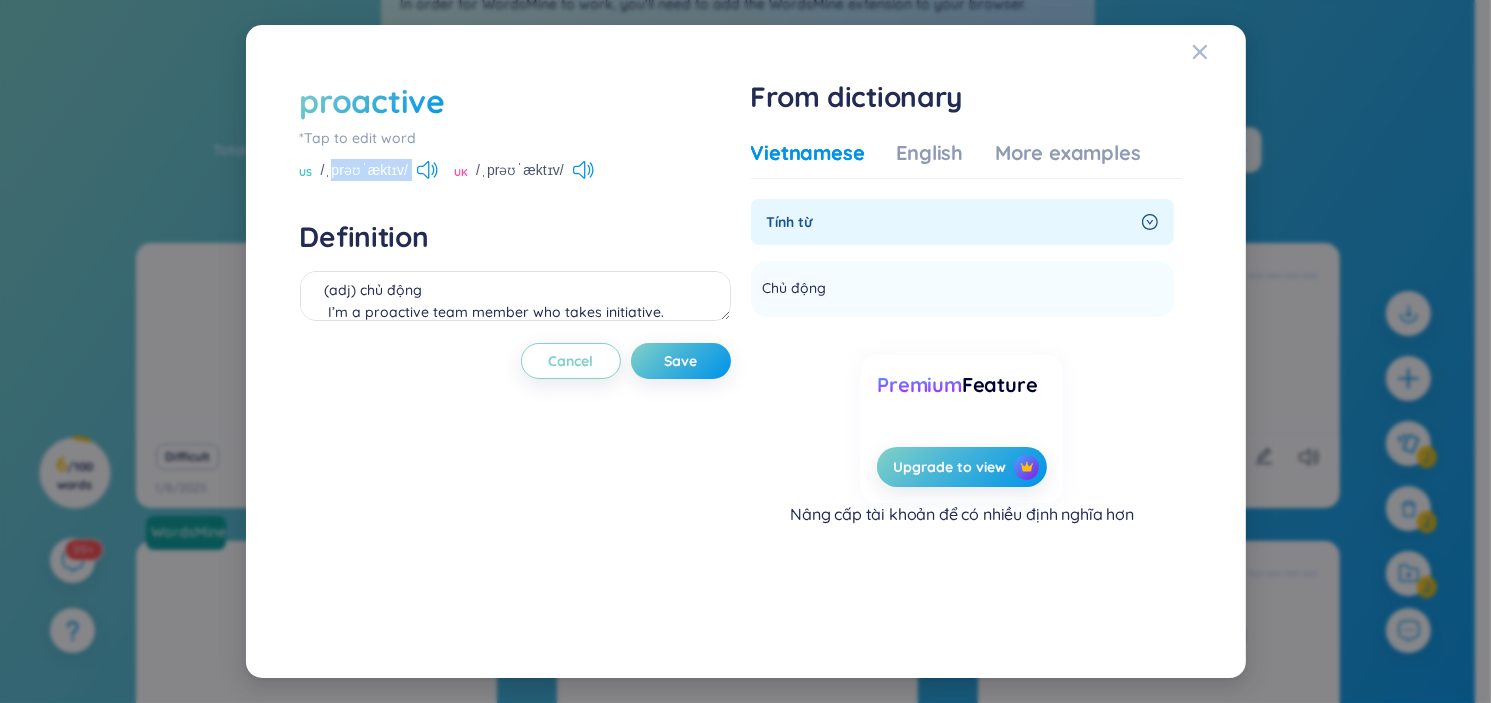drag, startPoint x: 334, startPoint y: 173, endPoint x: 411, endPoint y: 185, distance: 77.92946 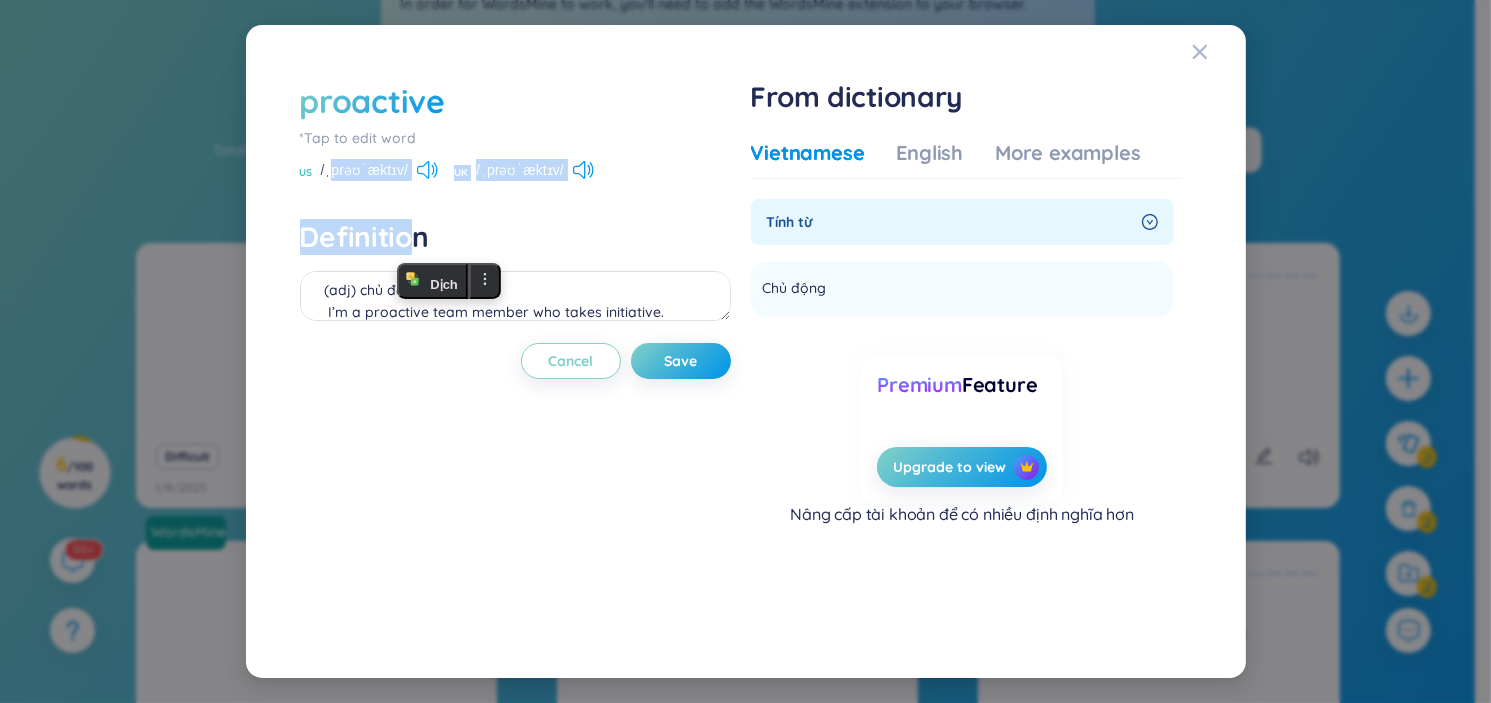 click 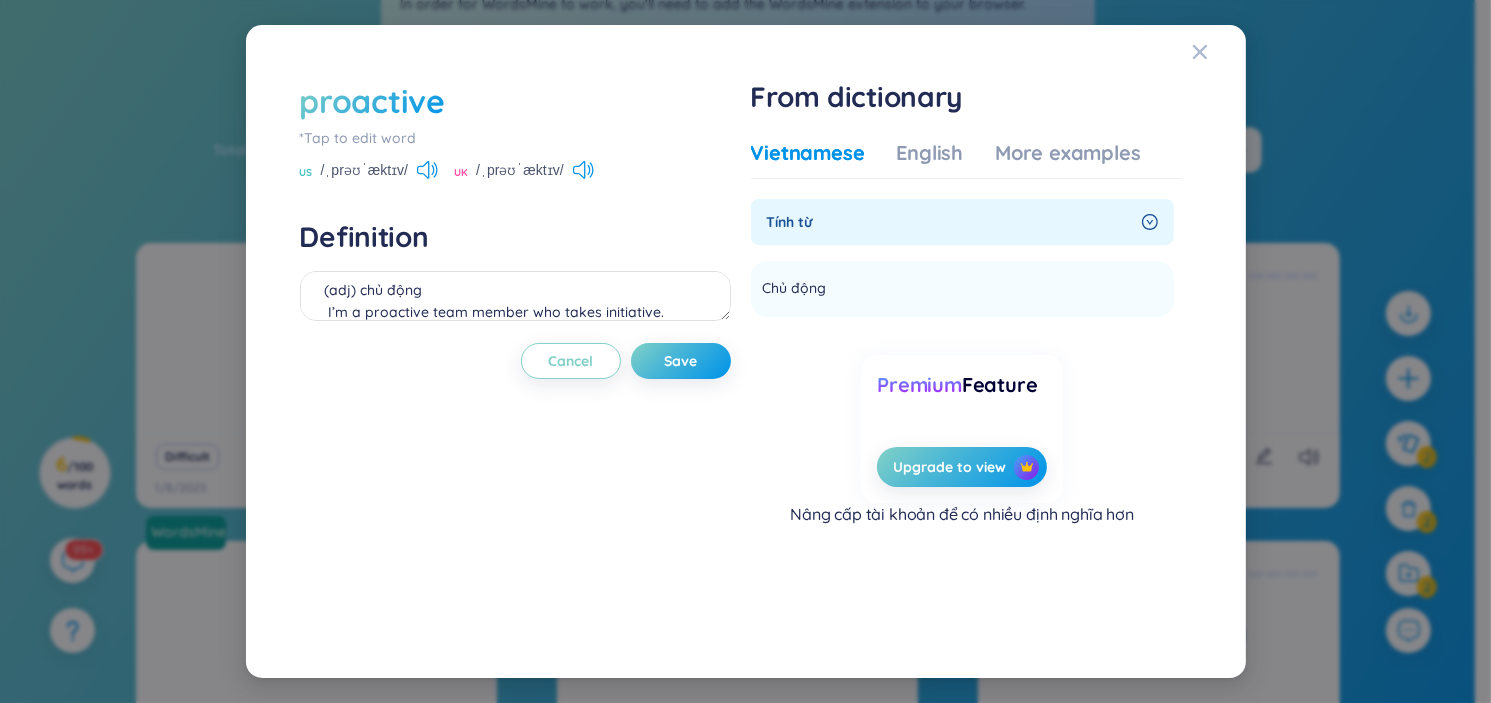 click on "proactive *Tap to edit word US /ˌprəʊˈæktɪv/ UK /ˌprəʊˈæktɪv/ Definition (adj) chủ động
I’m a proactive team member who takes initiative.
Cancel Save" at bounding box center [515, 351] 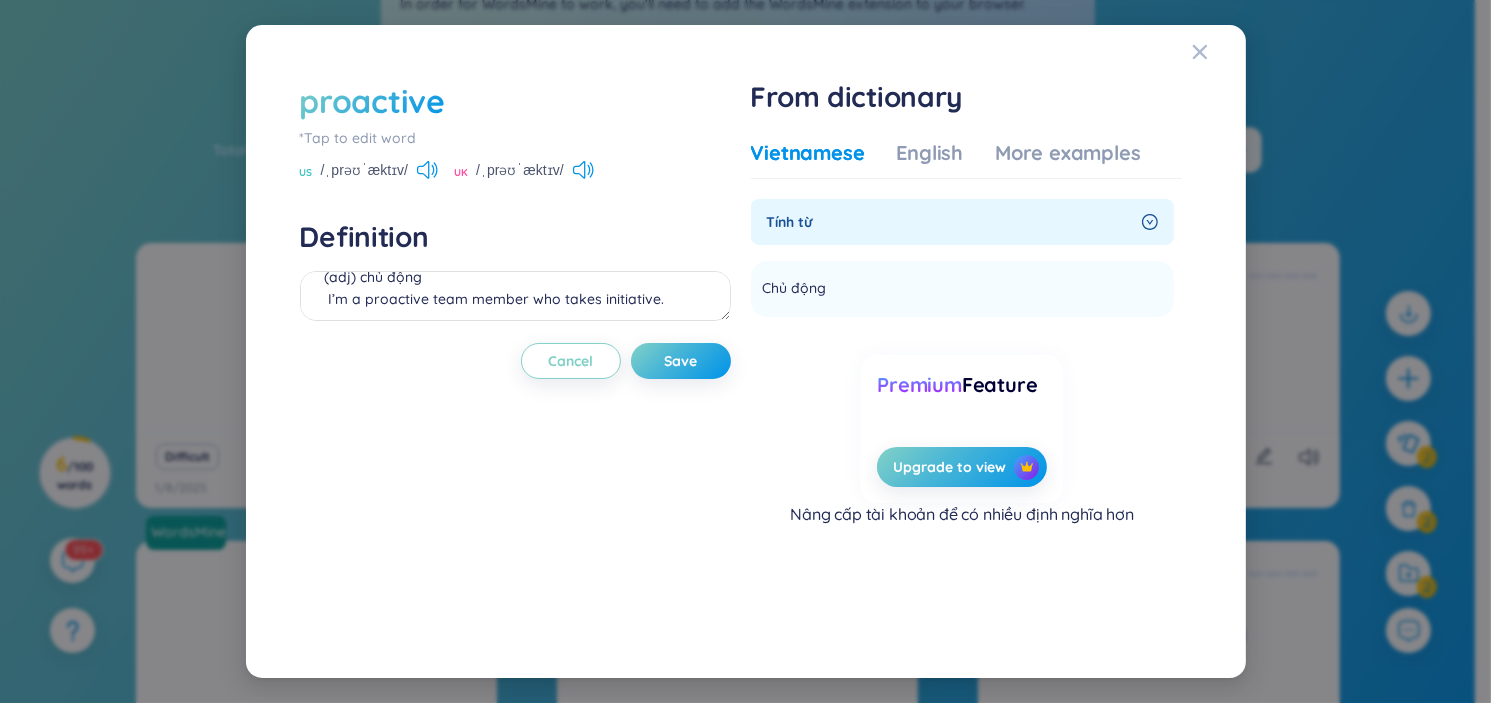 scroll, scrollTop: 0, scrollLeft: 0, axis: both 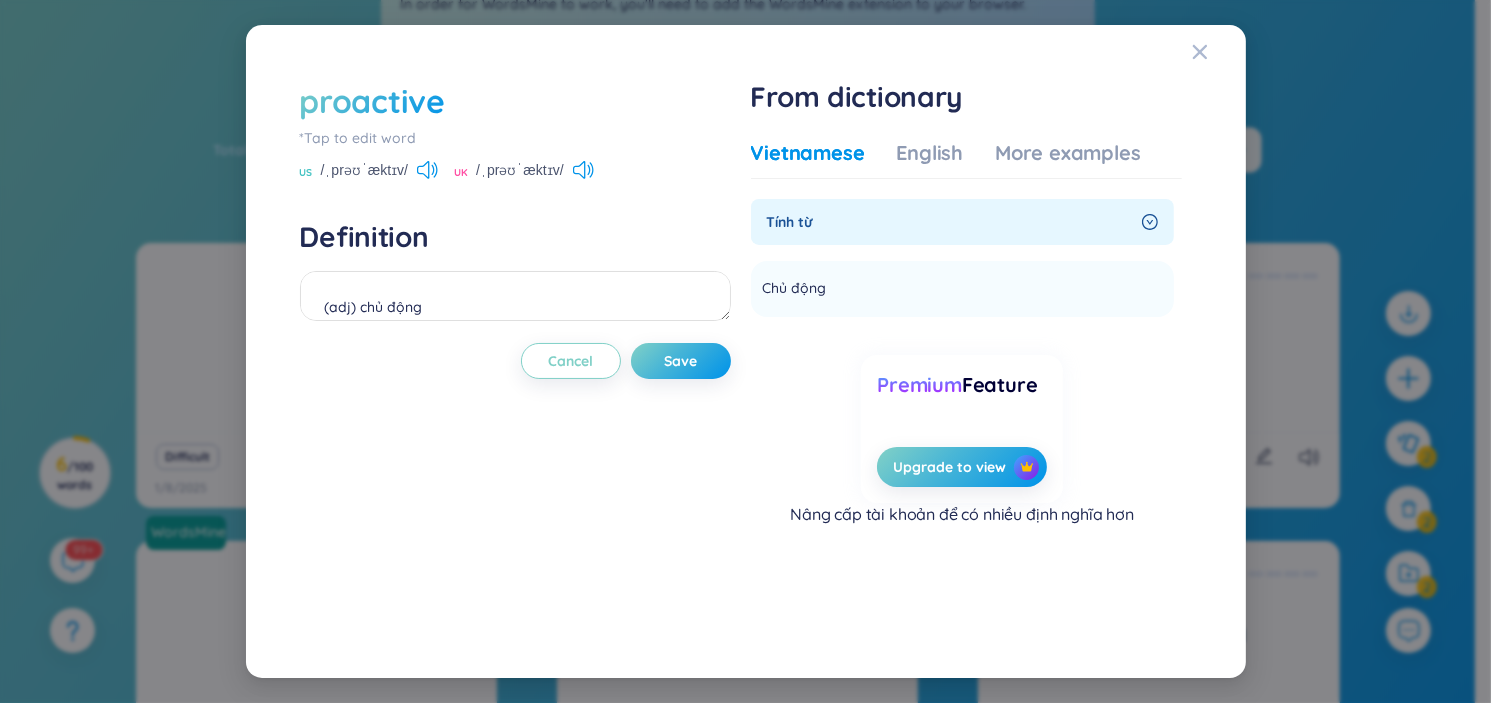 click on "Tính từ" at bounding box center [962, 222] 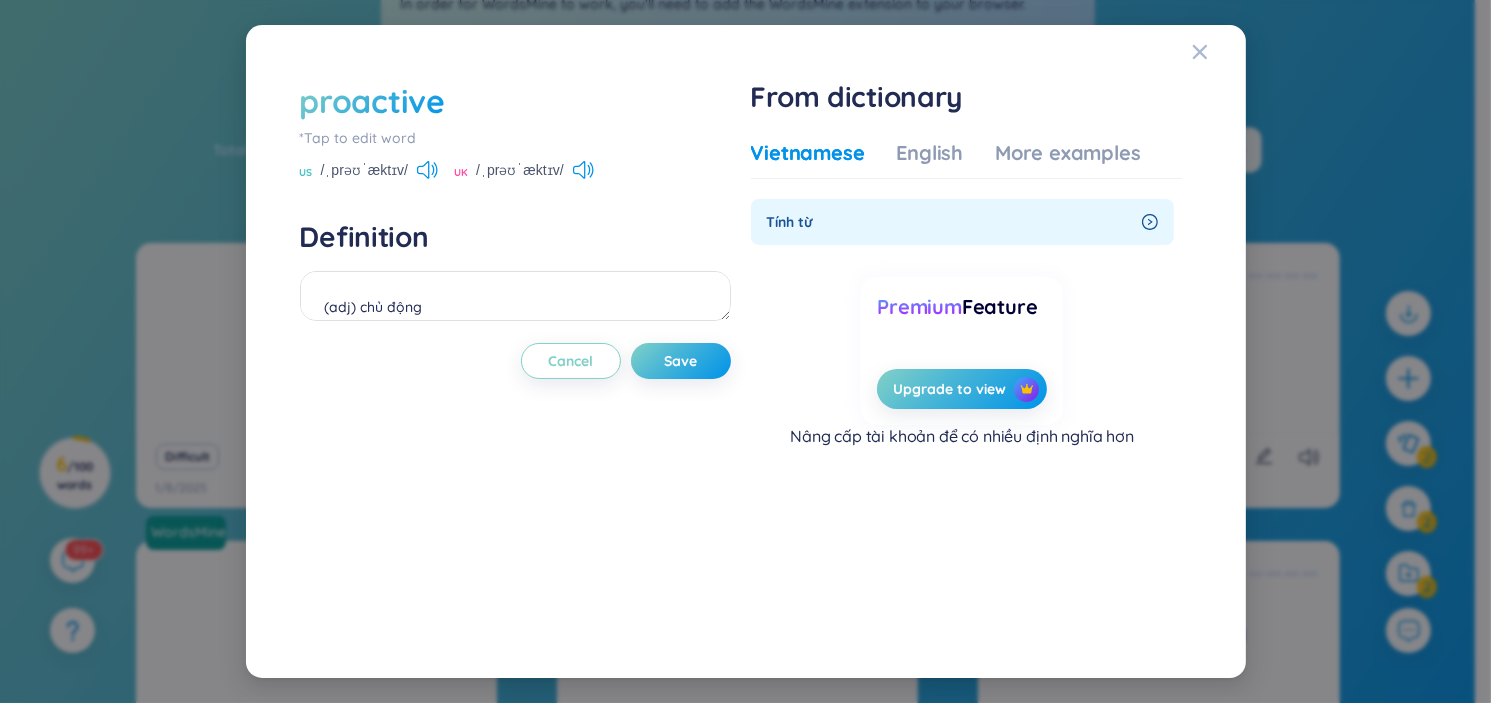 click on "Tính từ" at bounding box center [962, 222] 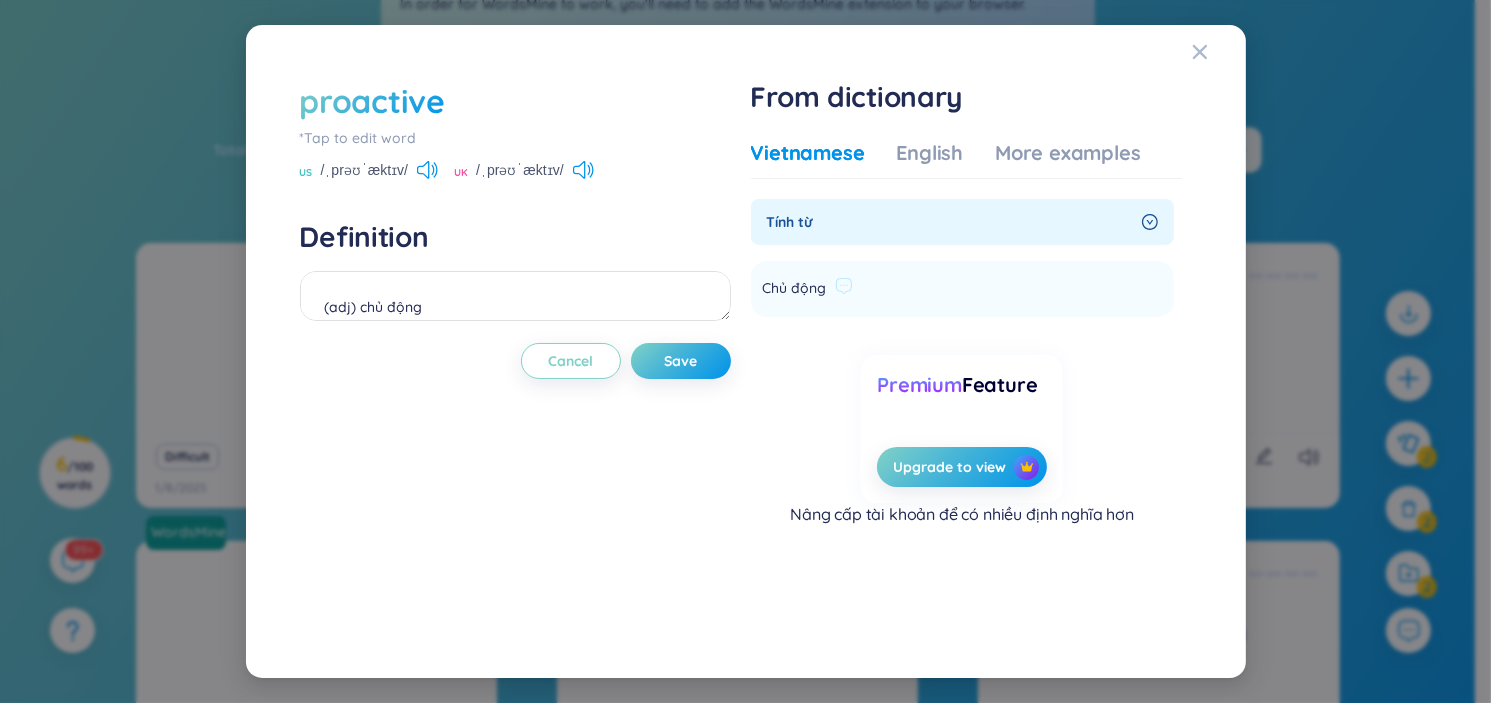 click on "Chủ động Add" at bounding box center (962, 289) 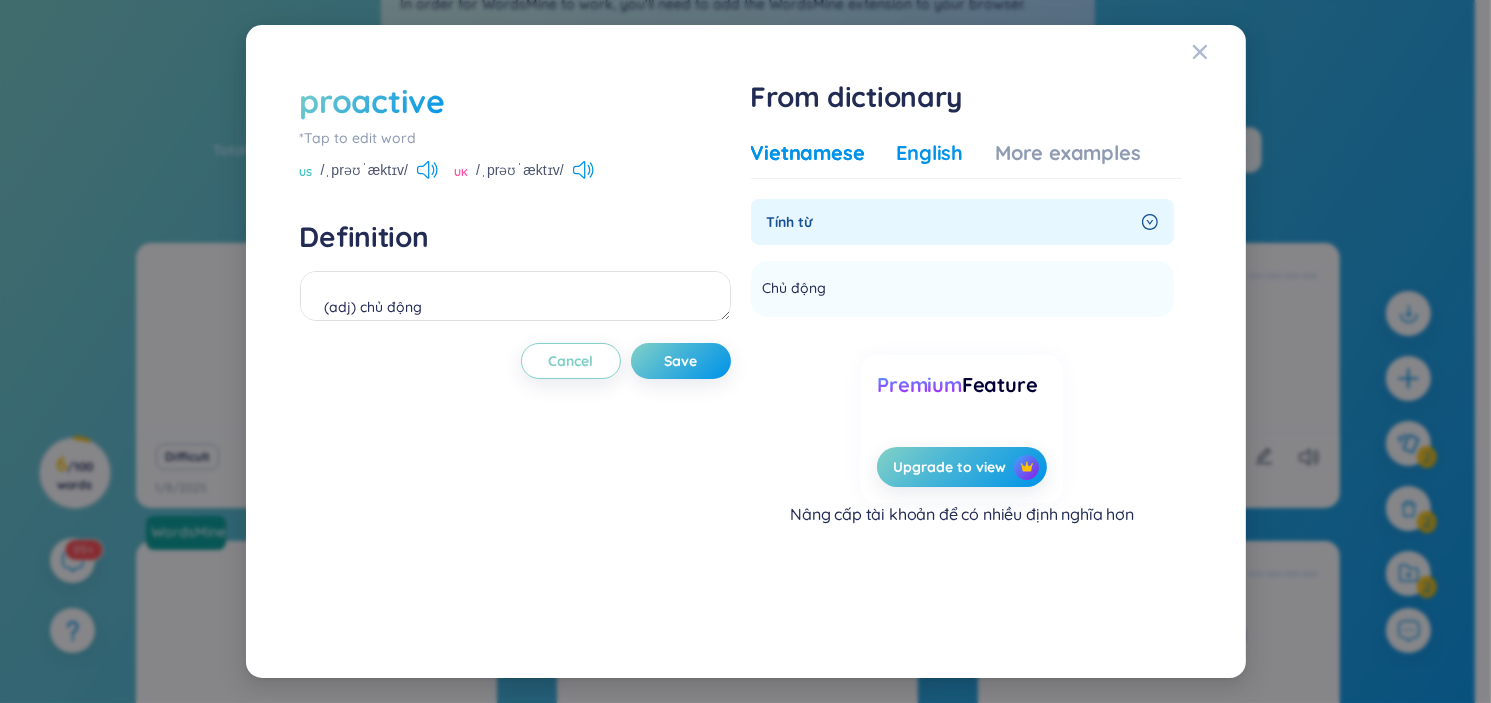 click on "English" at bounding box center [930, 153] 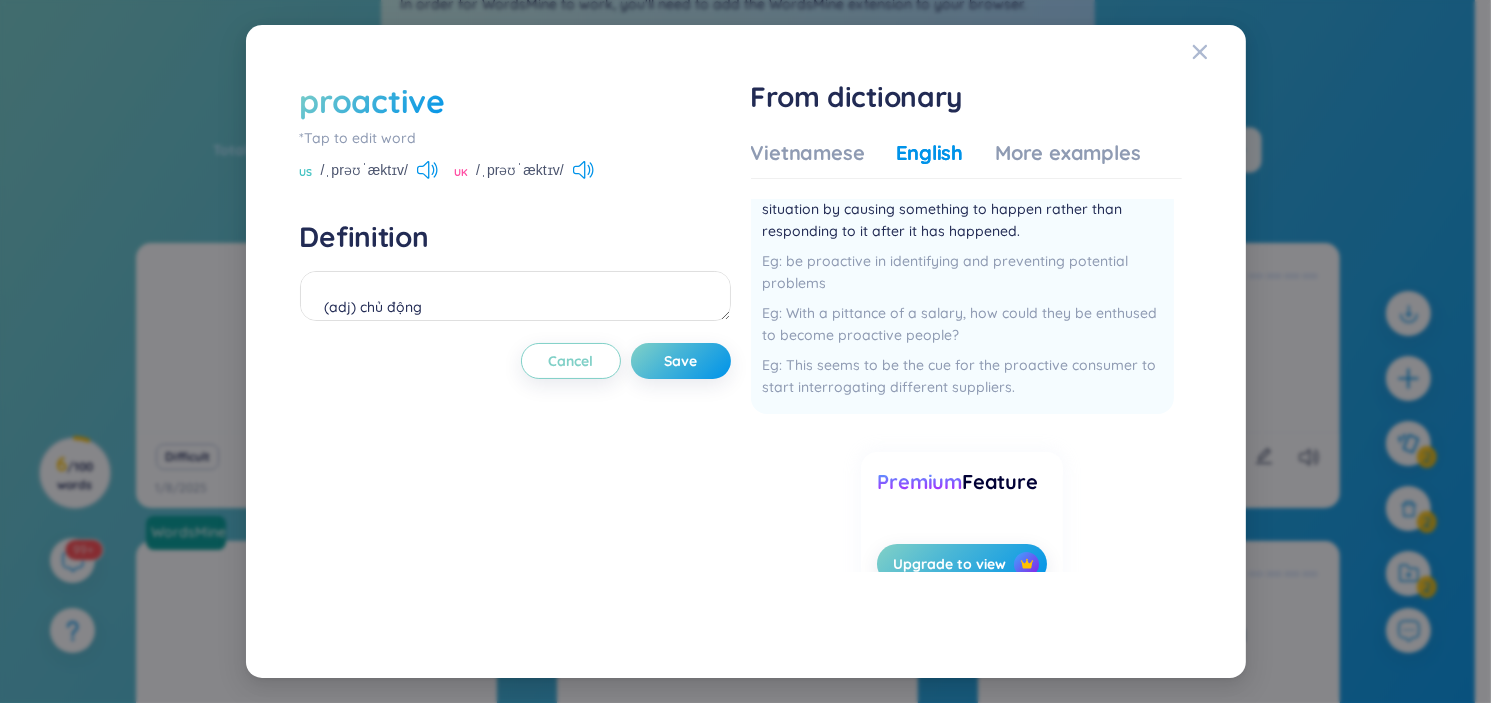 scroll, scrollTop: 167, scrollLeft: 0, axis: vertical 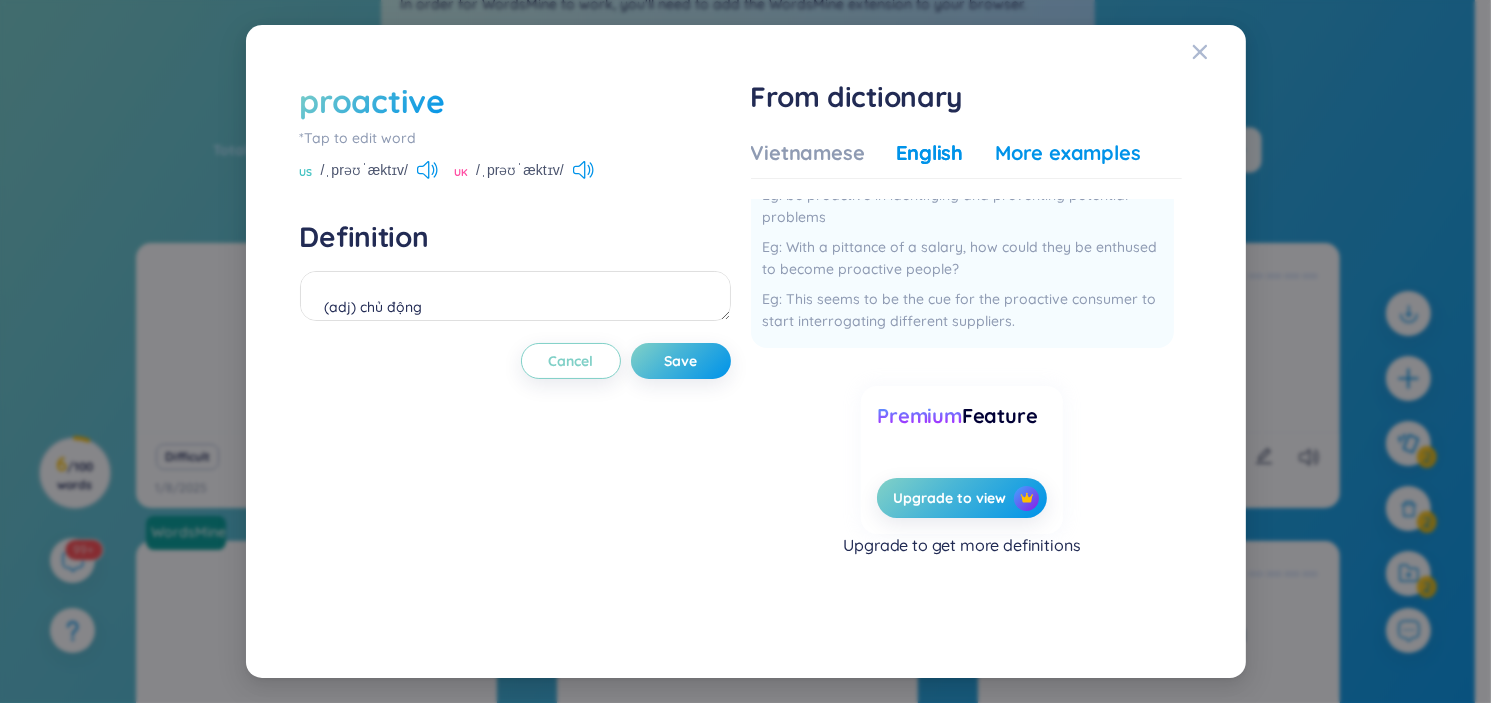 click on "More examples" at bounding box center [1067, 153] 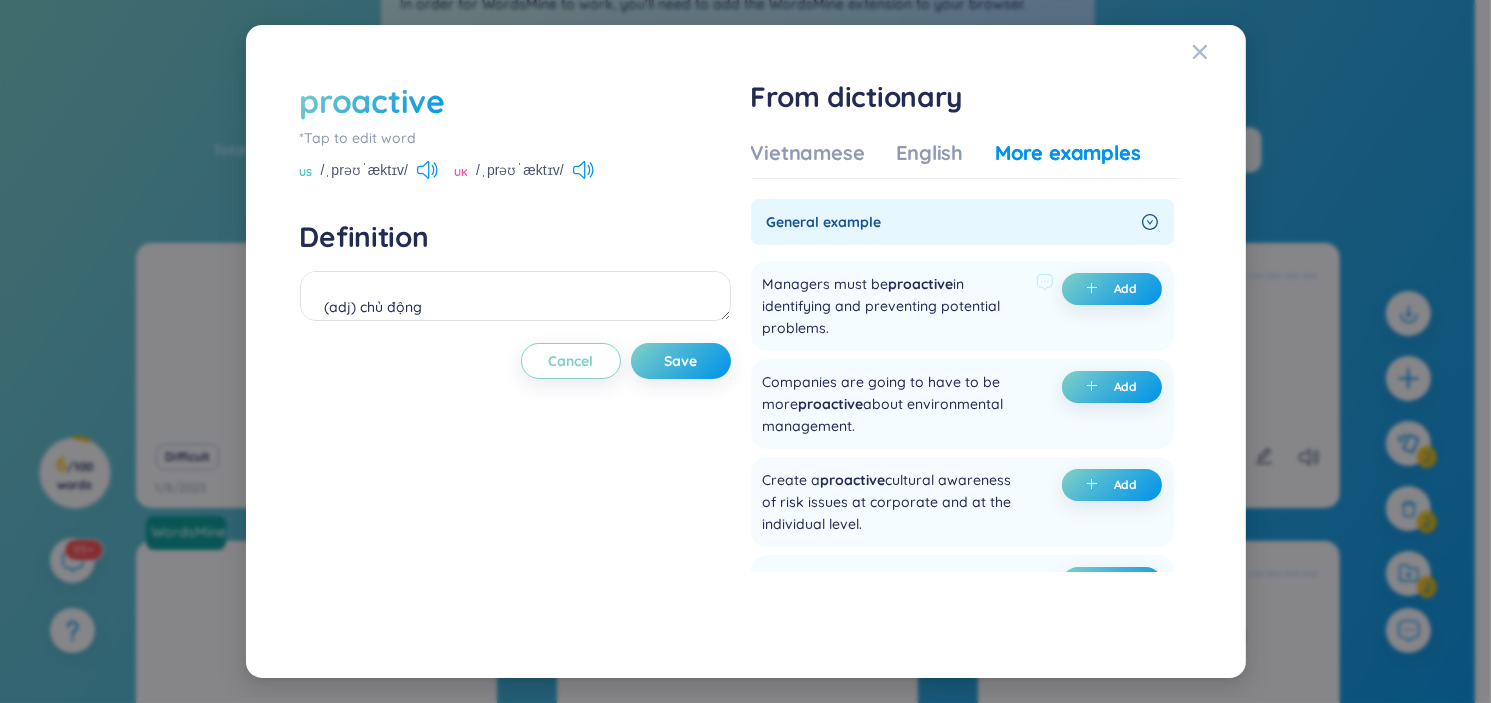 drag, startPoint x: 1127, startPoint y: 282, endPoint x: 1126, endPoint y: 319, distance: 37.01351 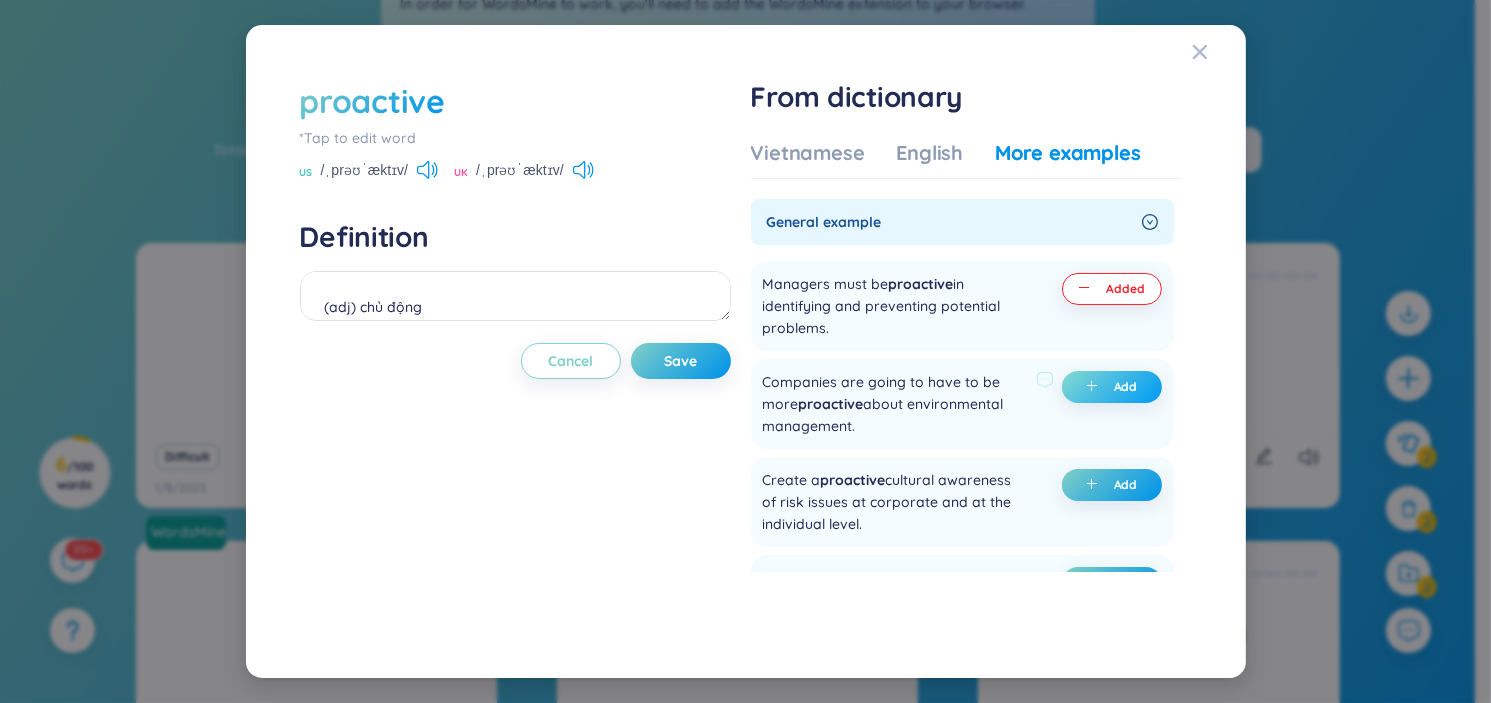 click on "Add" at bounding box center (1112, 387) 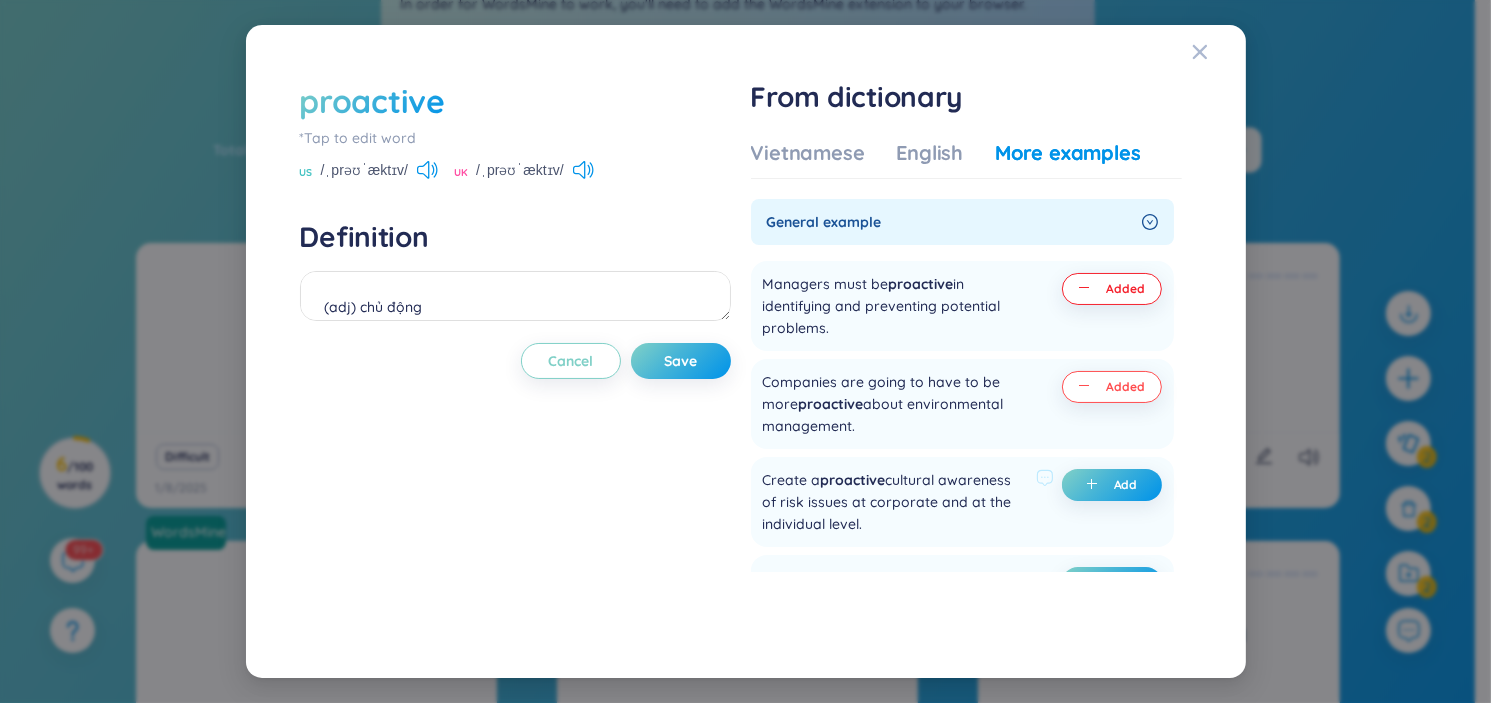 scroll, scrollTop: 400, scrollLeft: 0, axis: vertical 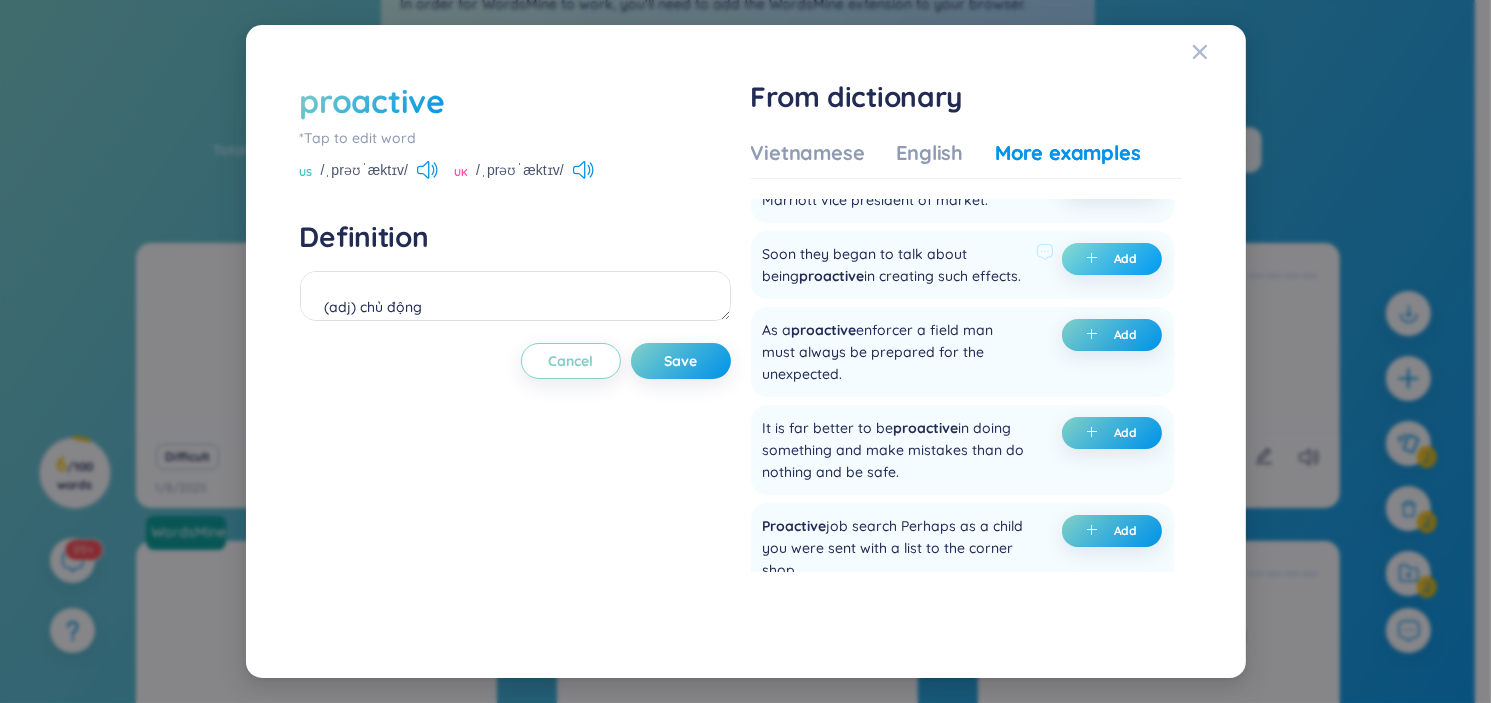 click on "Add" at bounding box center [1112, 259] 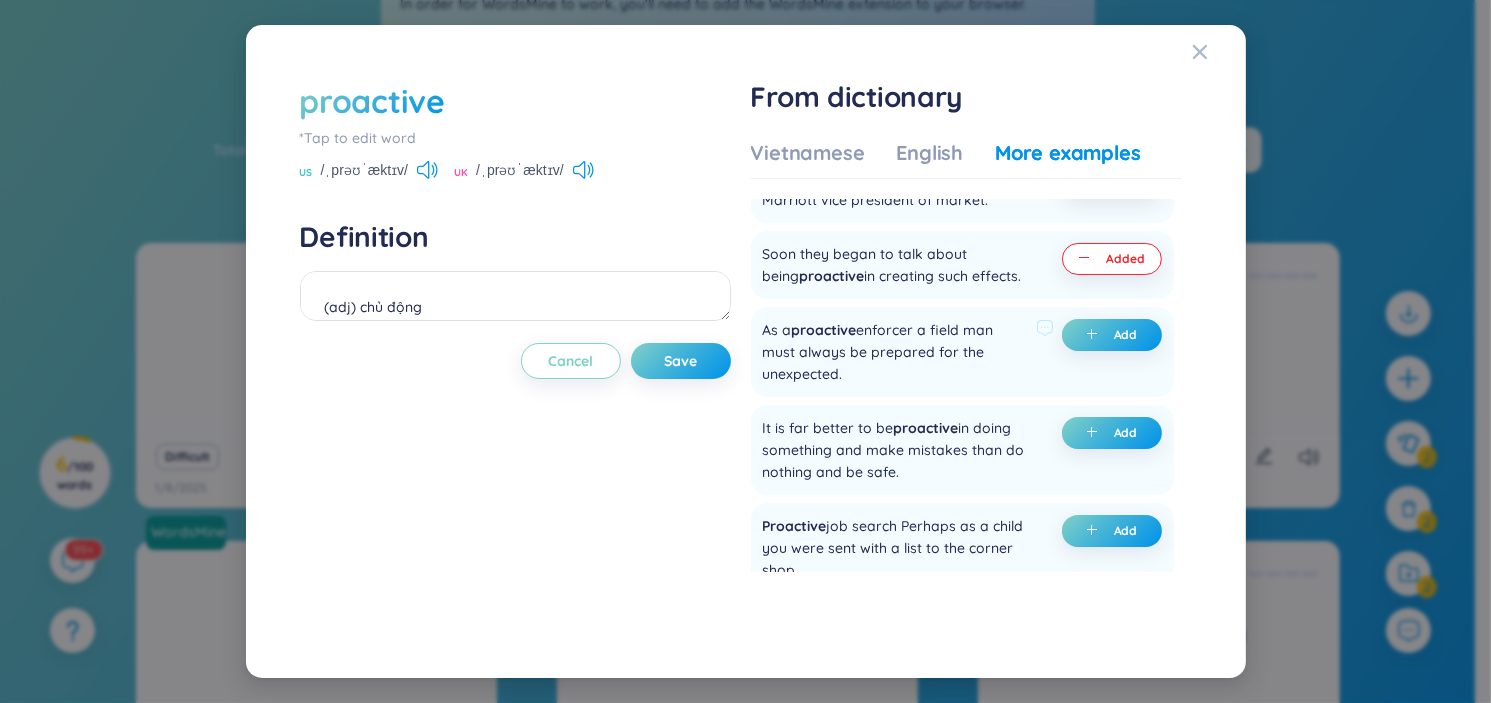 click on "Add" at bounding box center [1112, 352] 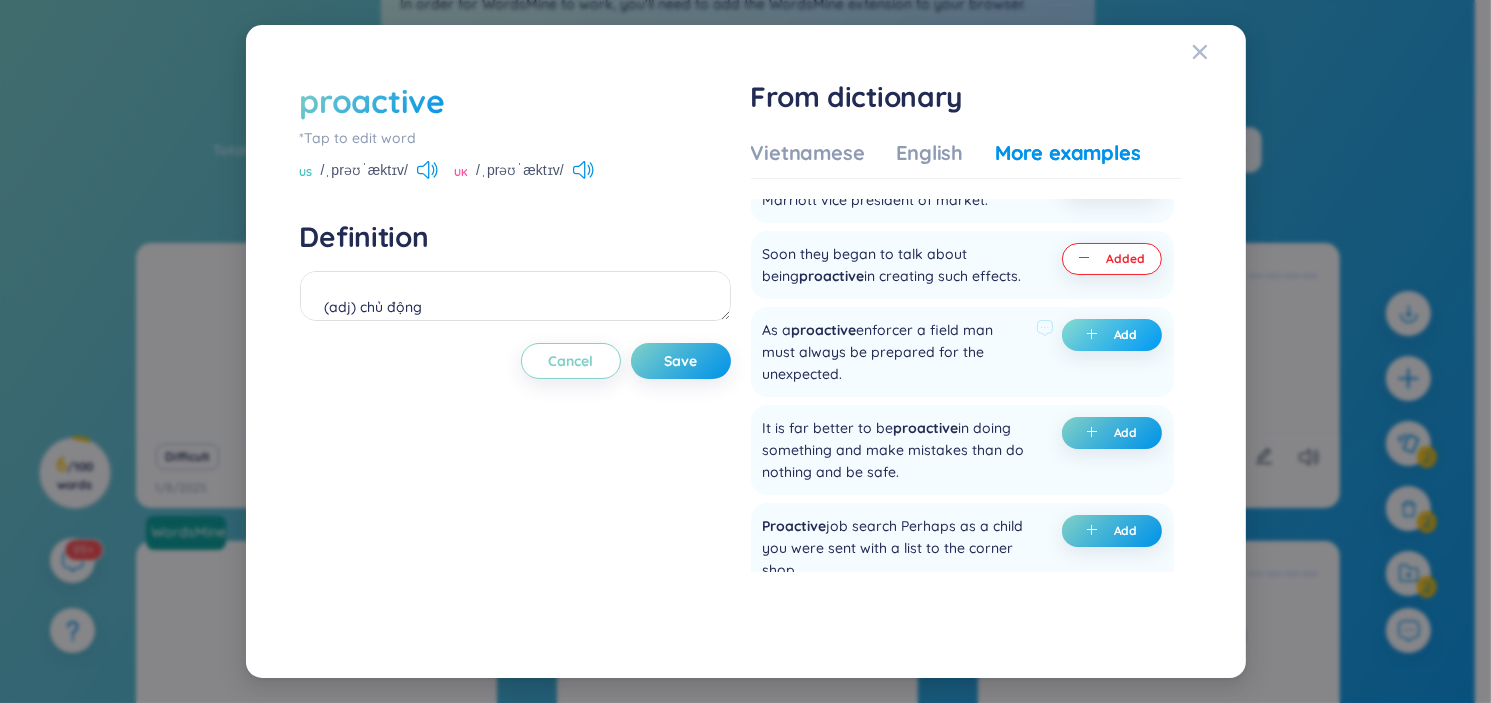click on "Add" at bounding box center (1126, 335) 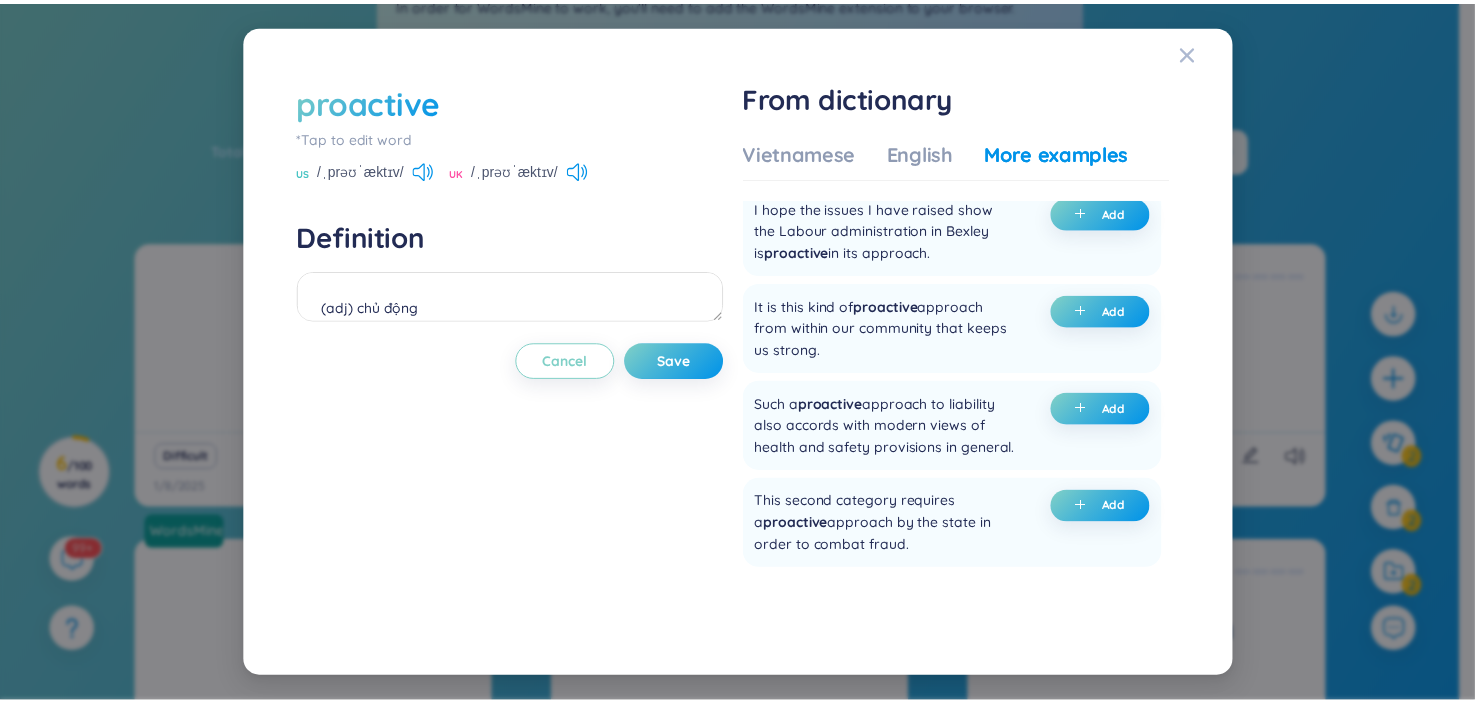 scroll, scrollTop: 2200, scrollLeft: 0, axis: vertical 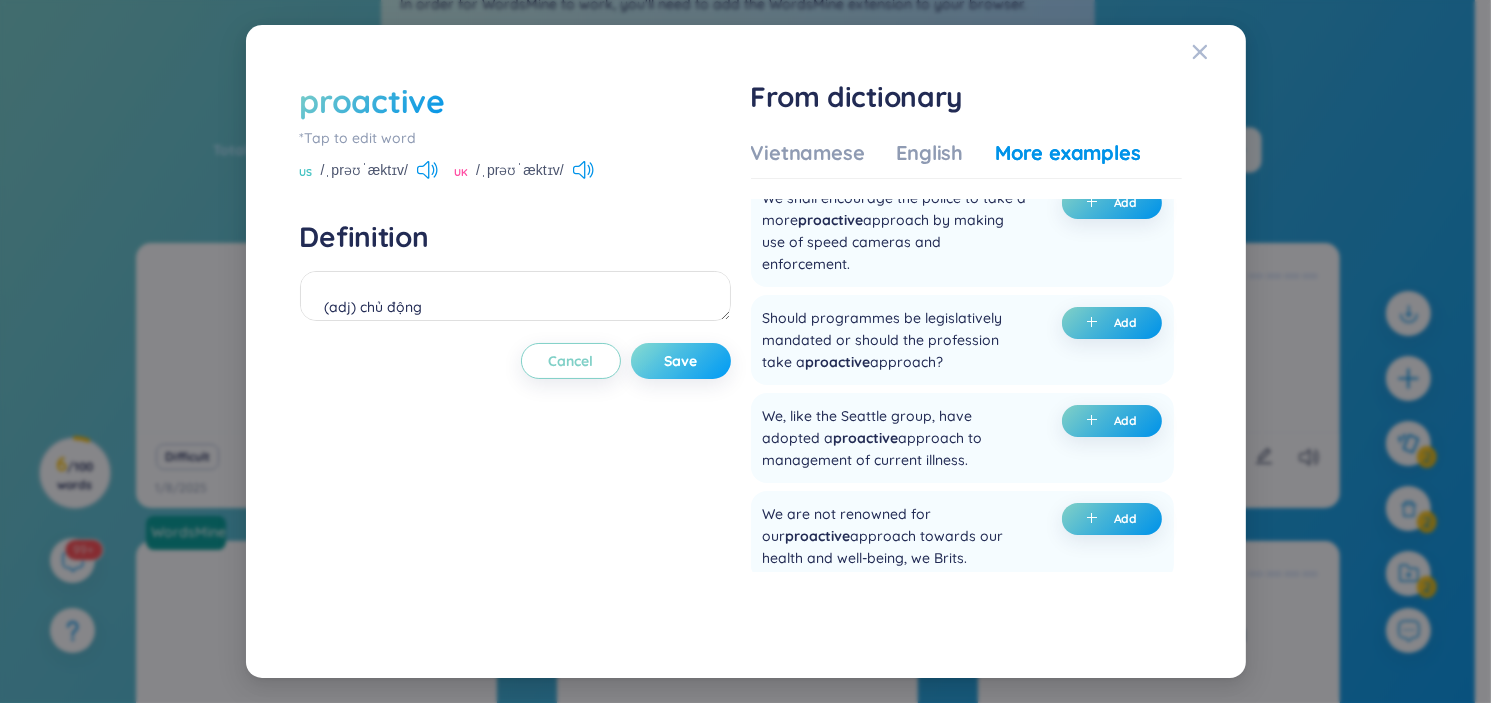 click on "Save" at bounding box center (681, 361) 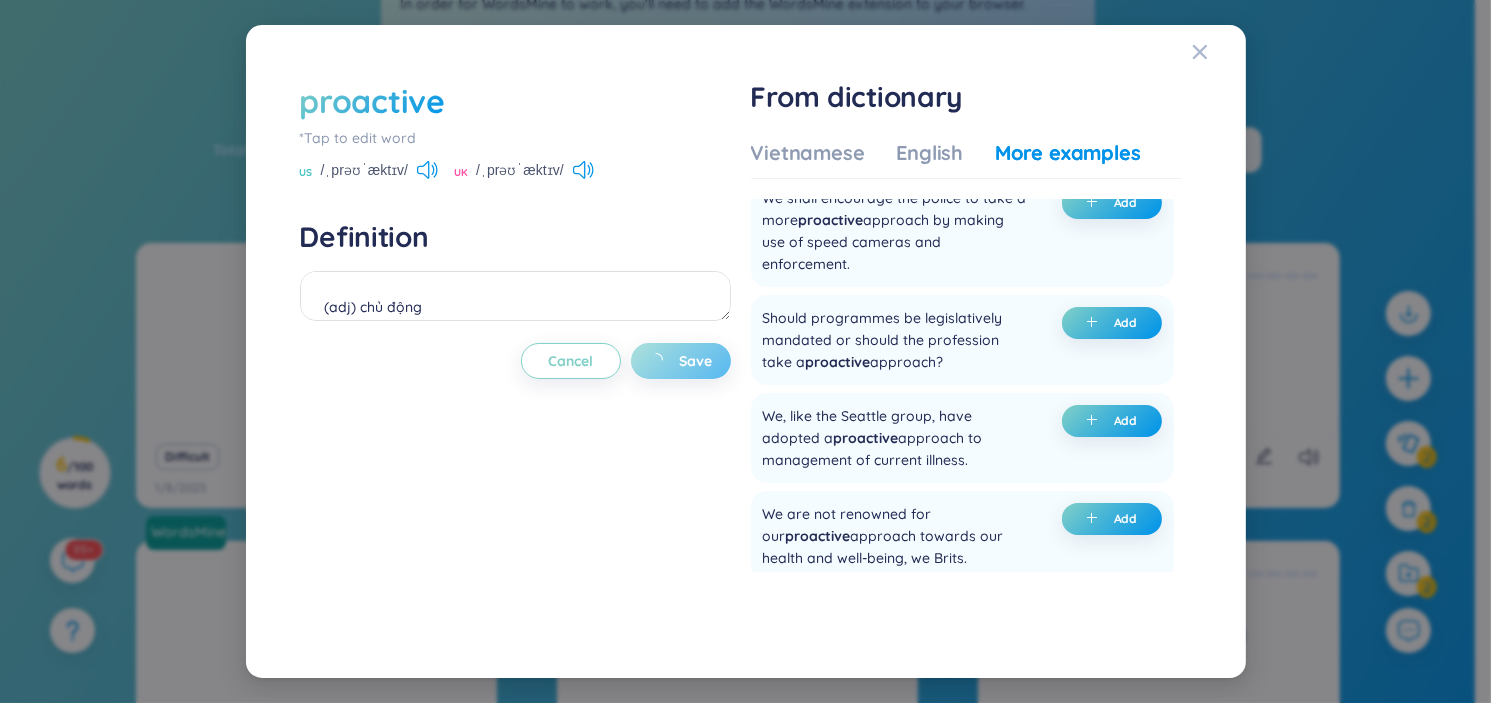 type on "(adj) chủ động
I’m a proactive team member who takes initiative.
Eg: Managers must be proactive in identifying and preventing potential problems.
Eg: Companies are going to have to be more proactive about environmental management.
Eg: Soon they began to talk about being proactive in creating such effects.
(undefined)
Eg: As a proactive enforcer a field man must always be prepared for the unexpected." 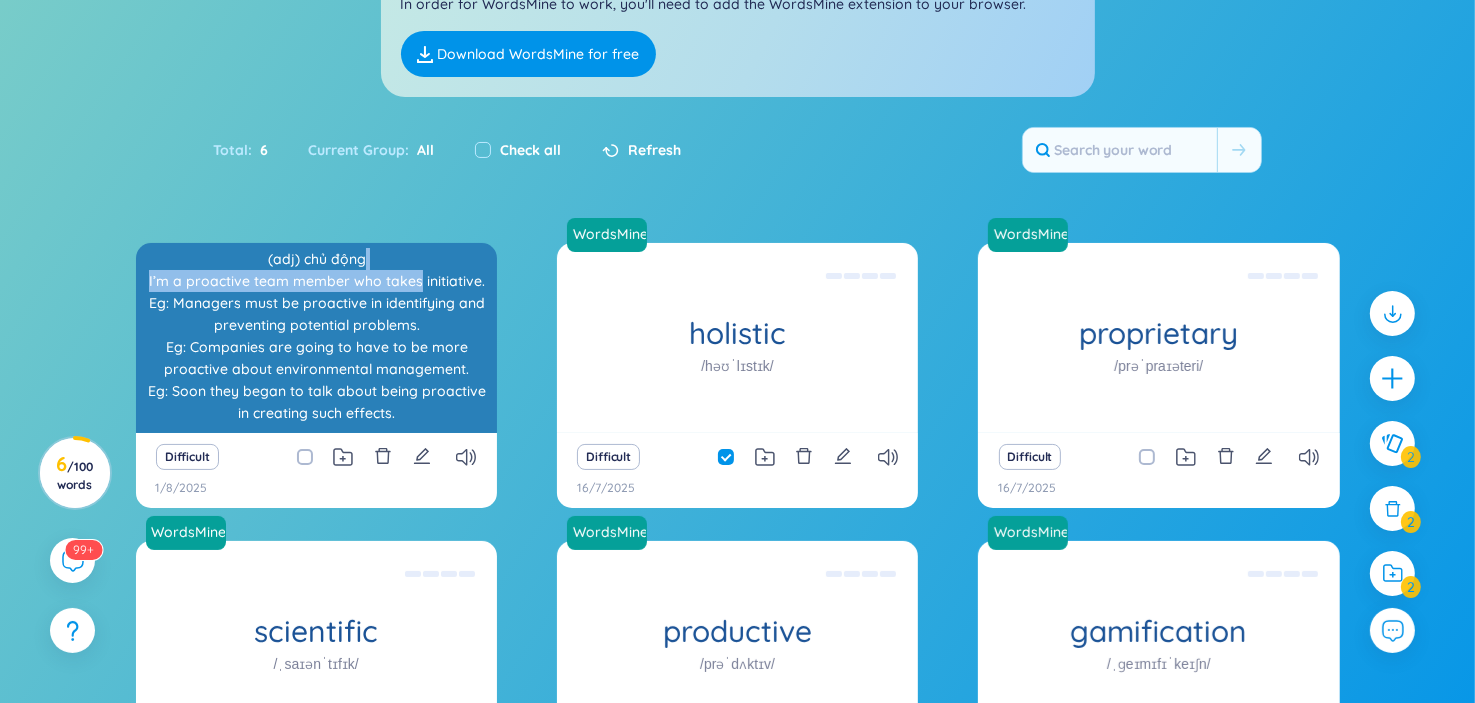 click on "(adj) chủ động
I’m a proactive team member who takes initiative.
Eg: Managers must be proactive in identifying and preventing potential problems.
Eg: Companies are going to have to be more proactive about environmental management.
Eg: Soon they began to talk about being proactive in creating such effects.
(undefined)
Eg: As a proactive enforcer a field man must always be prepared for the unexpected." at bounding box center (316, 338) 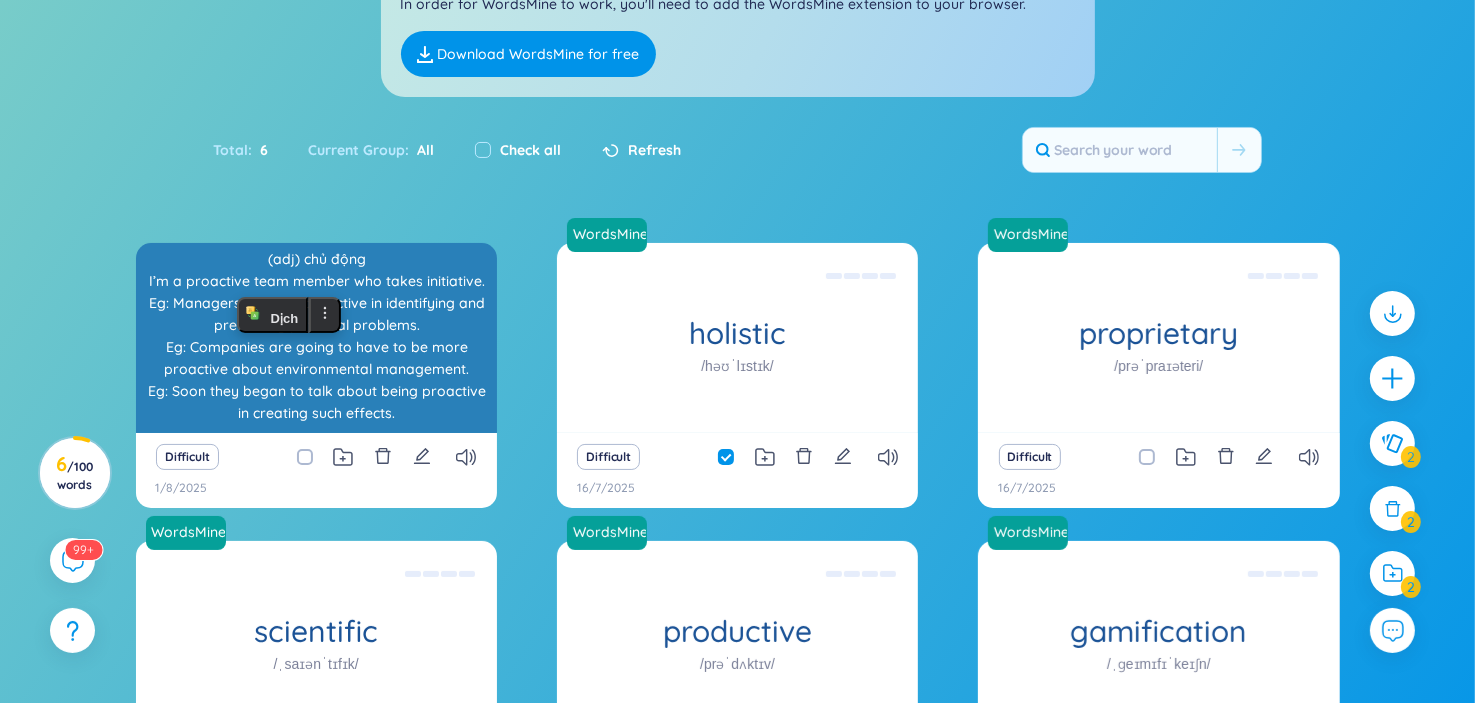 click on "(adj) chủ động
I’m a proactive team member who takes initiative.
Eg: Managers must be proactive in identifying and preventing potential problems.
Eg: Companies are going to have to be more proactive about environmental management.
Eg: Soon they began to talk about being proactive in creating such effects.
(undefined)
Eg: As a proactive enforcer a field man must always be prepared for the unexpected." at bounding box center (316, 338) 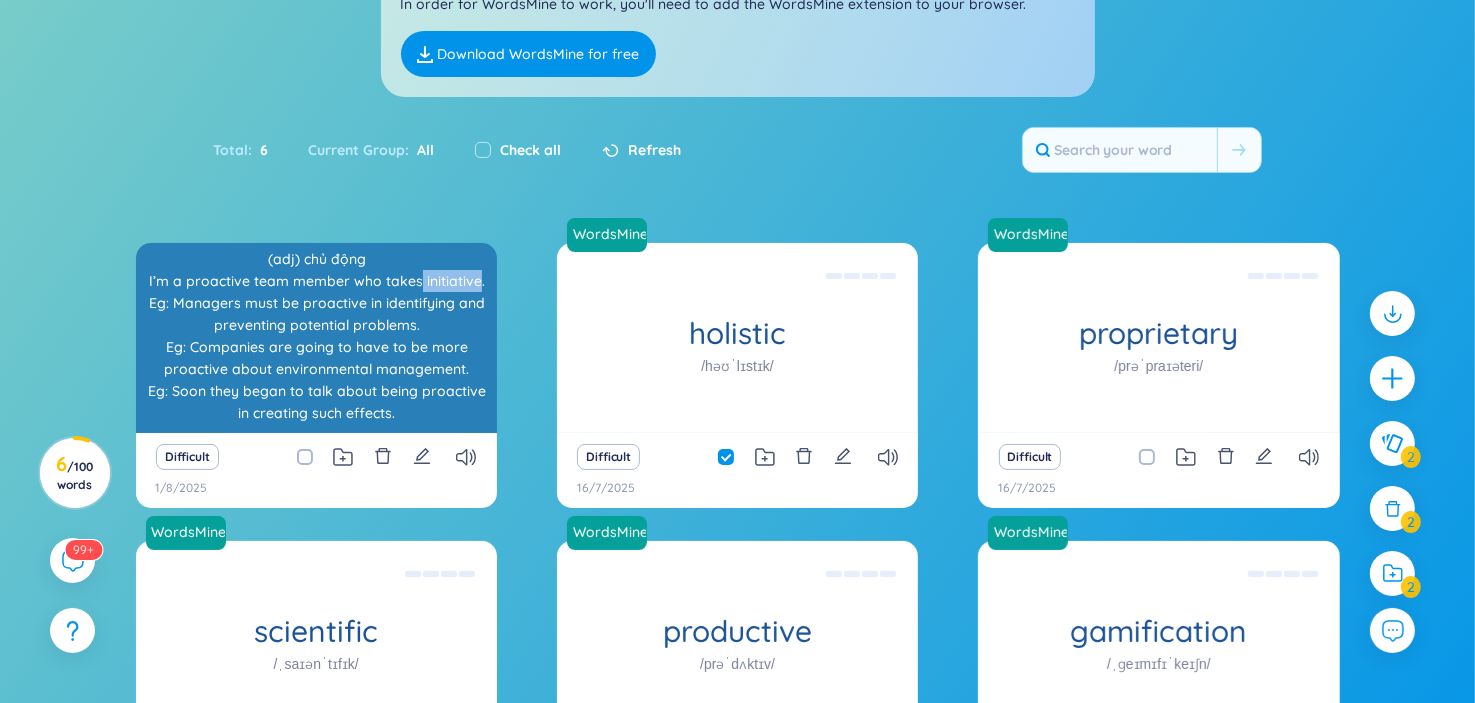 drag, startPoint x: 423, startPoint y: 279, endPoint x: 472, endPoint y: 282, distance: 49.09175 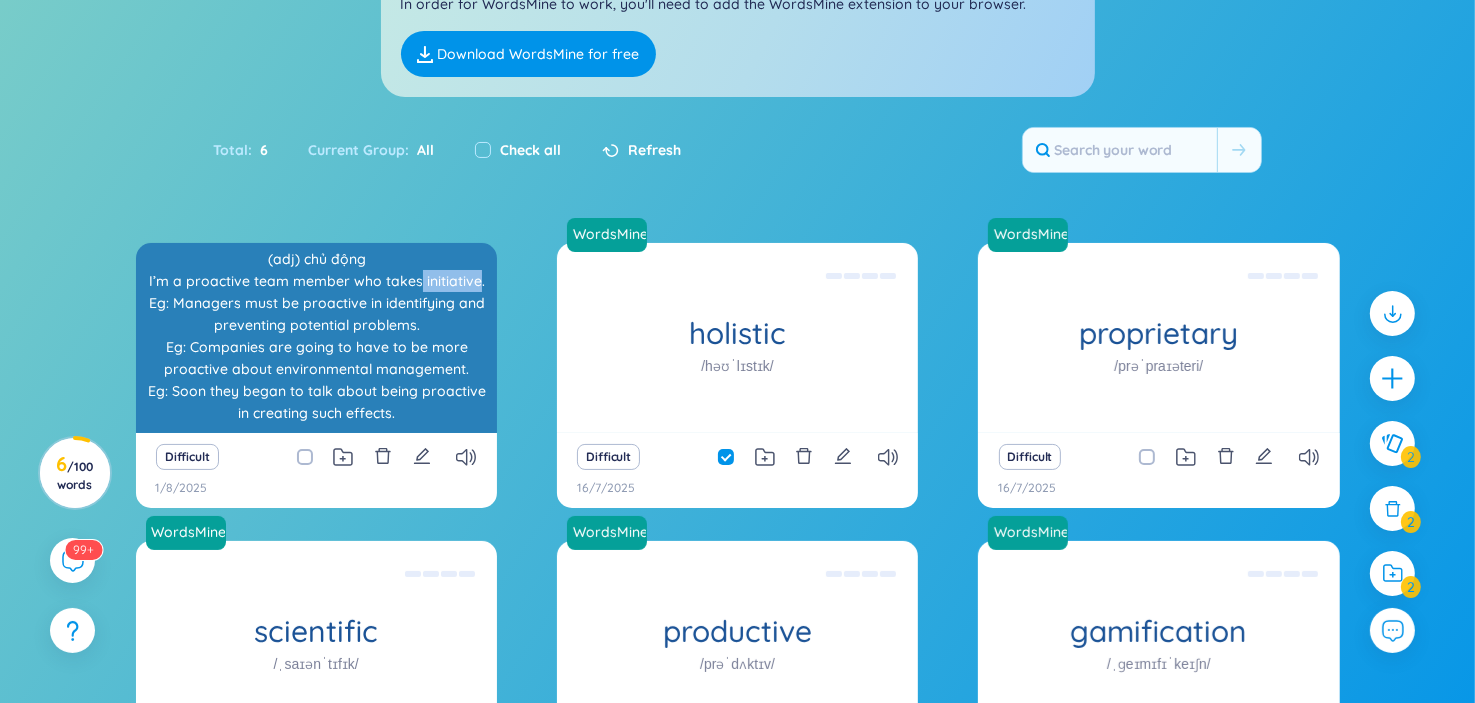 click on "(adj) chủ động
I’m a proactive team member who takes initiative.
Eg: Managers must be proactive in identifying and preventing potential problems.
Eg: Companies are going to have to be more proactive about environmental management.
Eg: Soon they began to talk about being proactive in creating such effects.
(undefined)
Eg: As a proactive enforcer a field man must always be prepared for the unexpected." at bounding box center [316, 338] 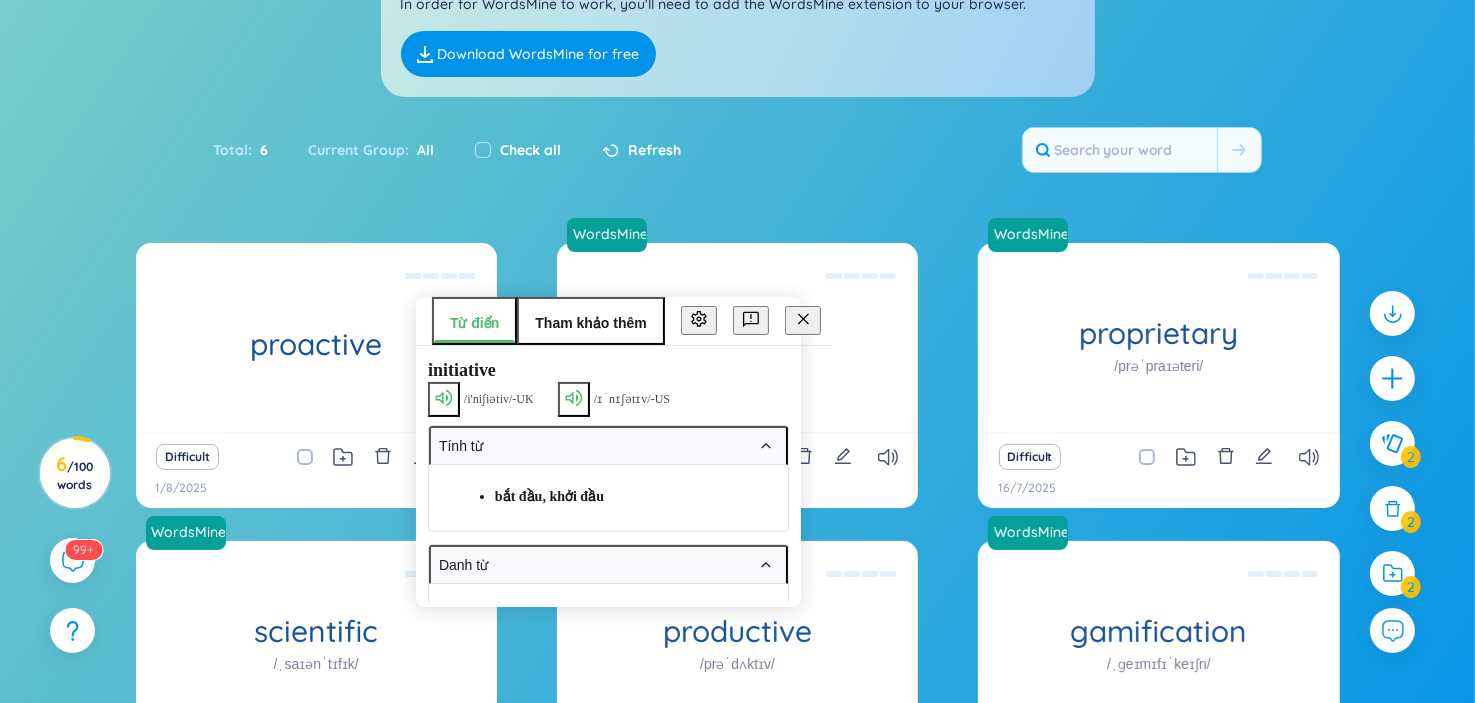 click 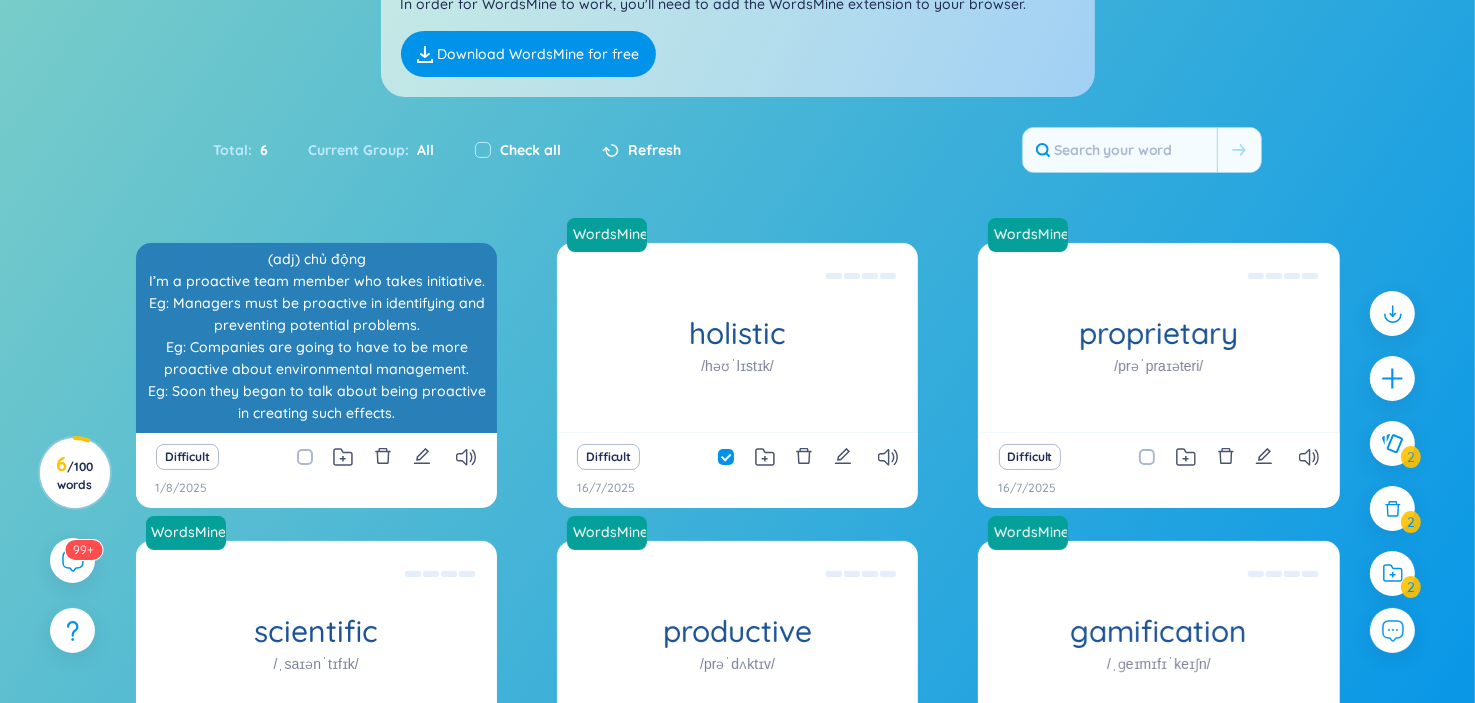 drag, startPoint x: 471, startPoint y: 372, endPoint x: 450, endPoint y: 368, distance: 21.377558 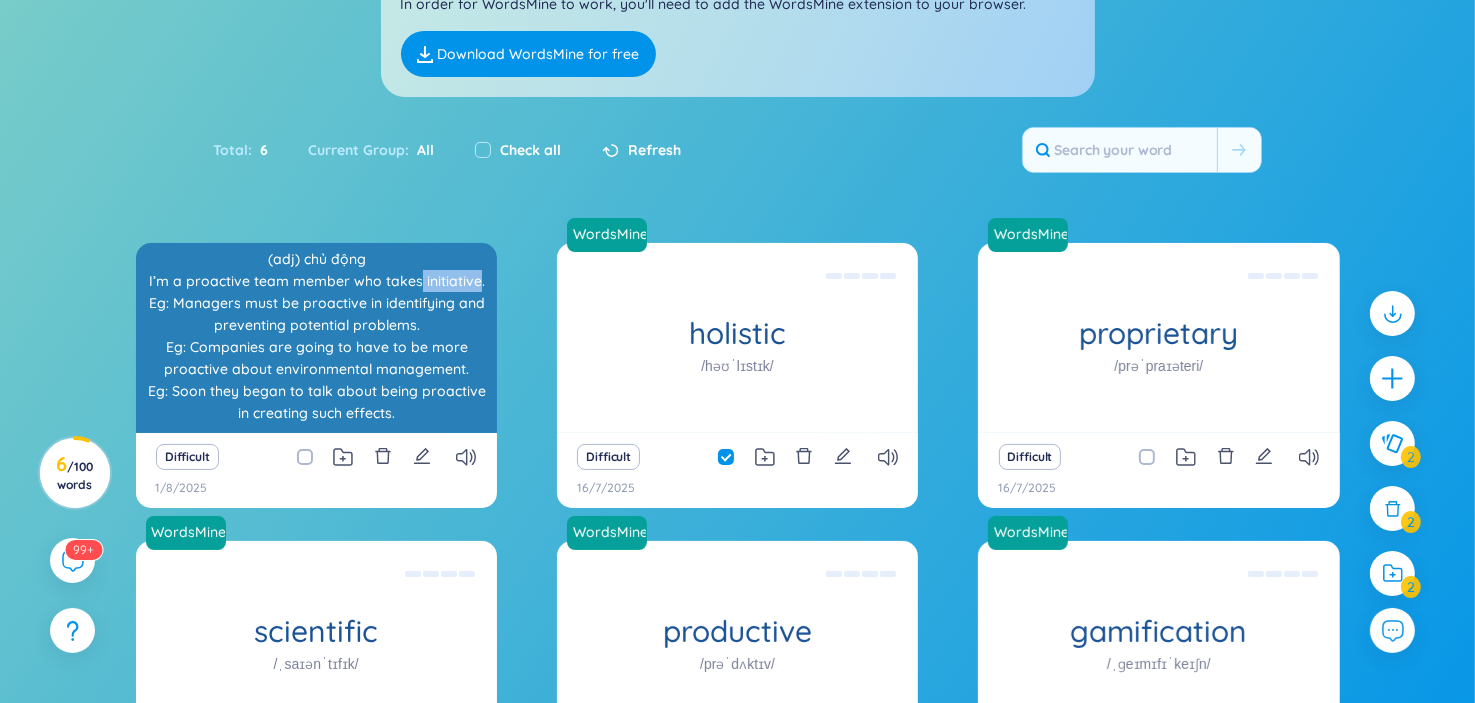drag, startPoint x: 418, startPoint y: 283, endPoint x: 474, endPoint y: 279, distance: 56.142673 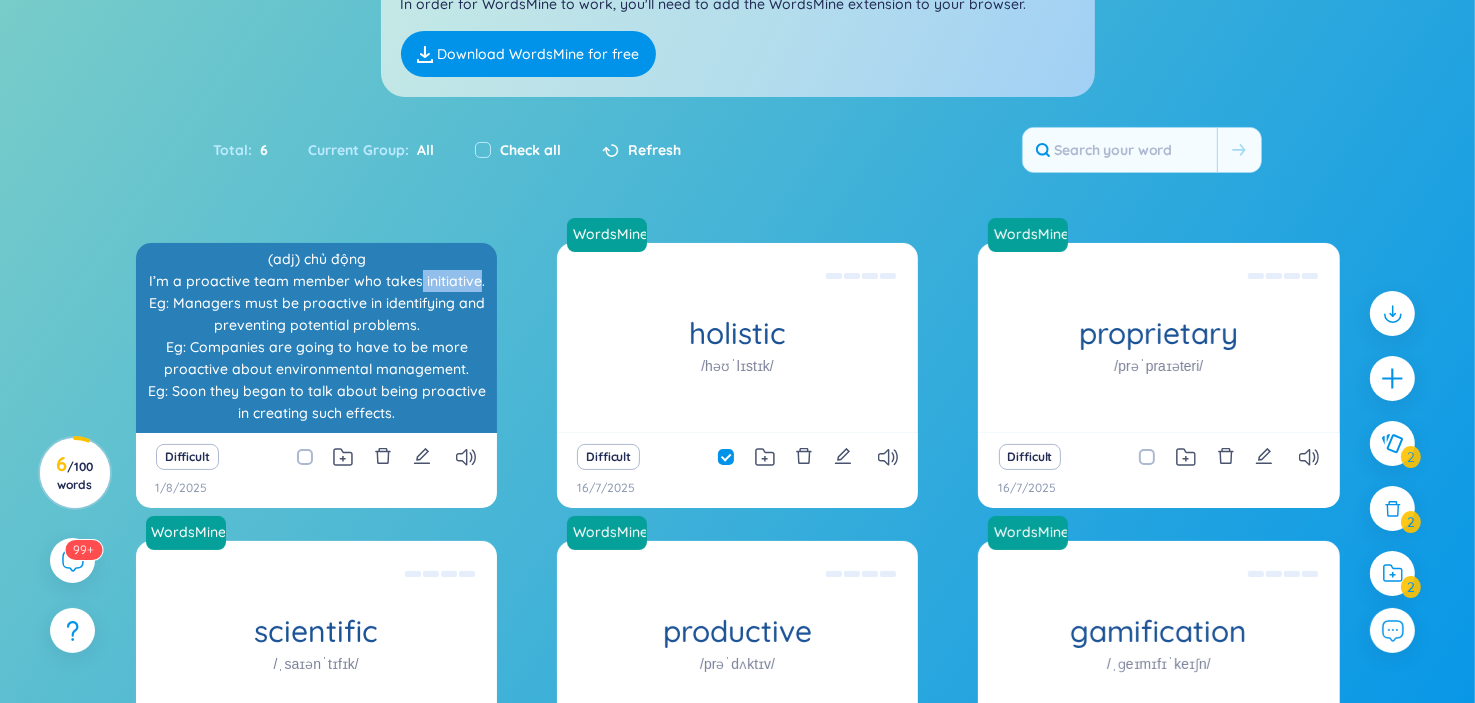 click on "(adj) chủ động
I’m a proactive team member who takes initiative.
Eg: Managers must be proactive in identifying and preventing potential problems.
Eg: Companies are going to have to be more proactive about environmental management.
Eg: Soon they began to talk about being proactive in creating such effects.
(undefined)
Eg: As a proactive enforcer a field man must always be prepared for the unexpected." at bounding box center [316, 338] 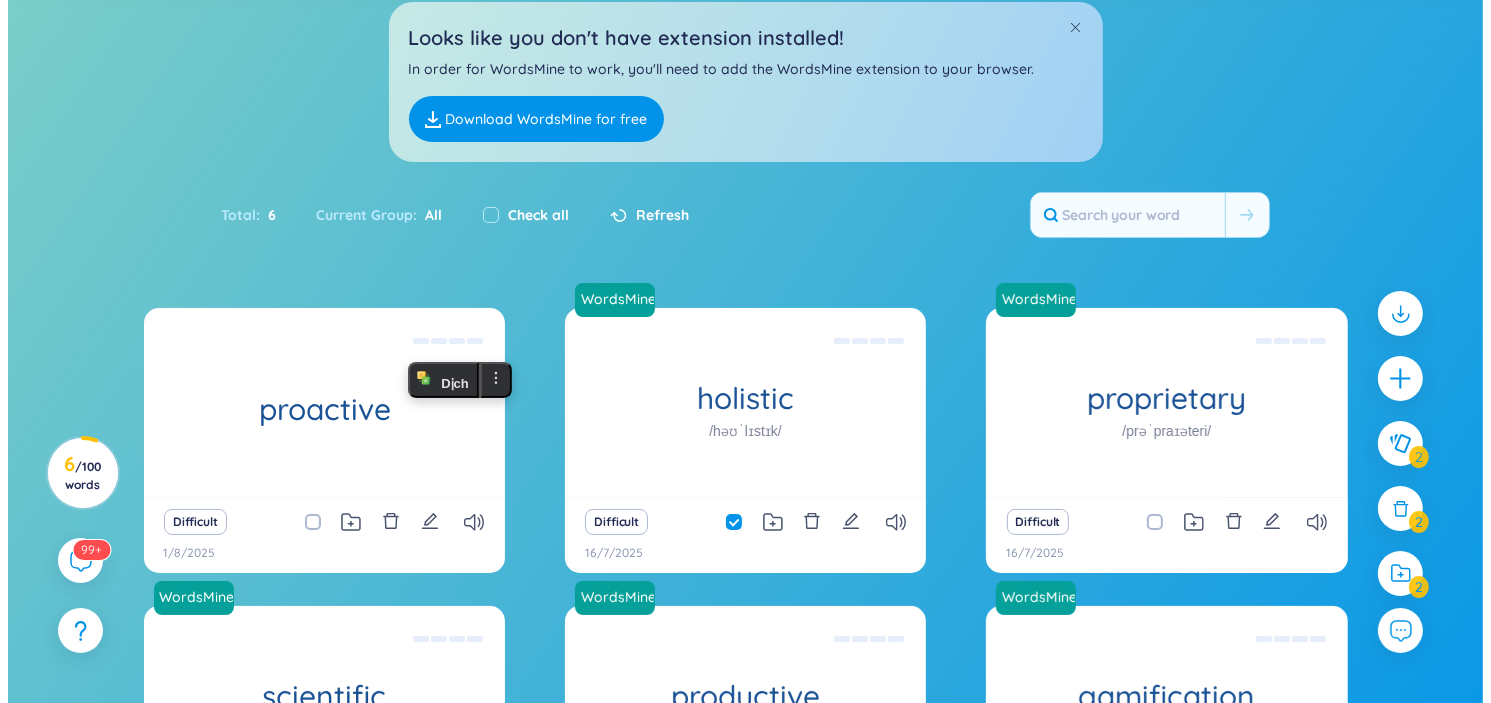scroll, scrollTop: 100, scrollLeft: 0, axis: vertical 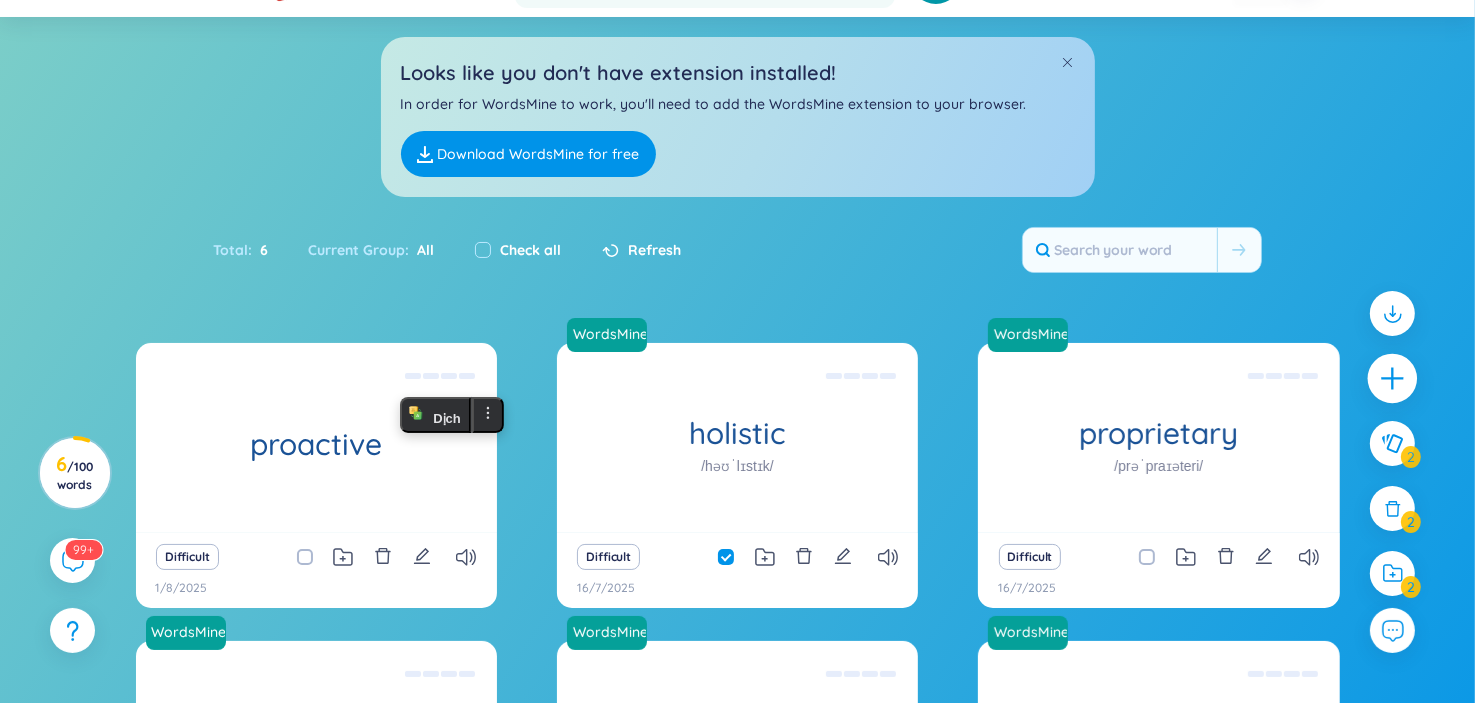 click 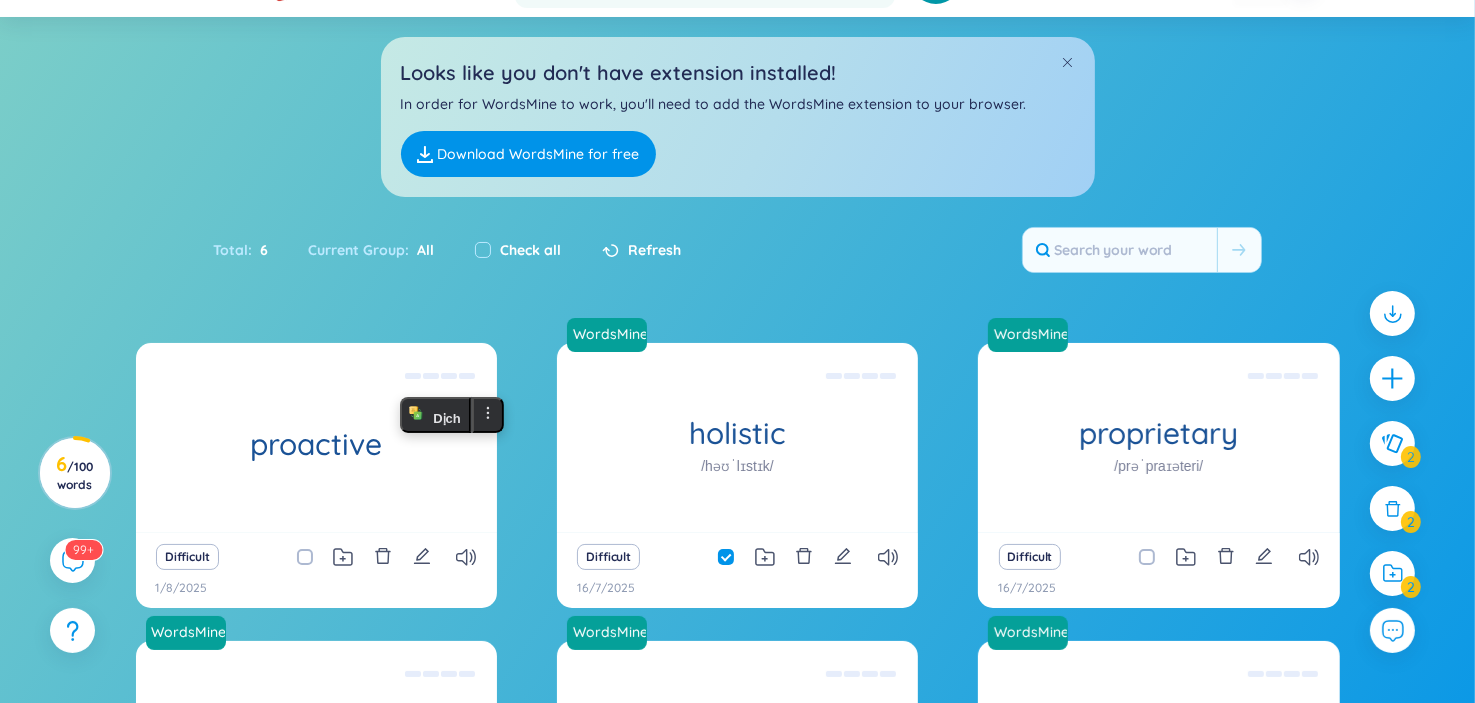 type 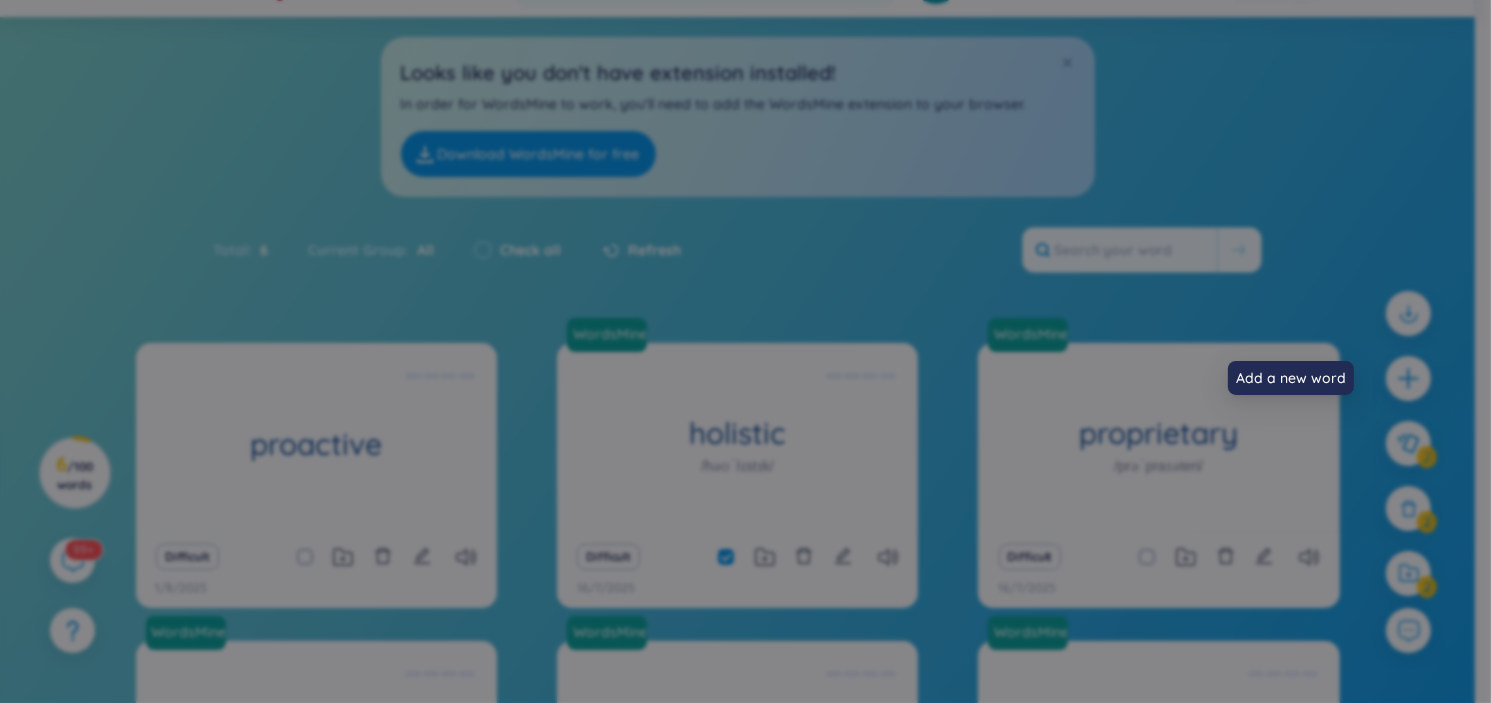 scroll, scrollTop: 0, scrollLeft: 0, axis: both 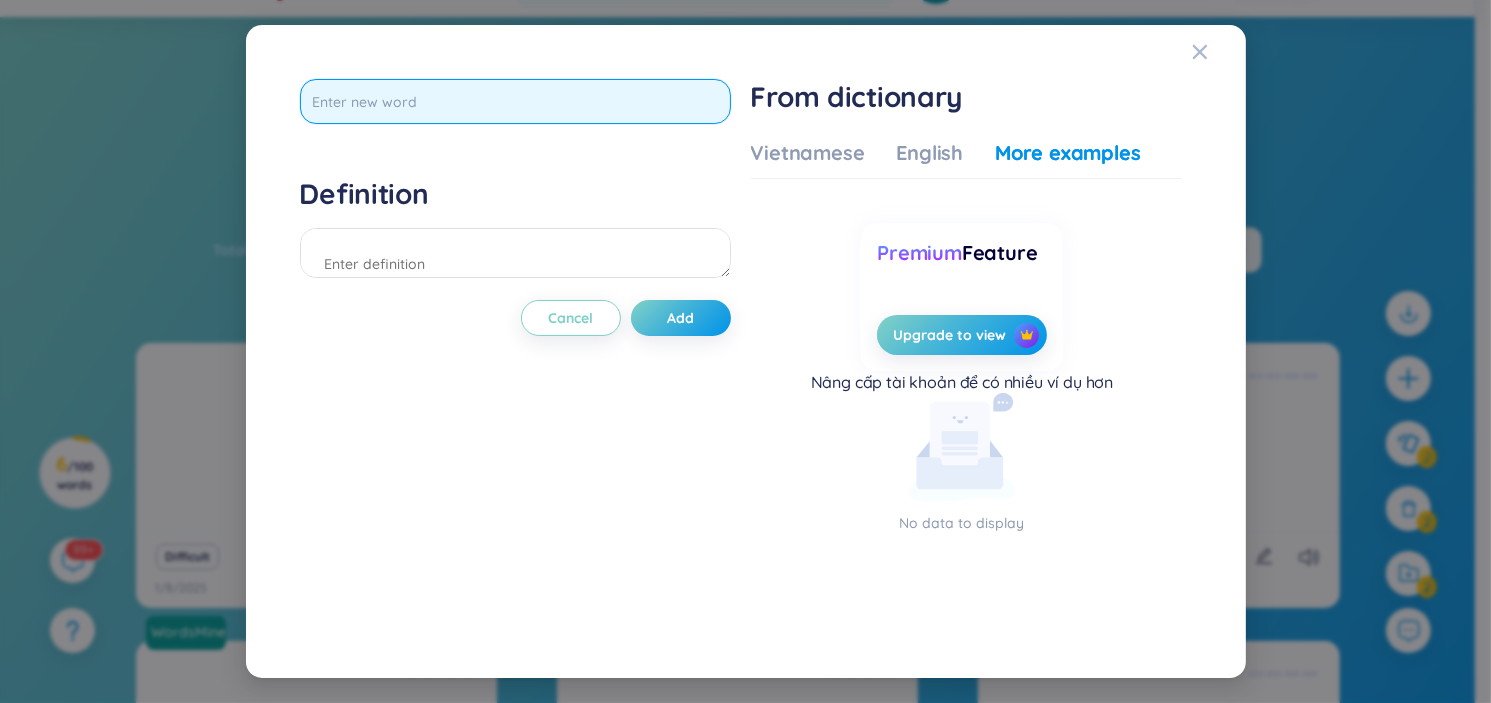 click at bounding box center (515, 101) 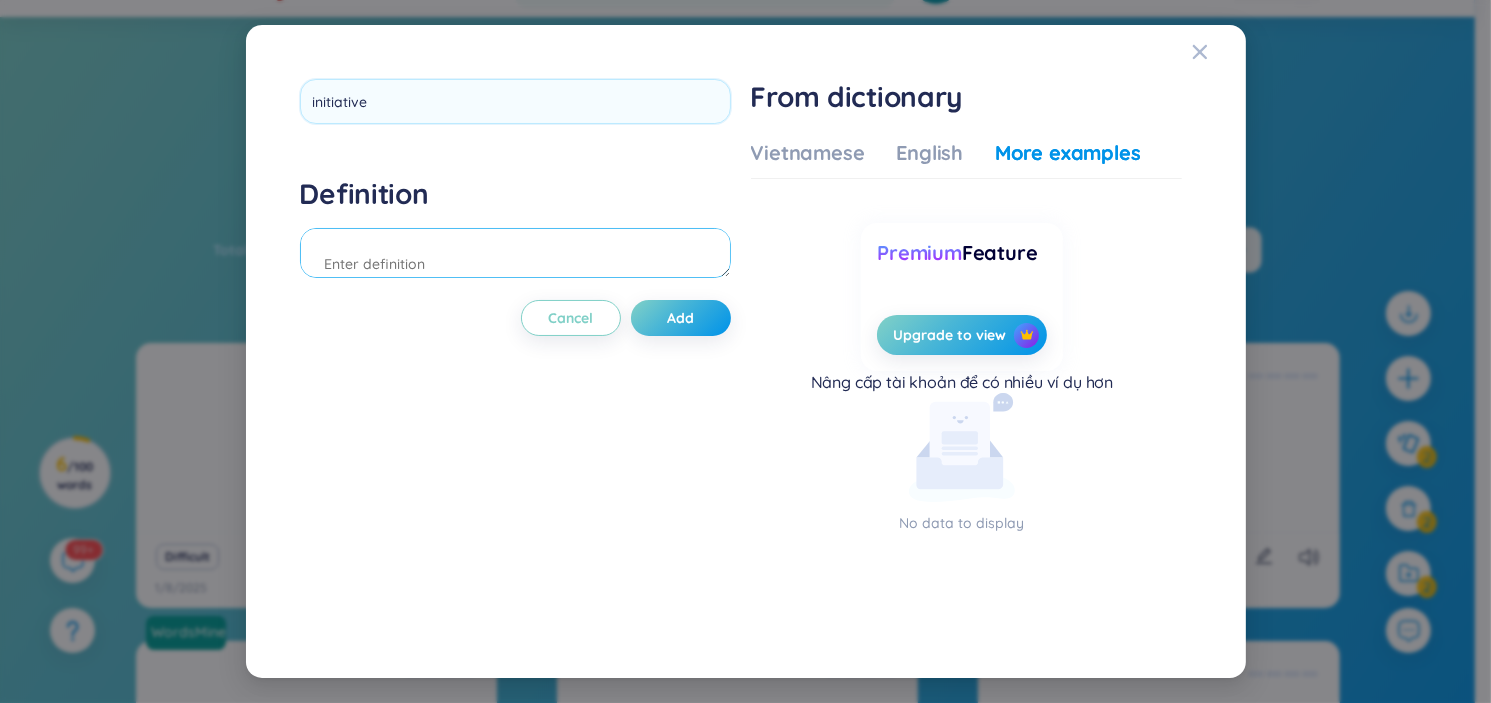 click on "Definition" at bounding box center [515, 230] 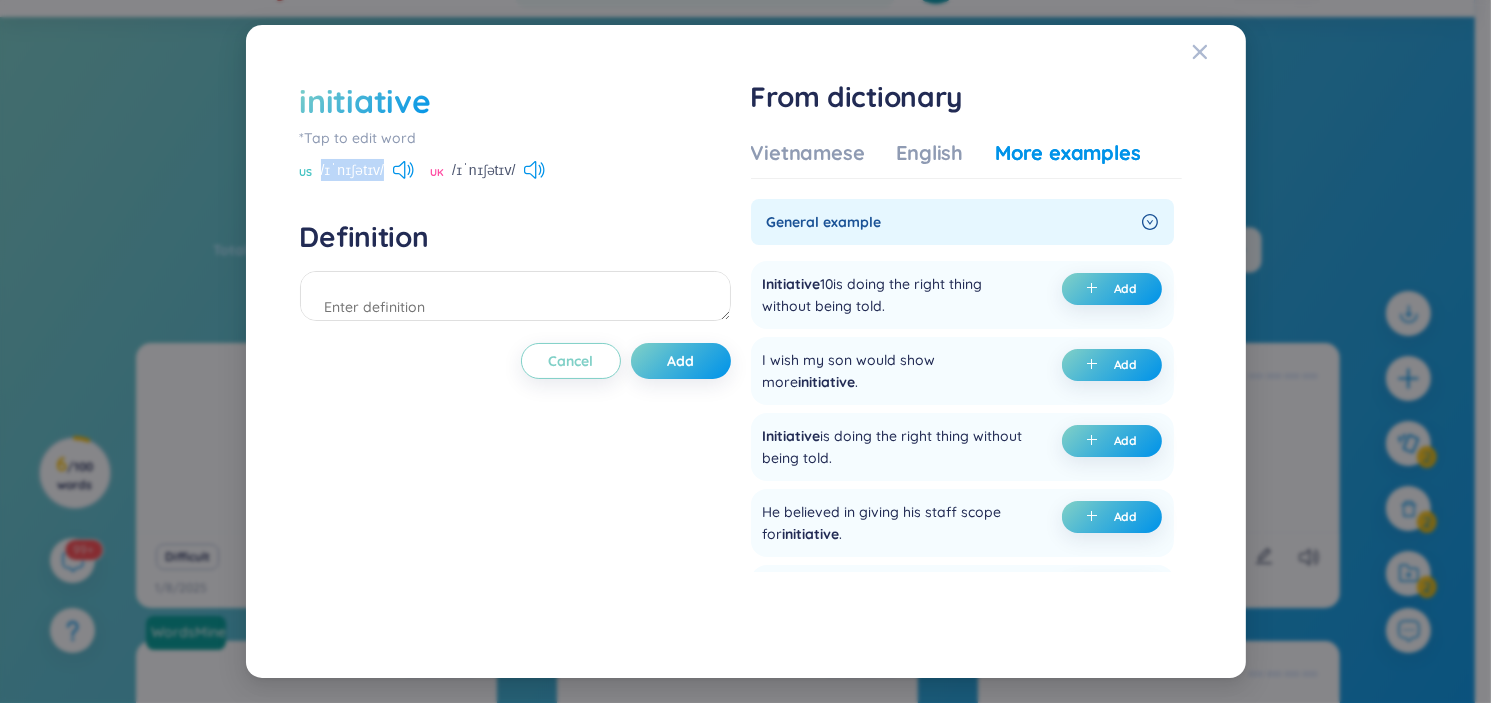 drag, startPoint x: 317, startPoint y: 171, endPoint x: 379, endPoint y: 175, distance: 62.1289 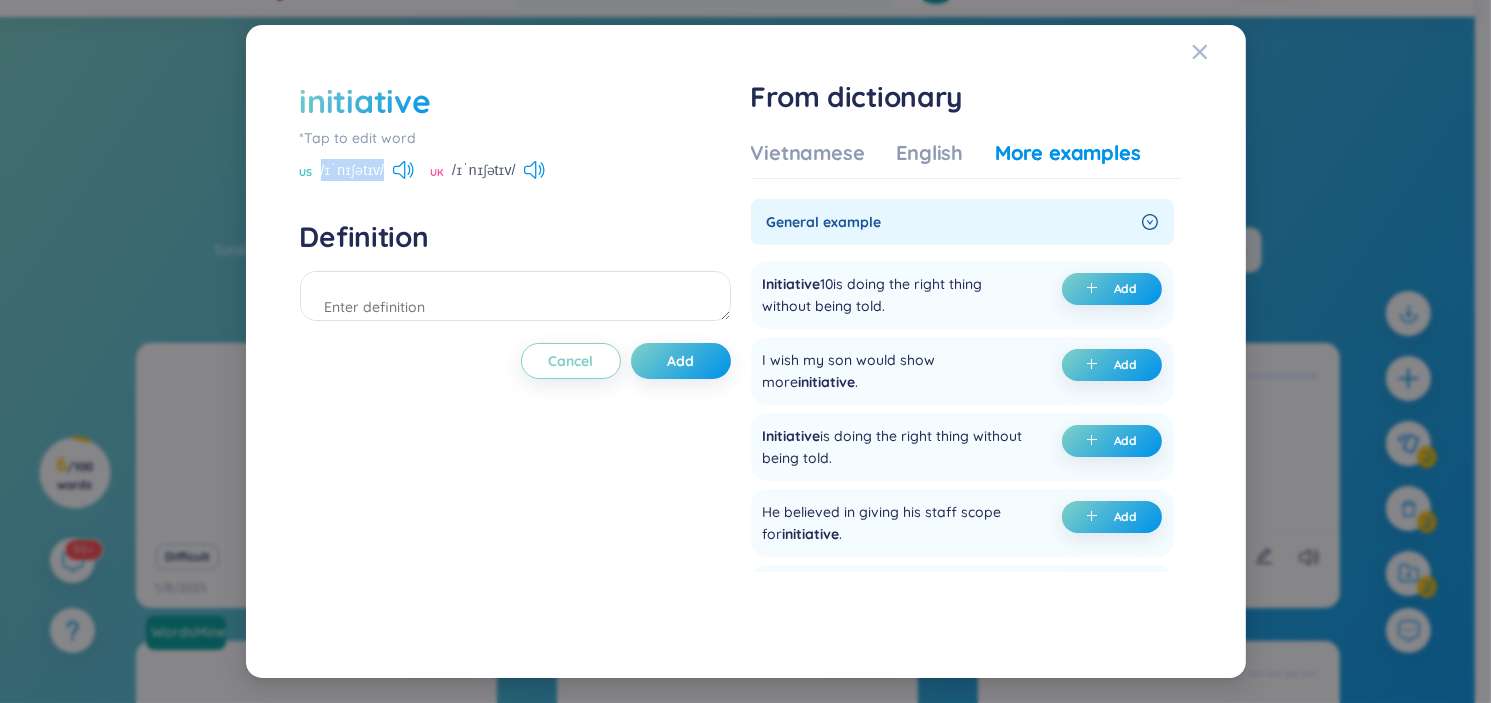 click on "US /ɪˈnɪʃətɪv/" at bounding box center [357, 172] 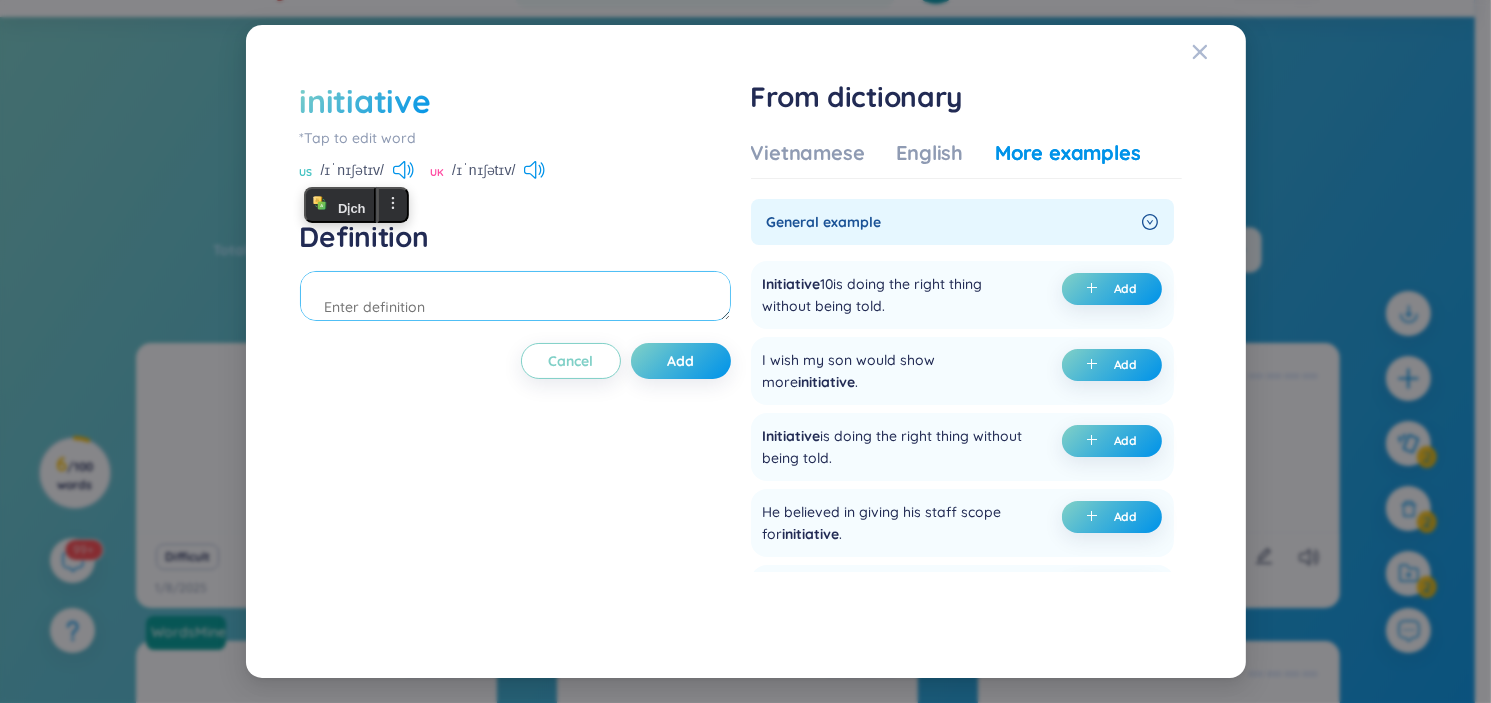 click at bounding box center [515, 296] 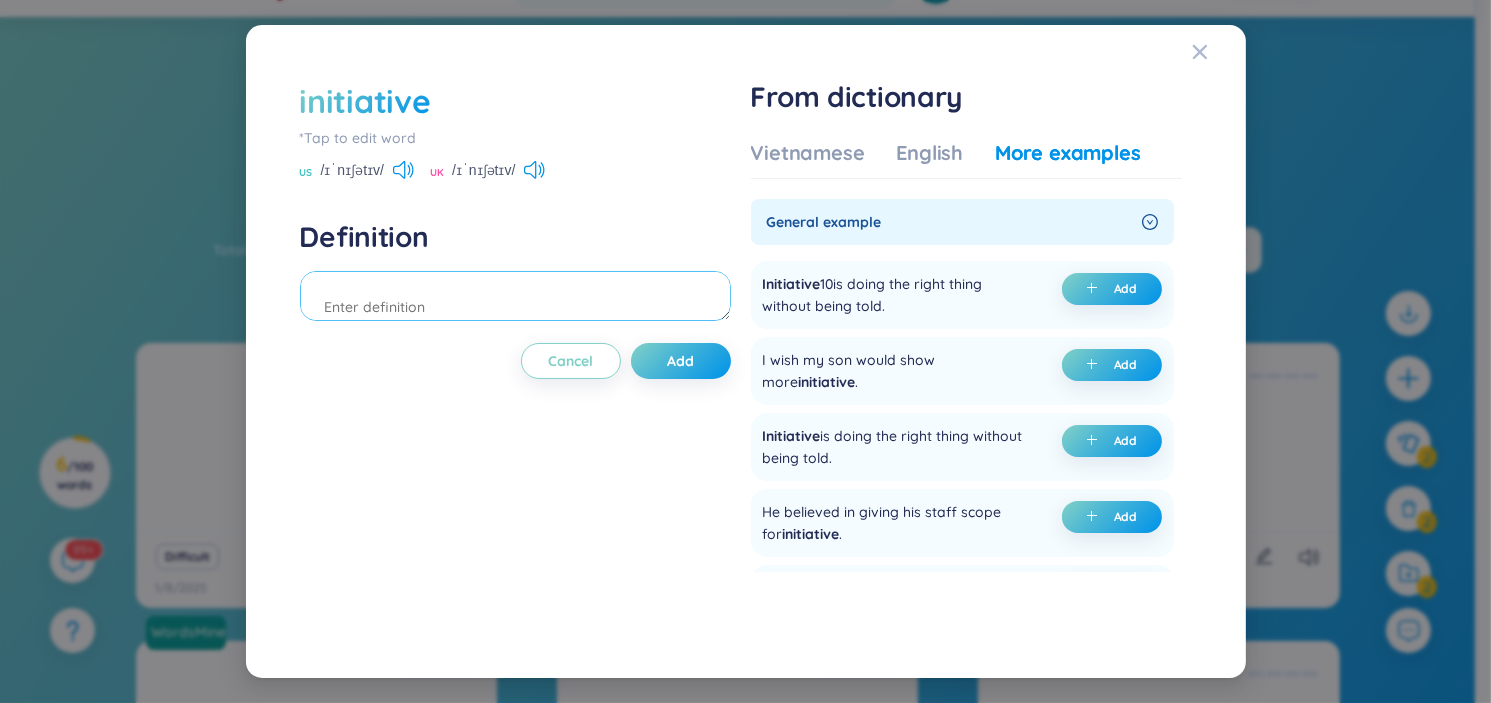 paste on "/ɪˈnɪʃətɪv/" 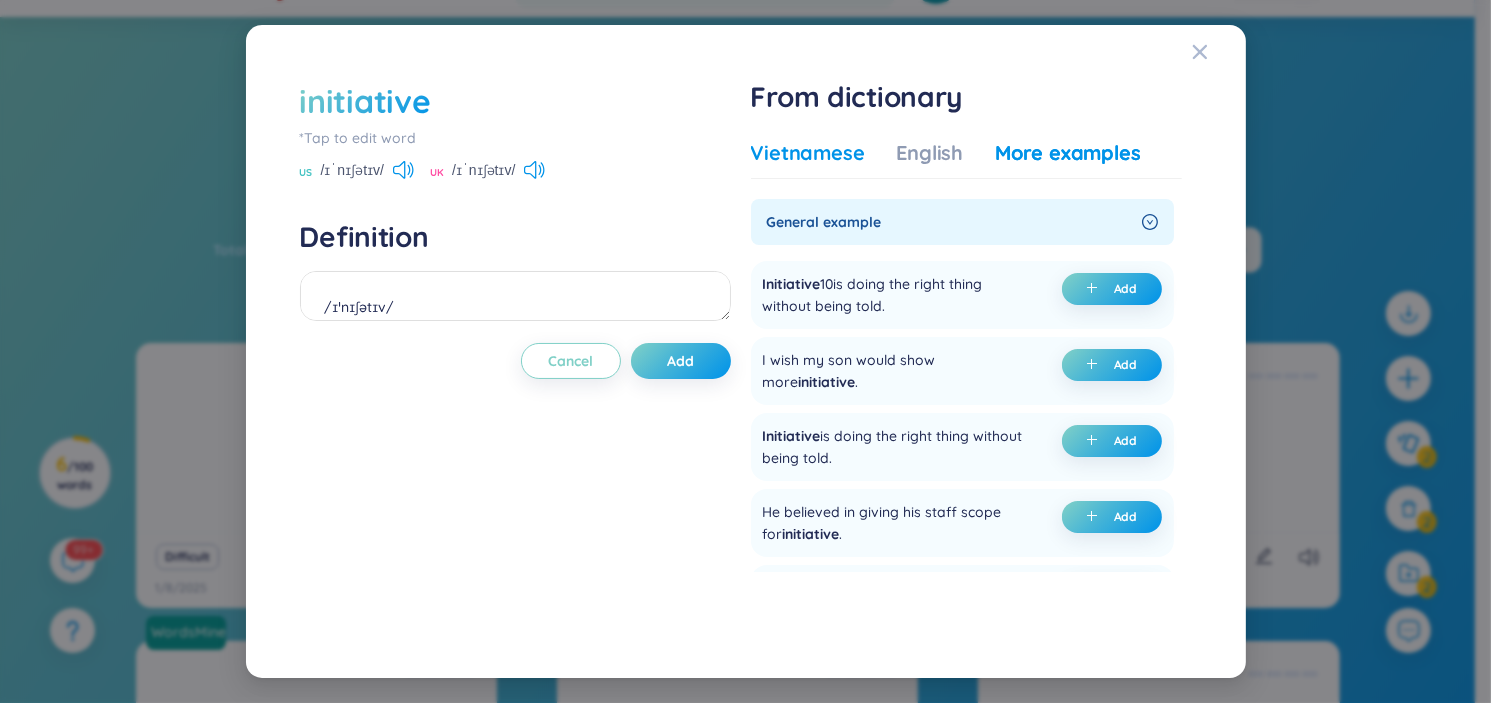 drag, startPoint x: 781, startPoint y: 150, endPoint x: 783, endPoint y: 163, distance: 13.152946 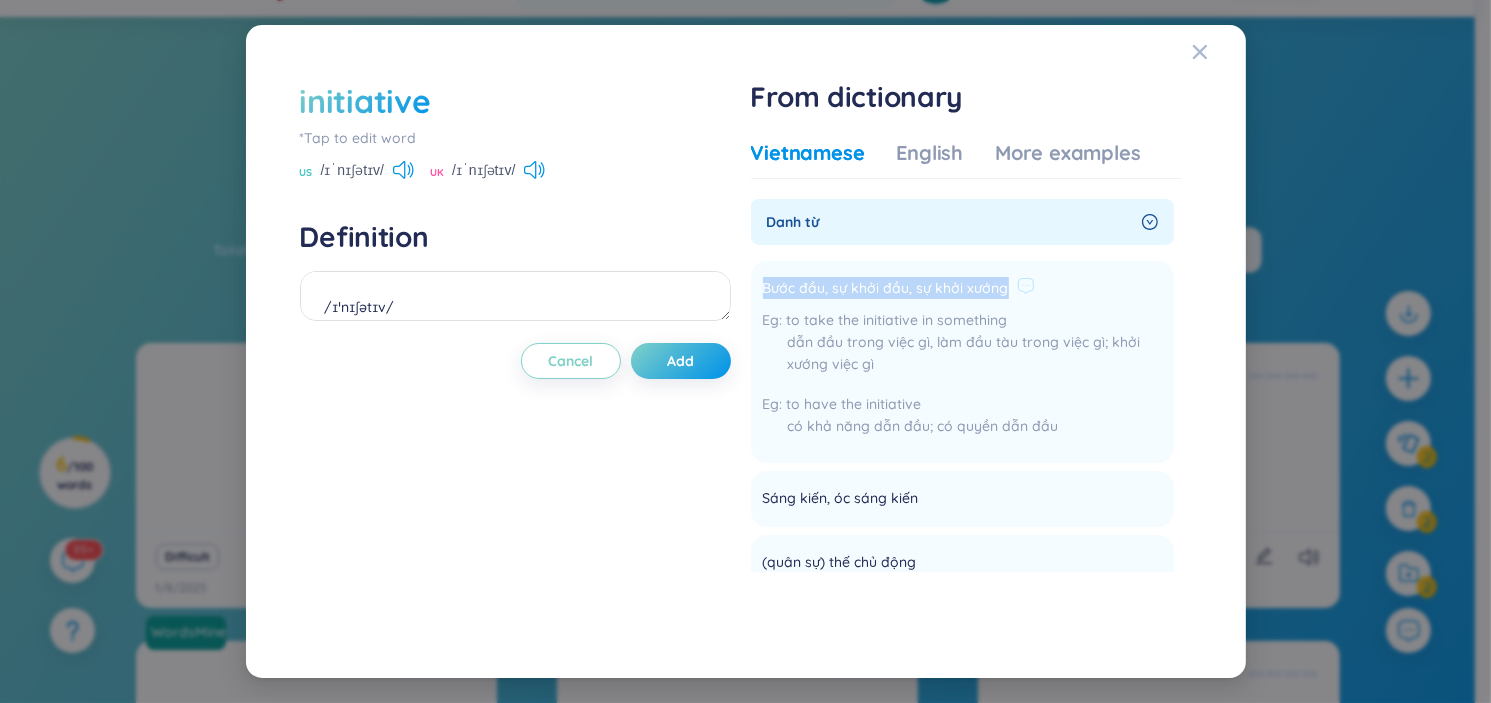 drag, startPoint x: 768, startPoint y: 287, endPoint x: 1007, endPoint y: 290, distance: 239.01883 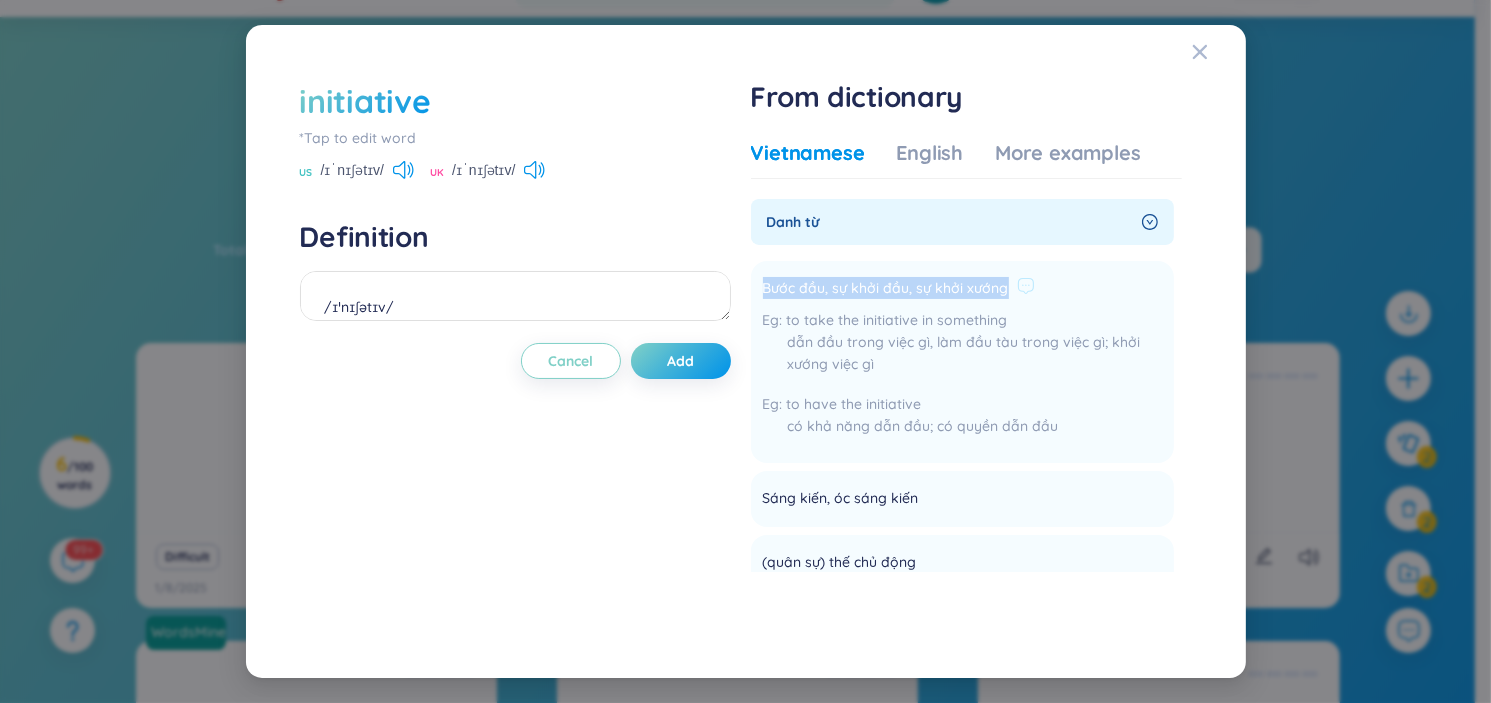 click on "Bước đầu, sự khởi đầu, sự khởi xướng to take the initiative in something dẫn đầu trong việc gì, làm đầu tàu trong việc gì; khởi xướng việc gì to have the initiative có khả năng dẫn đầu; có quyền dẫn đầu Add" at bounding box center (962, 362) 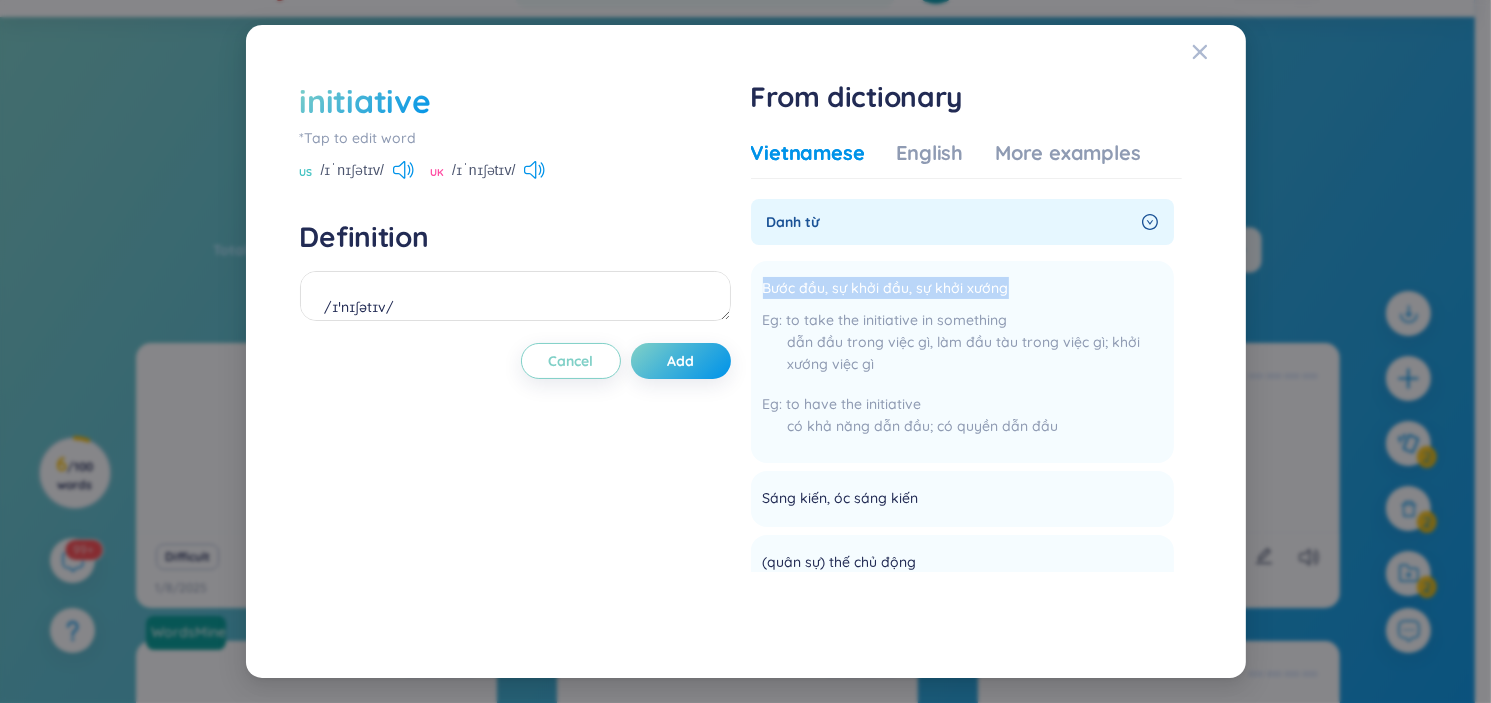 copy on "Bước đầu, sự khởi đầu, sự khởi xướng" 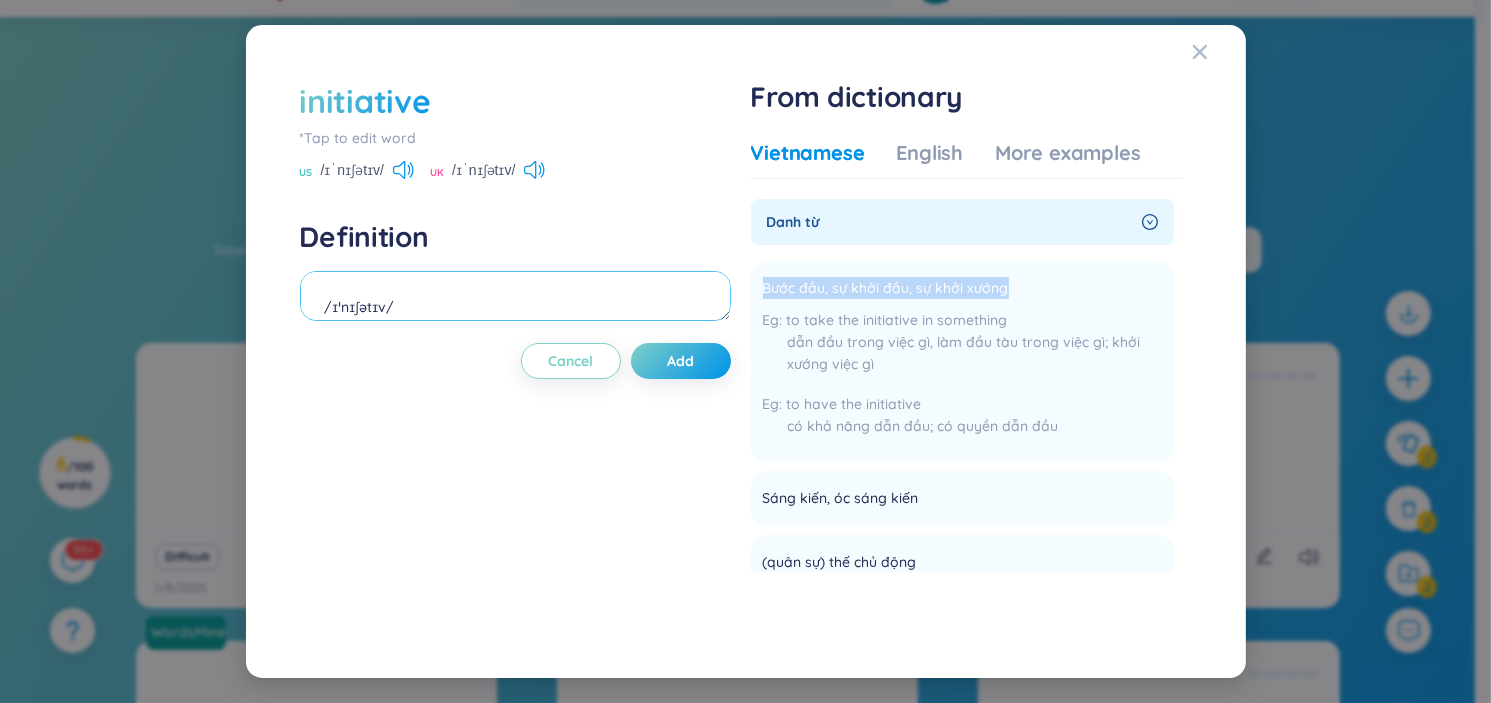 click on "/ɪˈnɪʃətɪv/" at bounding box center [515, 296] 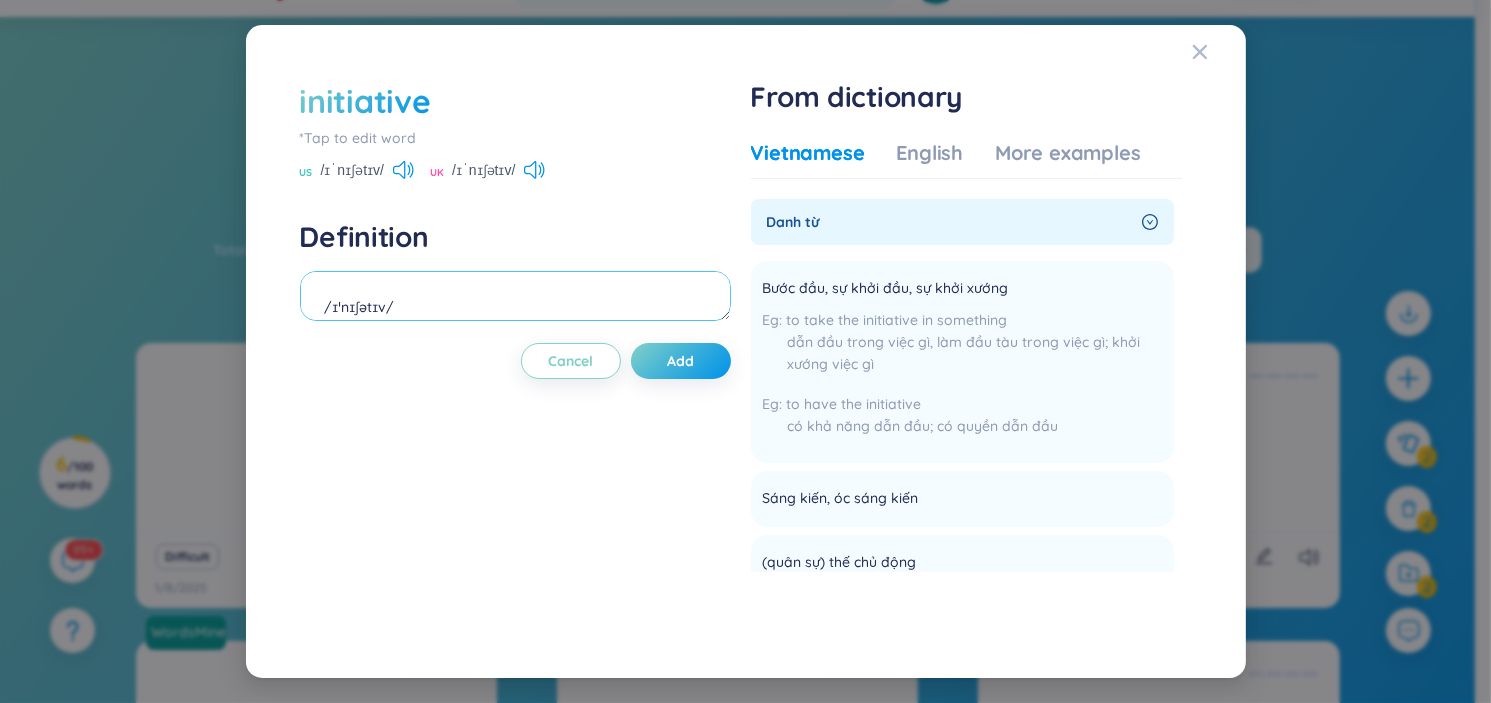 paste on "Bước đầu, sự khởi đầu, sự khởi xướng" 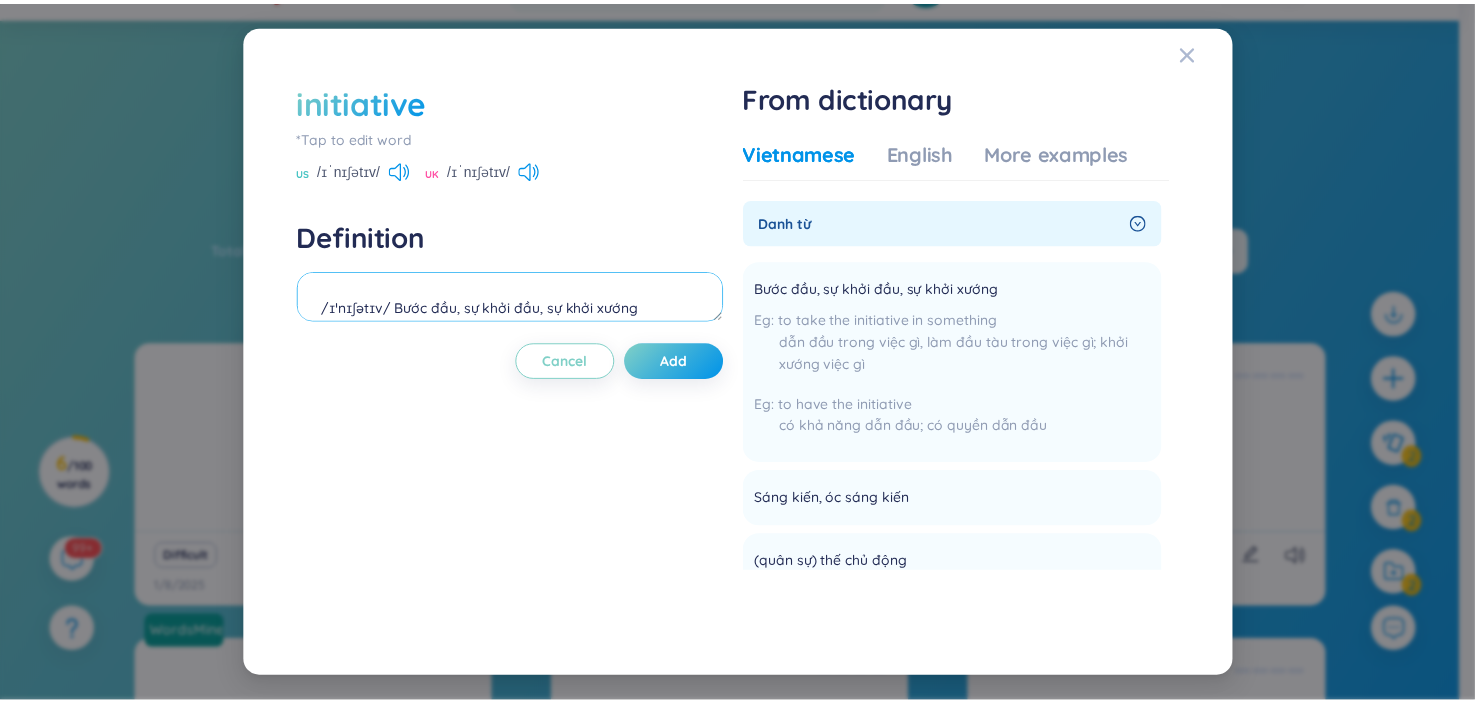 scroll, scrollTop: 17, scrollLeft: 0, axis: vertical 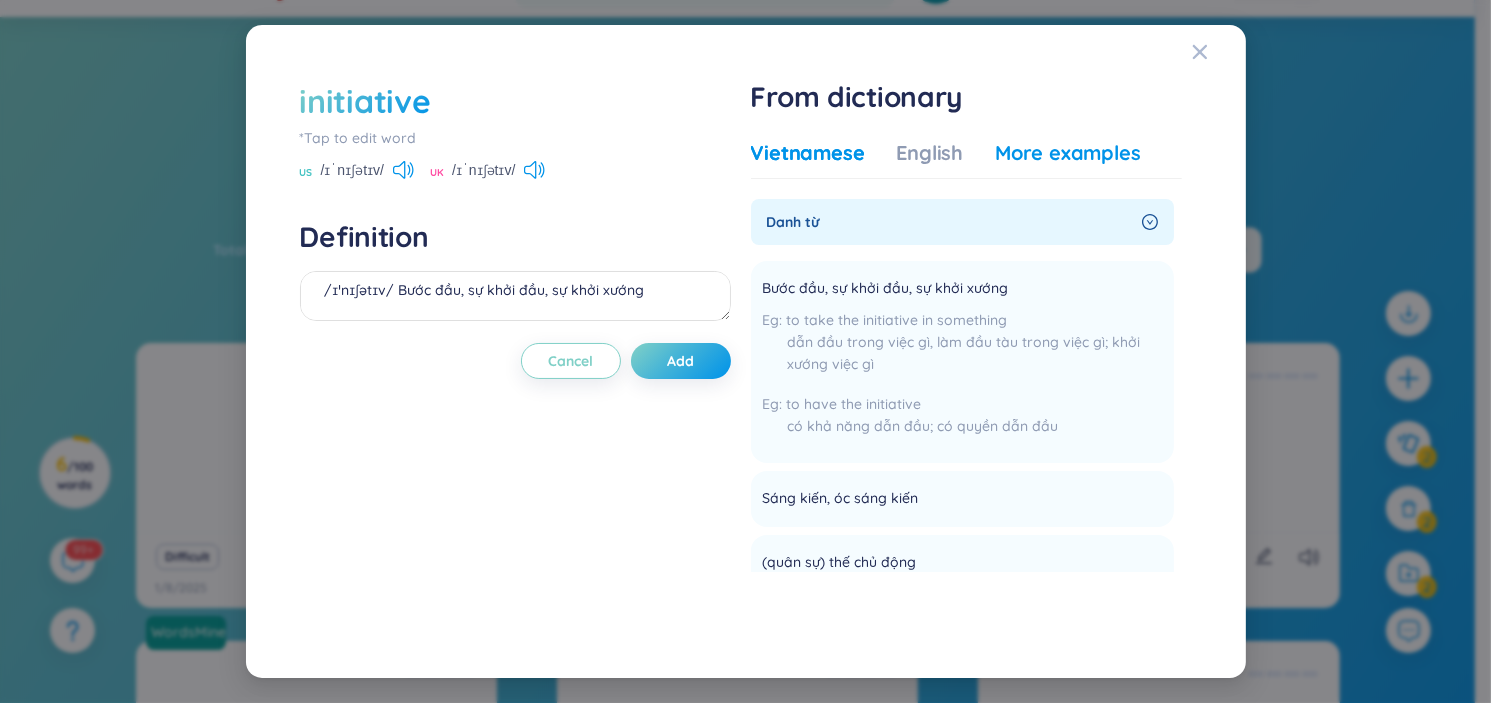 click on "More examples" at bounding box center [1067, 153] 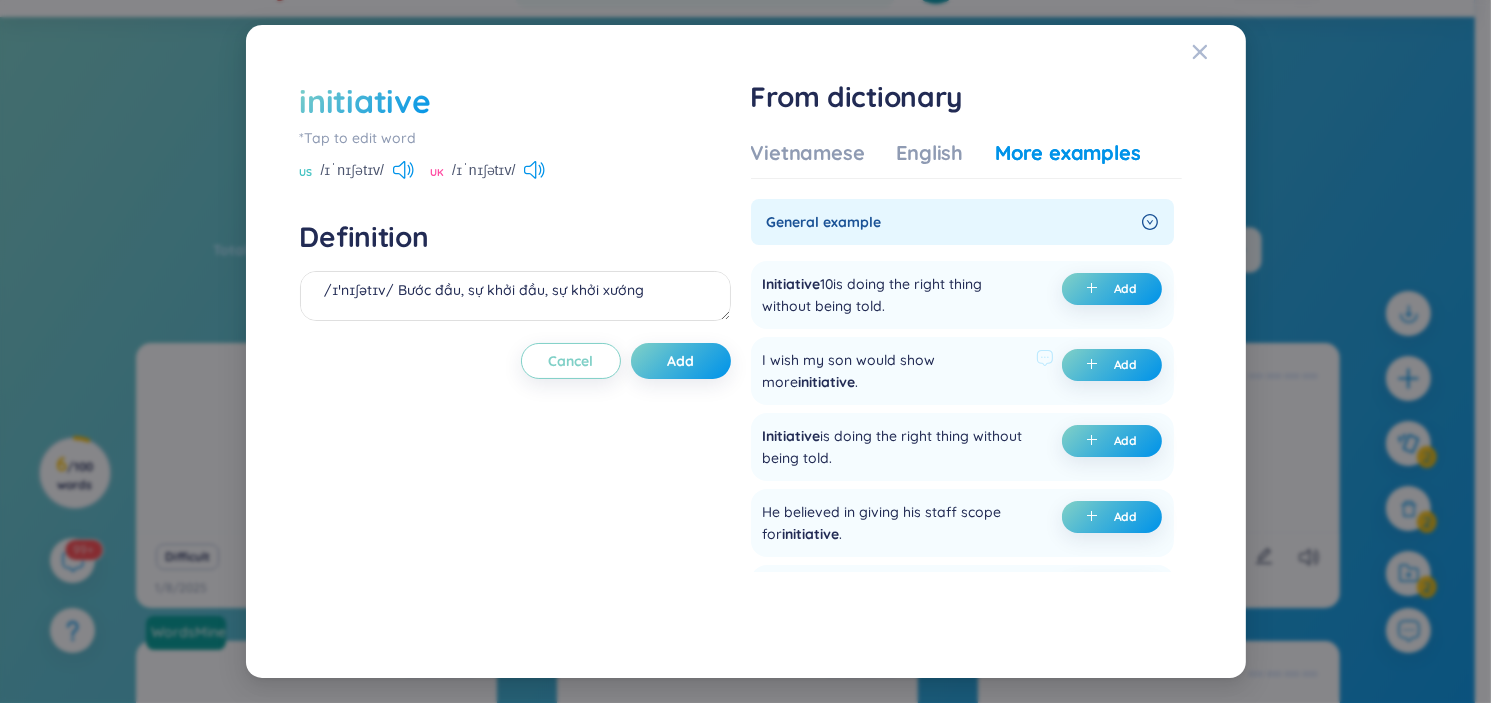 click on "Add" at bounding box center [1126, 289] 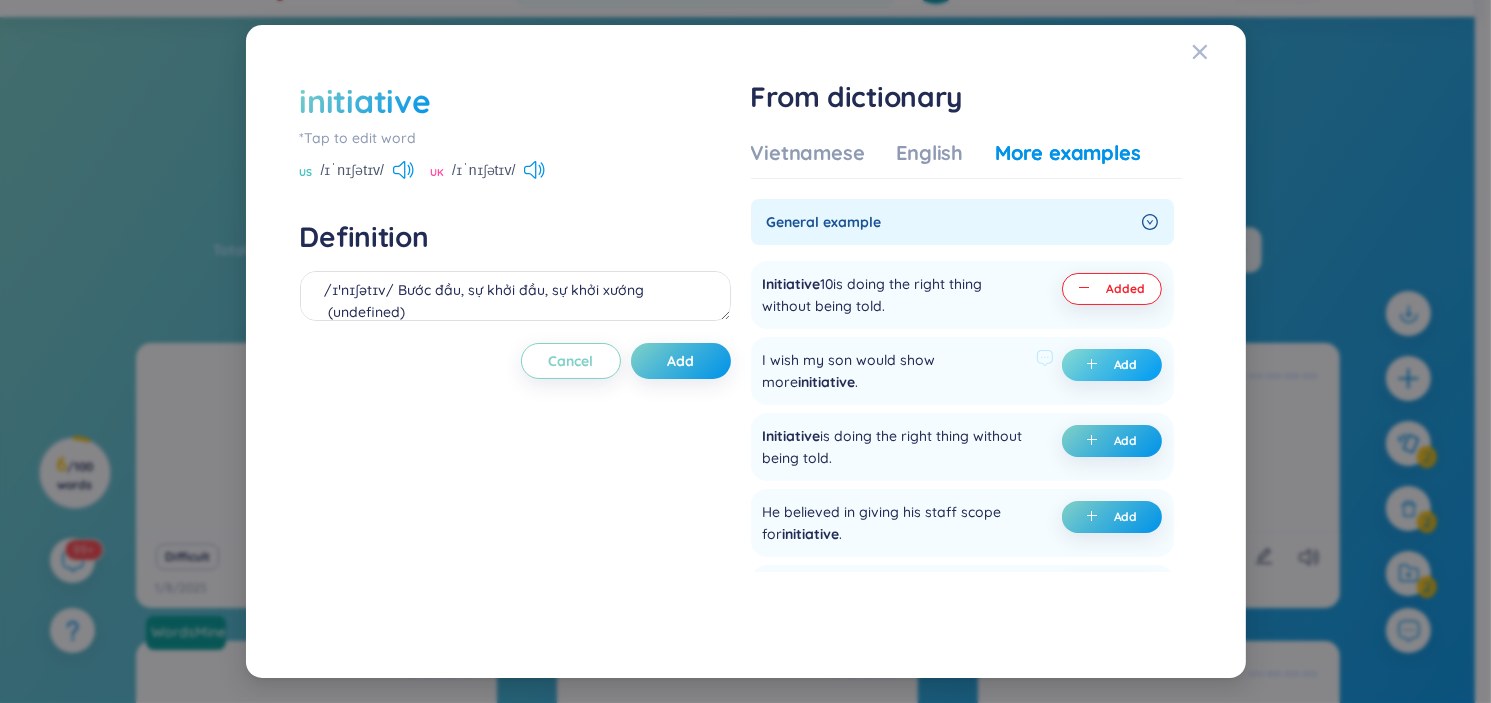 click on "Add" at bounding box center [1126, 365] 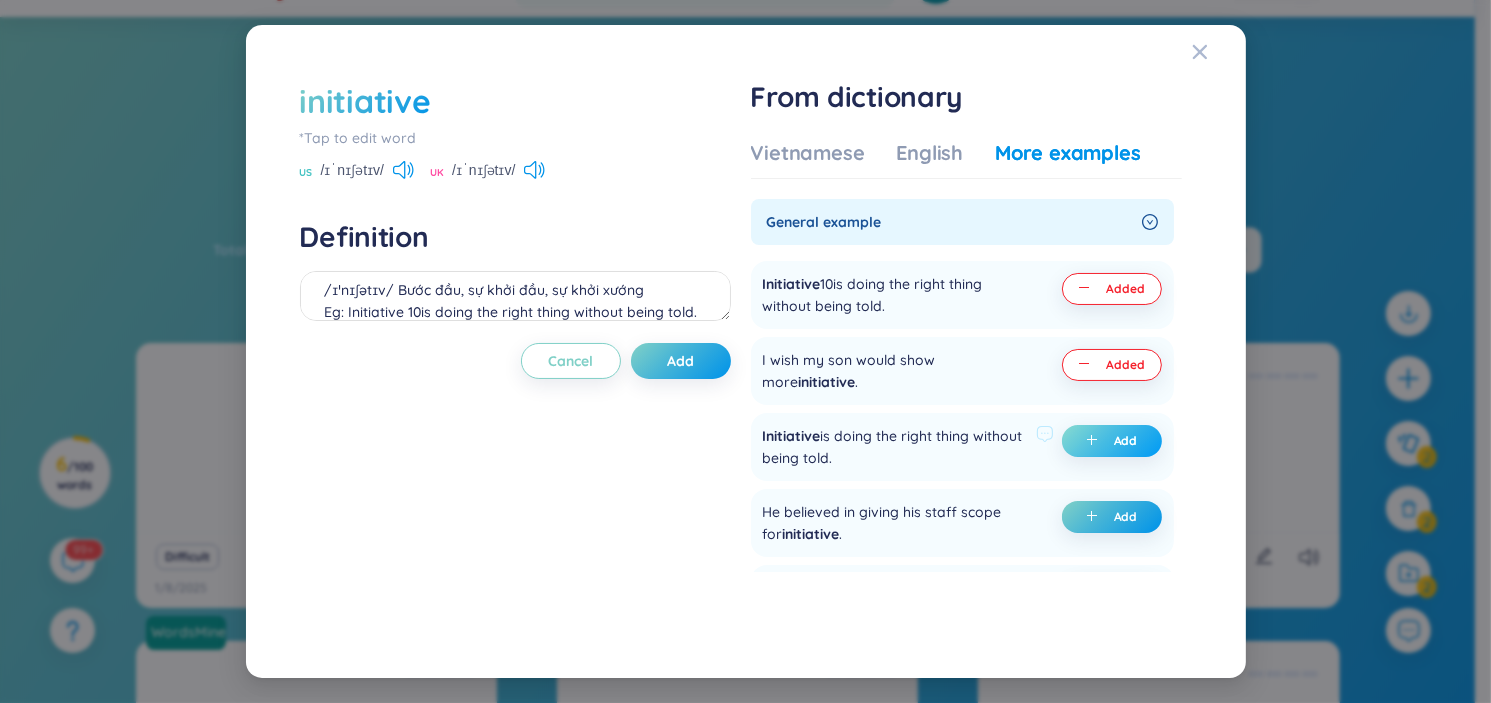click on "Add" at bounding box center [1126, 441] 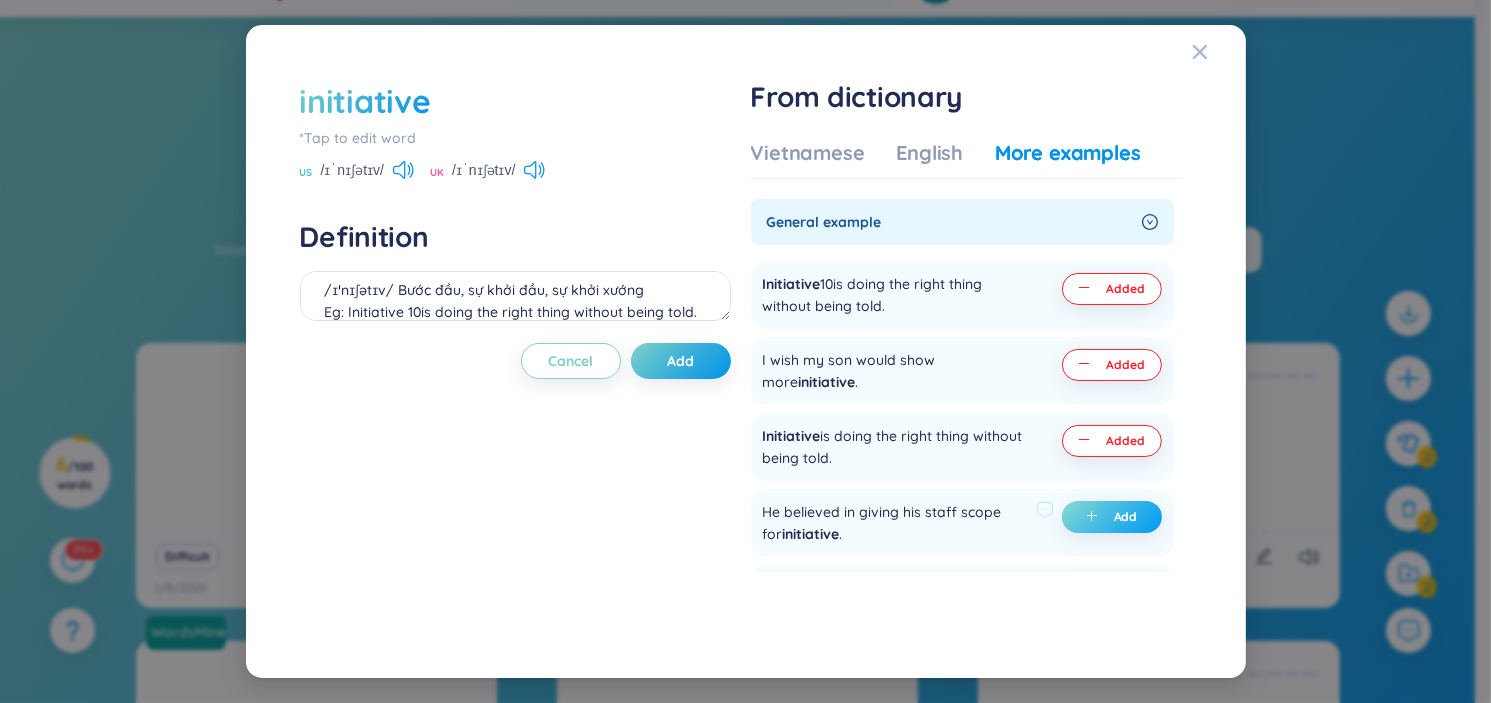 drag, startPoint x: 1107, startPoint y: 527, endPoint x: 1099, endPoint y: 515, distance: 14.422205 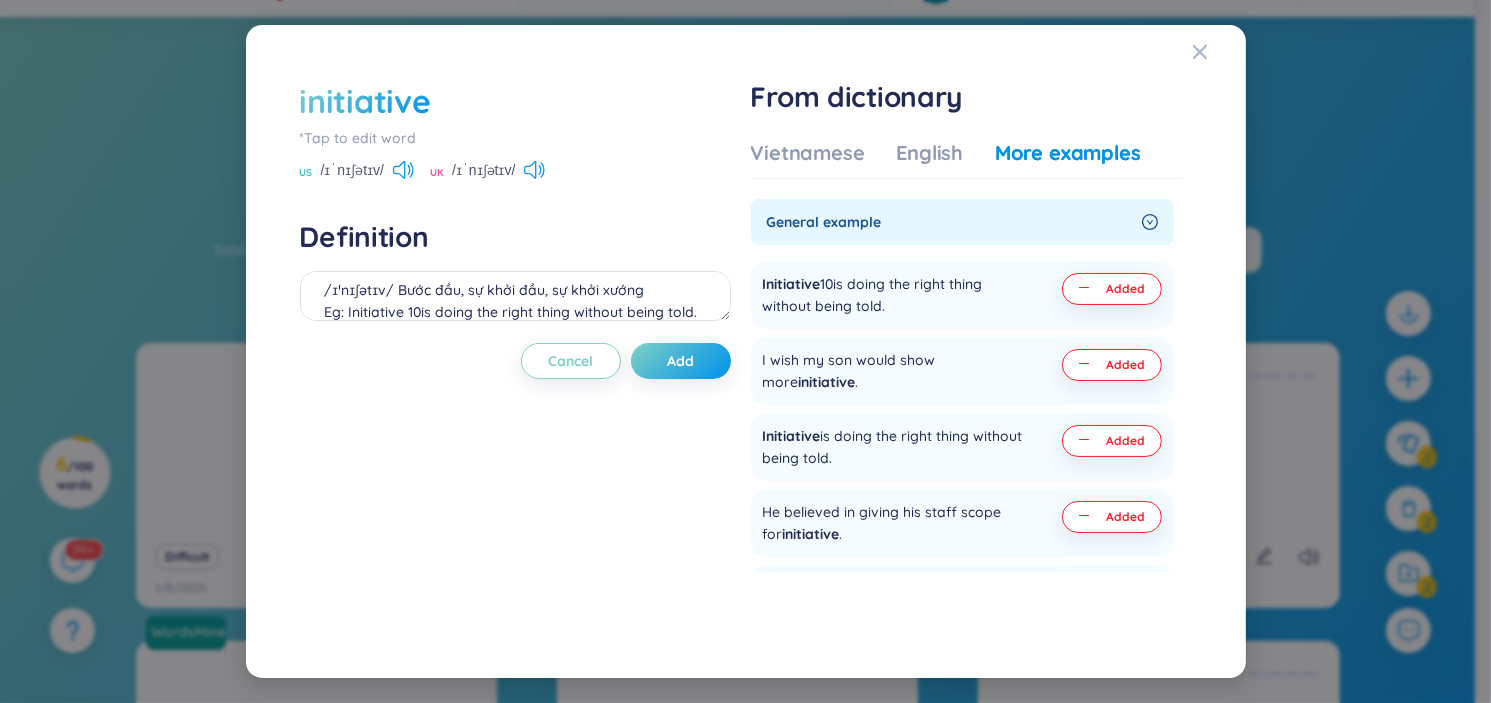 click on "initiative *Tap to edit word US /ɪˈnɪʃətɪv/ UK /ɪˈnɪʃətɪv/ Definition /ɪˈnɪʃətɪv/ Bước đầu, sự khởi đầu, sự khởi xướng
Eg: Initiative 10is doing the right thing without being told.
Eg: I wish my son would show more initiative .
Eg: Initiative is doing the right thing without being told.
(undefined)
Eg: He believed in giving his staff scope for initiative.
Cancel Add" at bounding box center [515, 351] 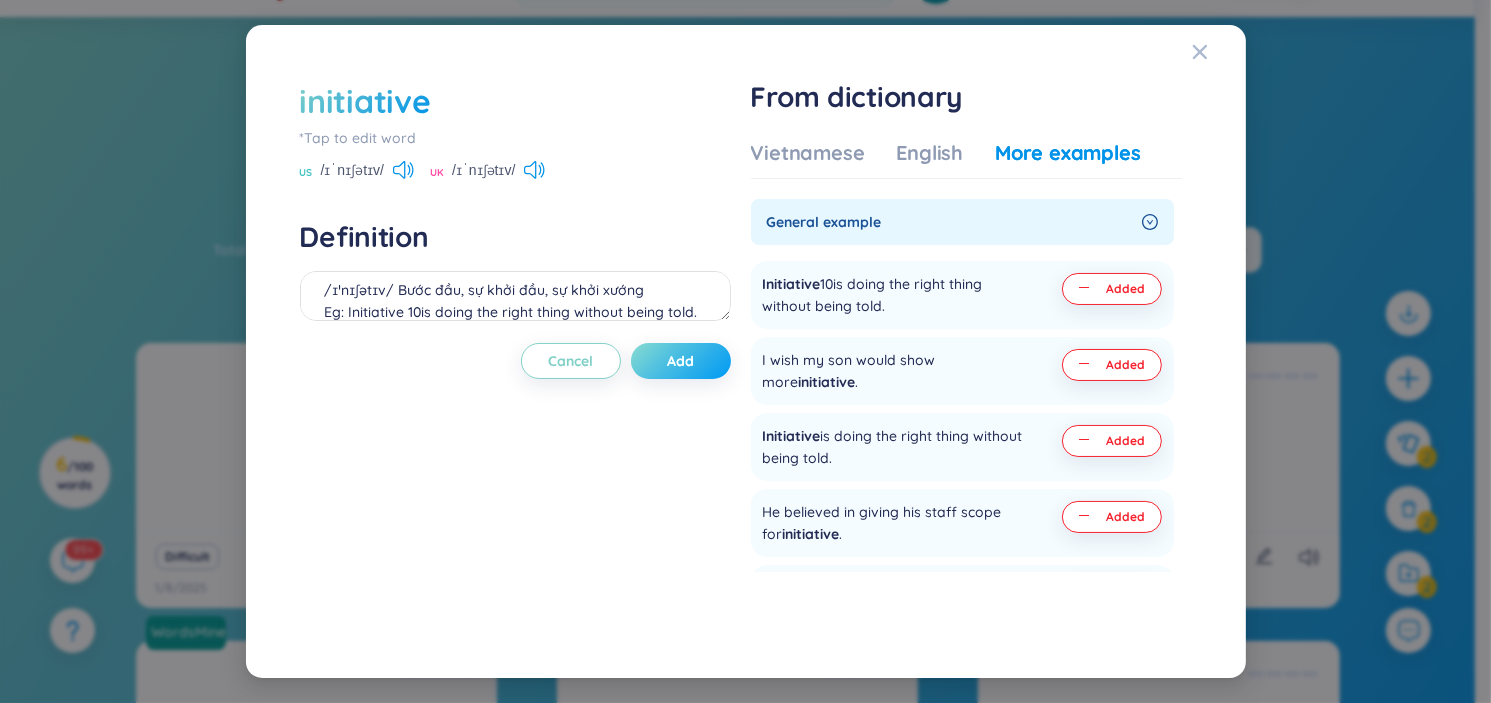 drag, startPoint x: 680, startPoint y: 358, endPoint x: 663, endPoint y: 363, distance: 17.720045 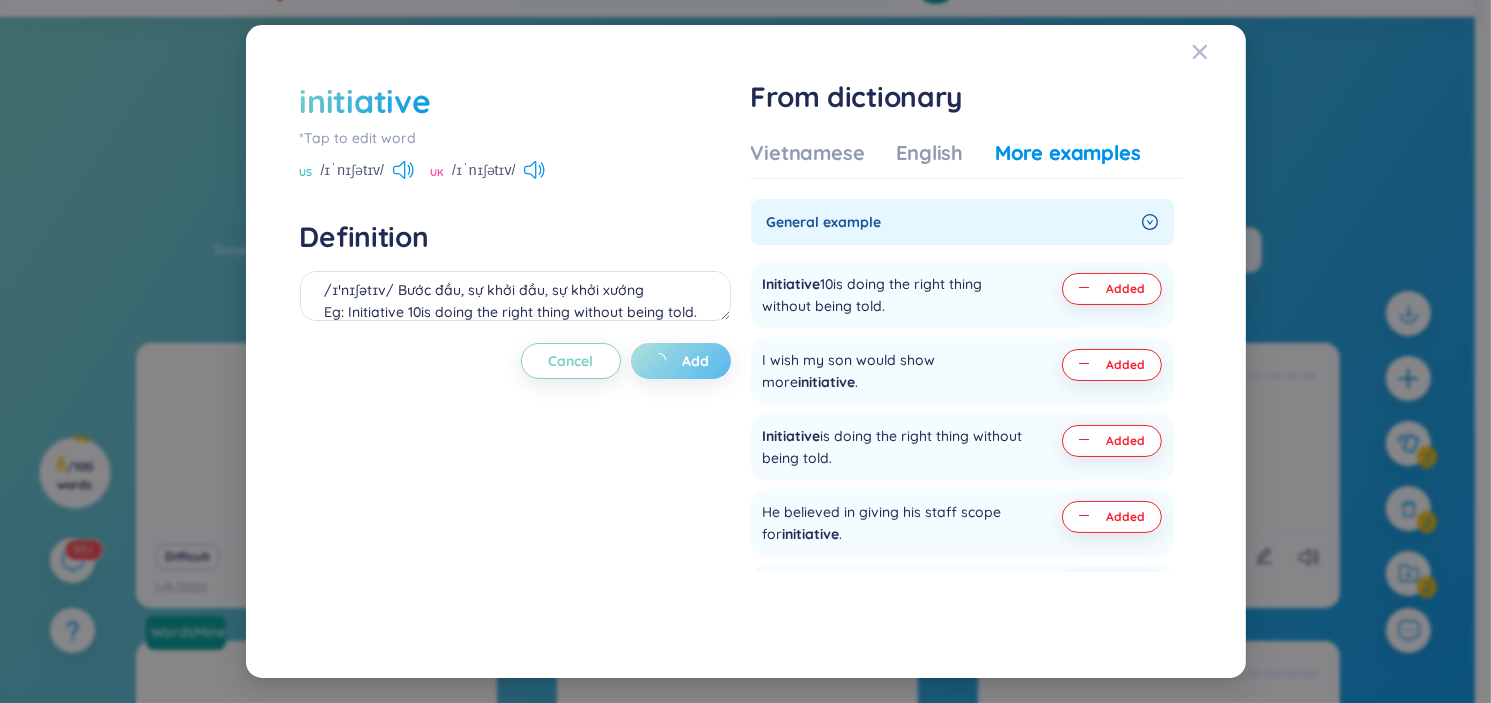 type on "/ɪˈnɪʃətɪv/ Bước đầu, sự khởi đầu, sự khởi xướng
Eg: Initiative 10is doing the right thing without being told.
Eg: I wish my son would show more initiative .
Eg: Initiative is doing the right thing without being told.
(undefined)
Eg: He believed in giving his staff scope for initiative." 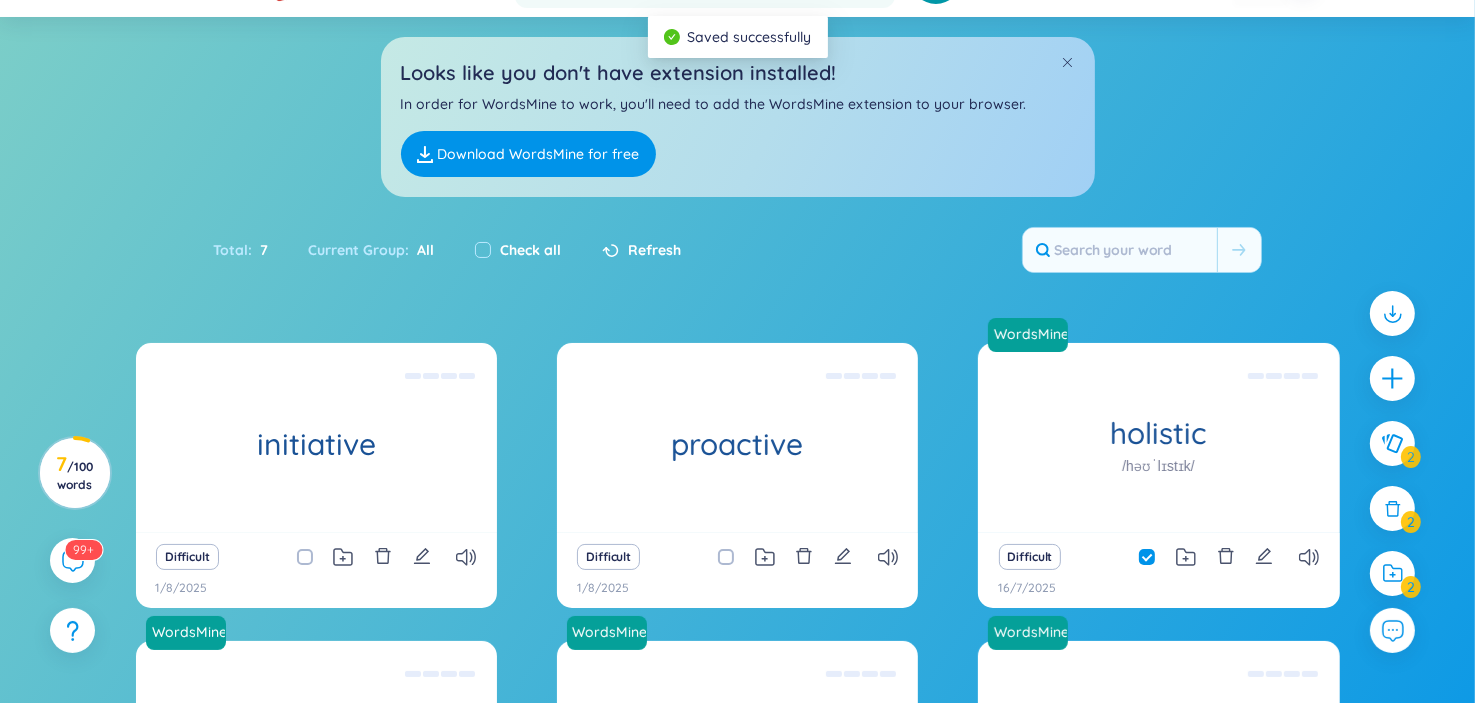 scroll, scrollTop: 0, scrollLeft: 0, axis: both 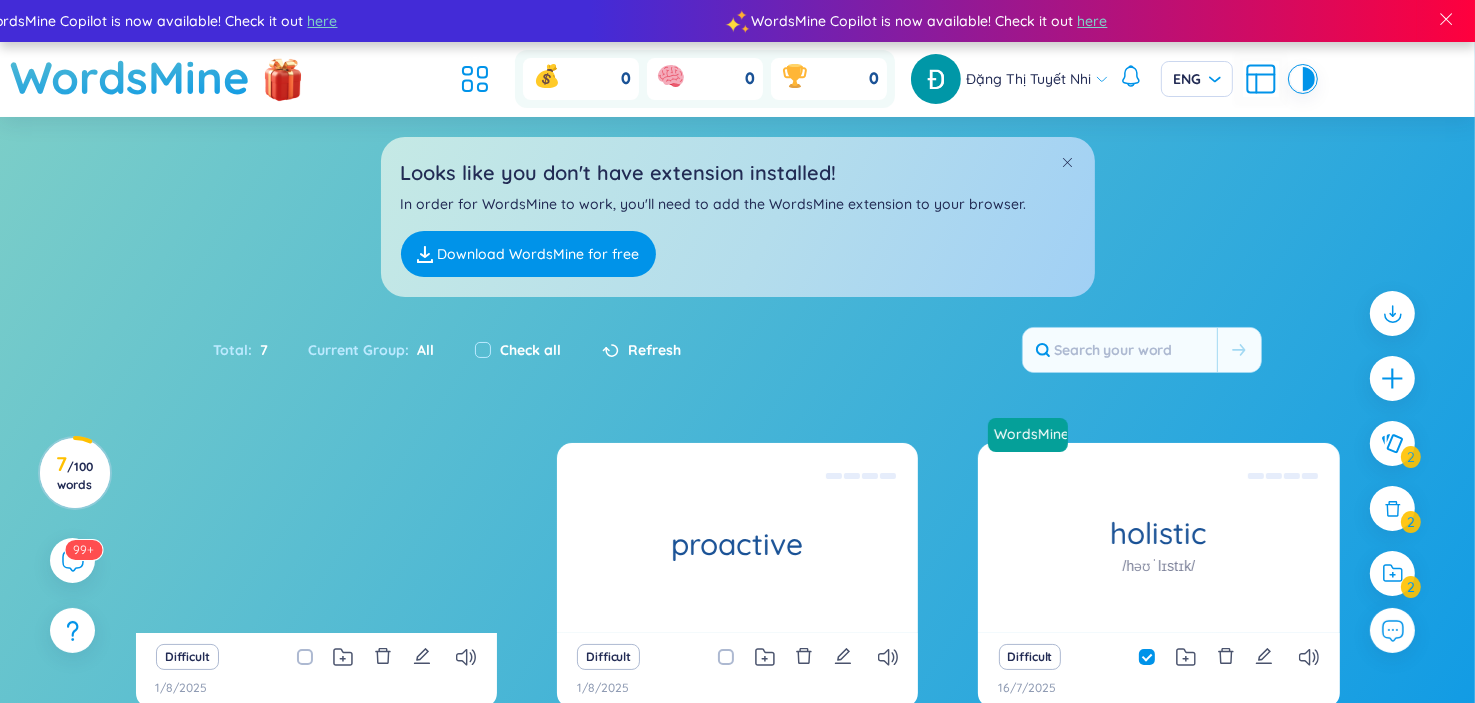 click on "Difficult" at bounding box center [316, 657] 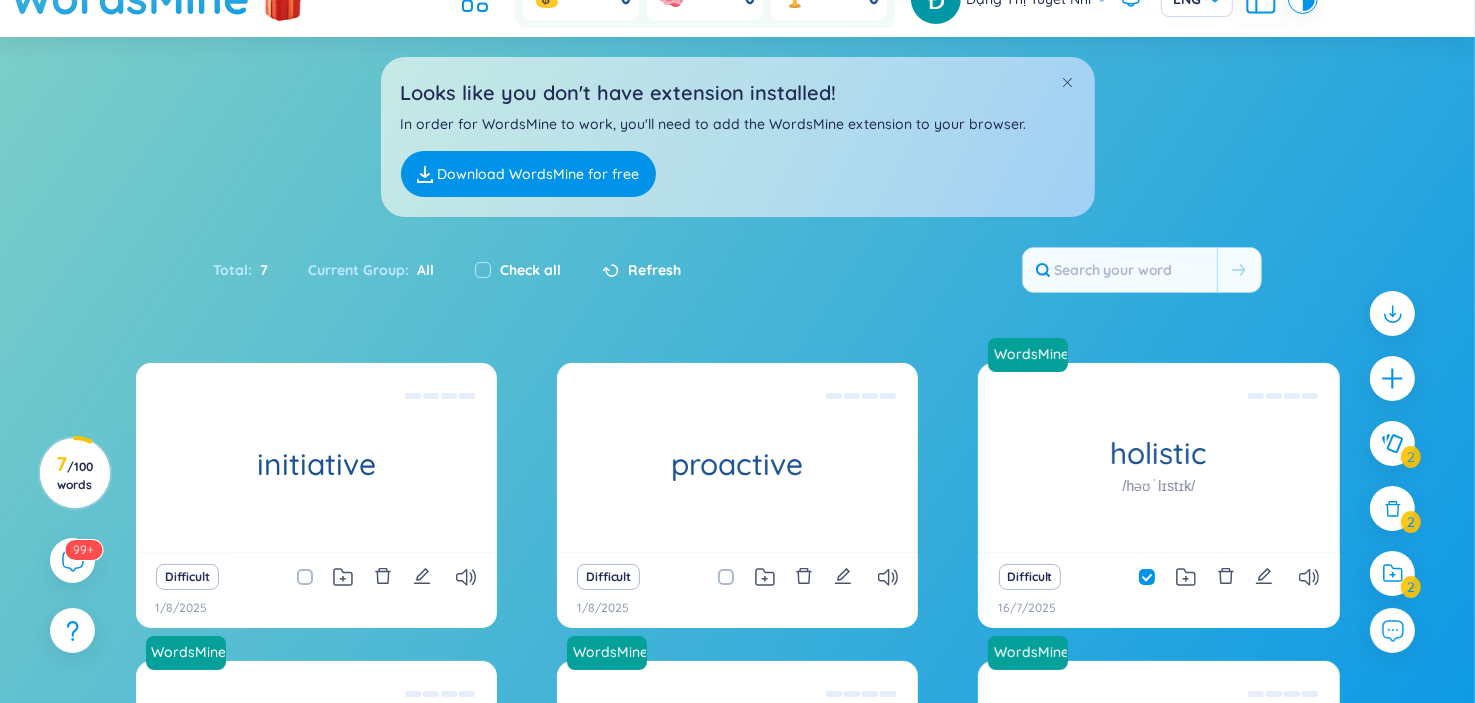 scroll, scrollTop: 200, scrollLeft: 0, axis: vertical 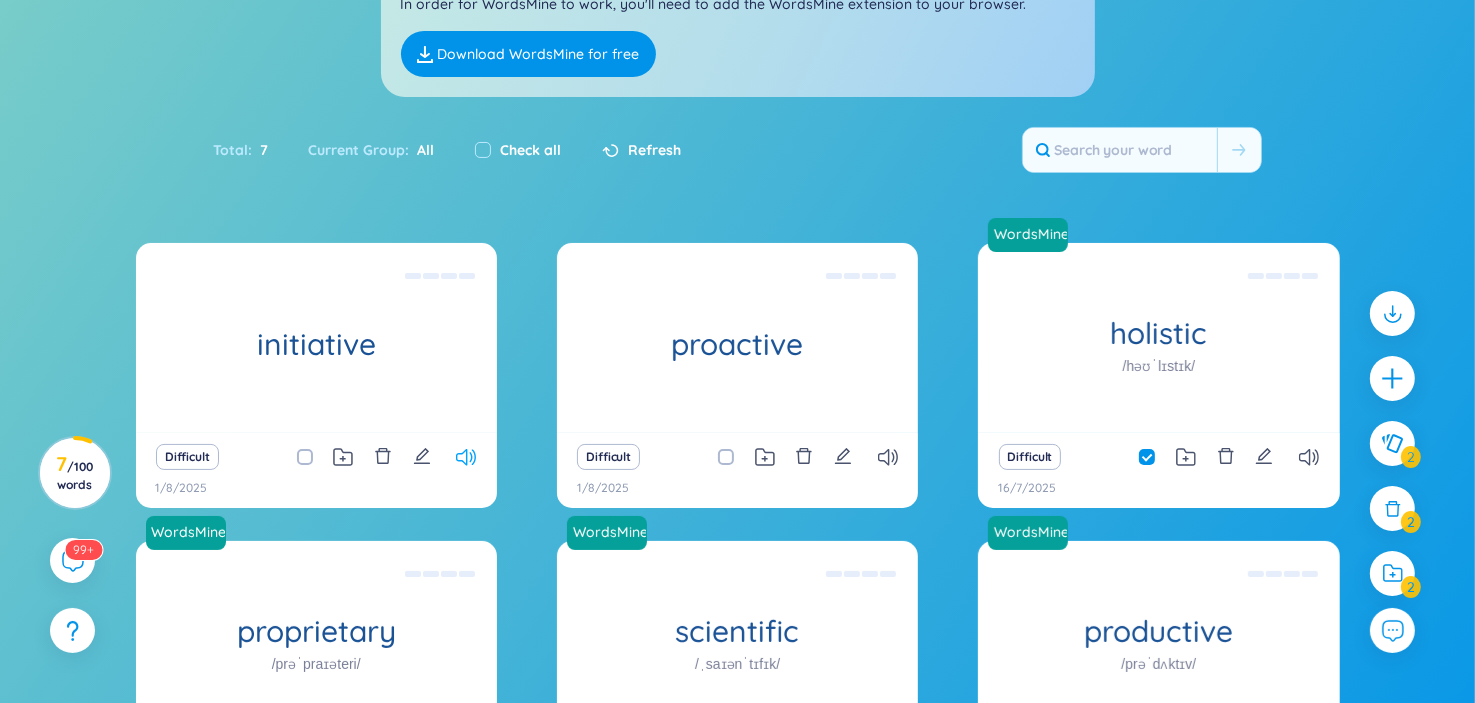 click 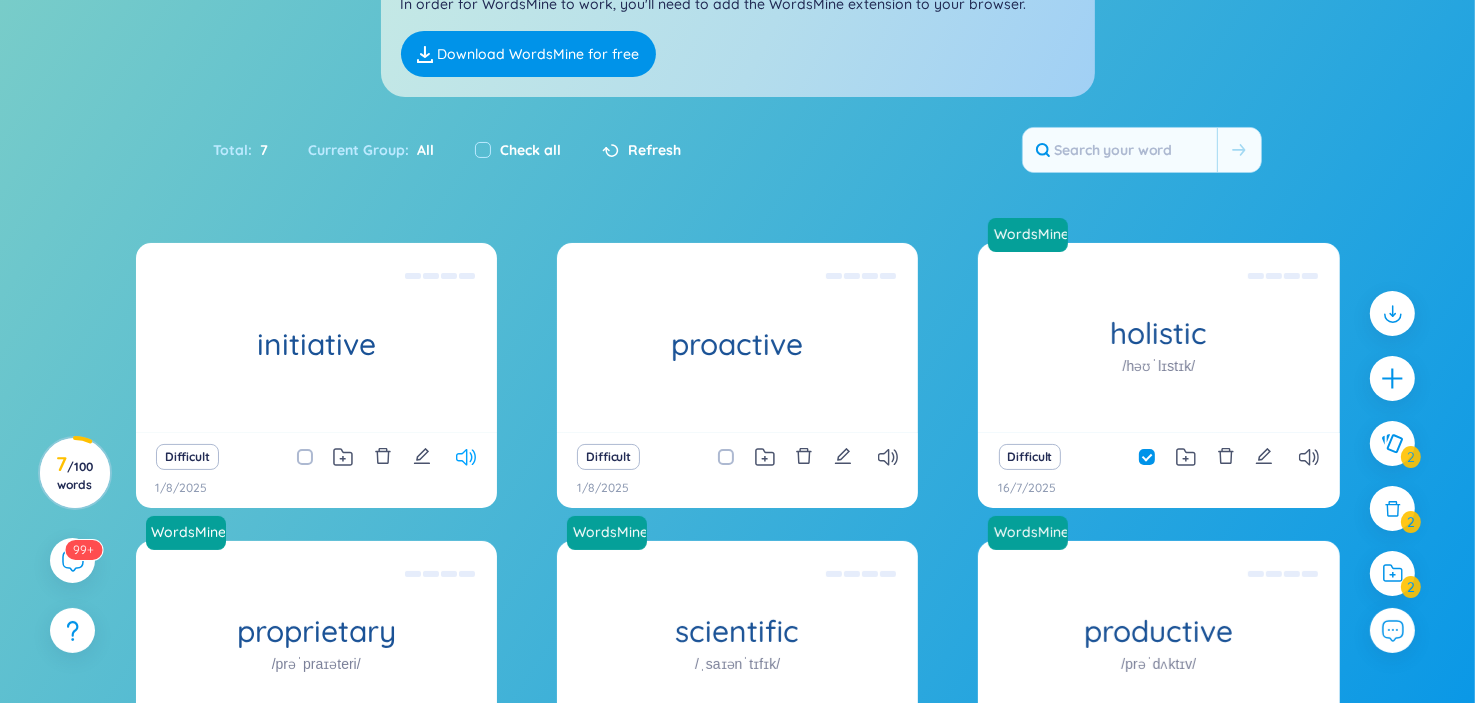 click 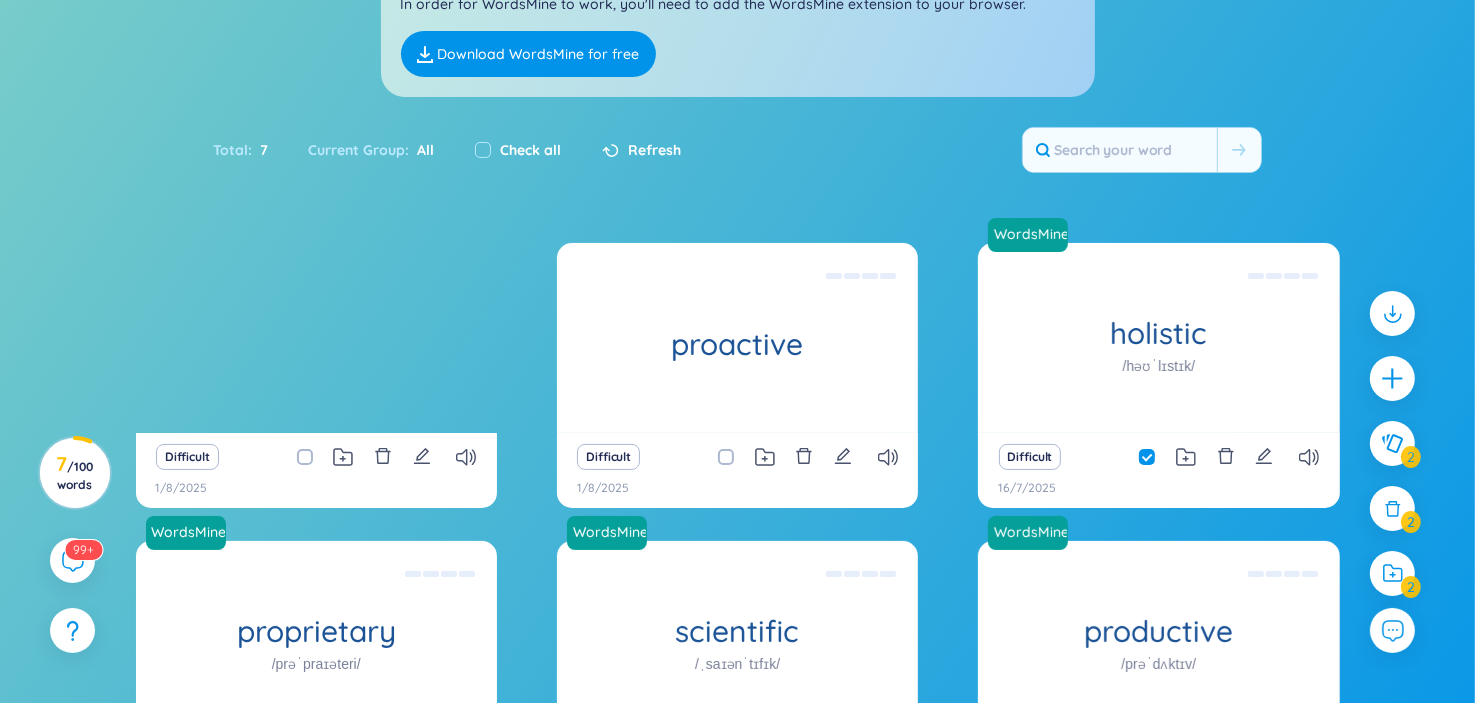 scroll, scrollTop: 0, scrollLeft: 0, axis: both 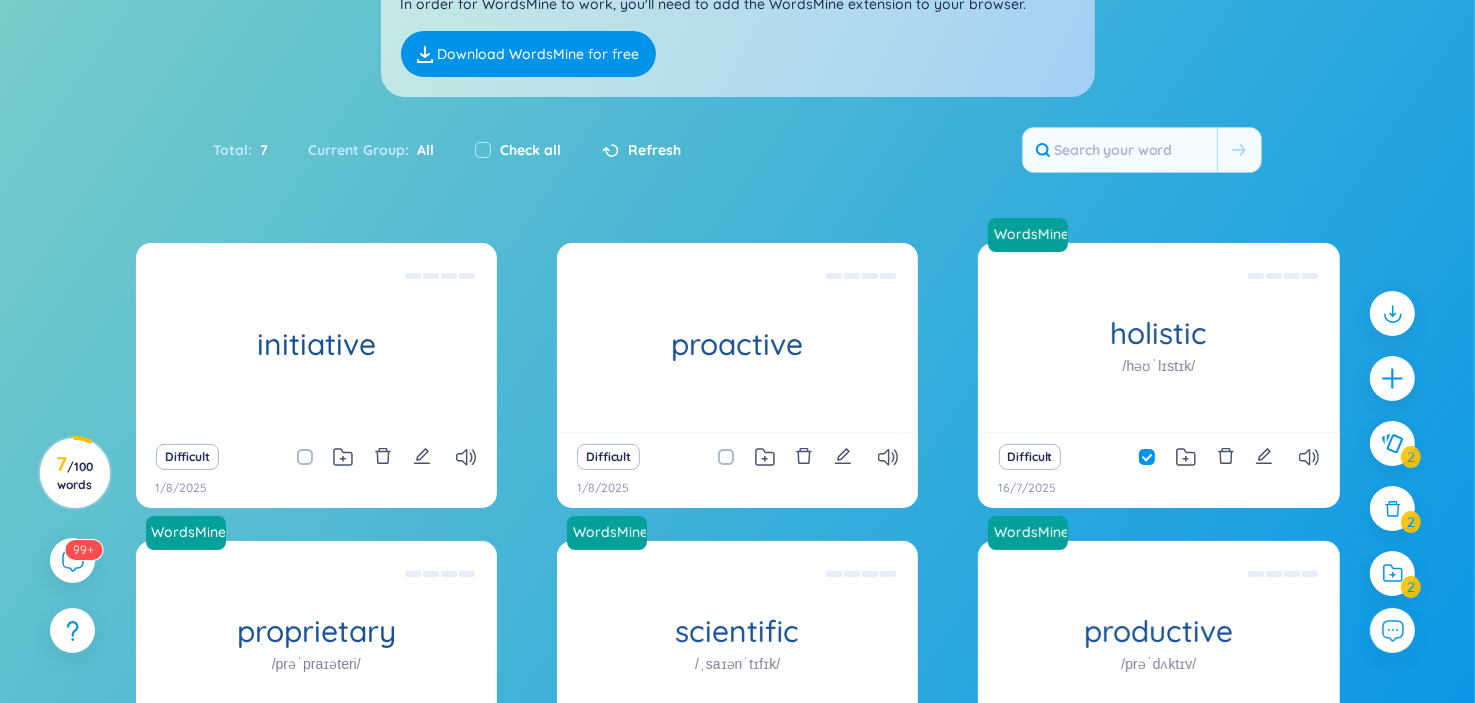 click 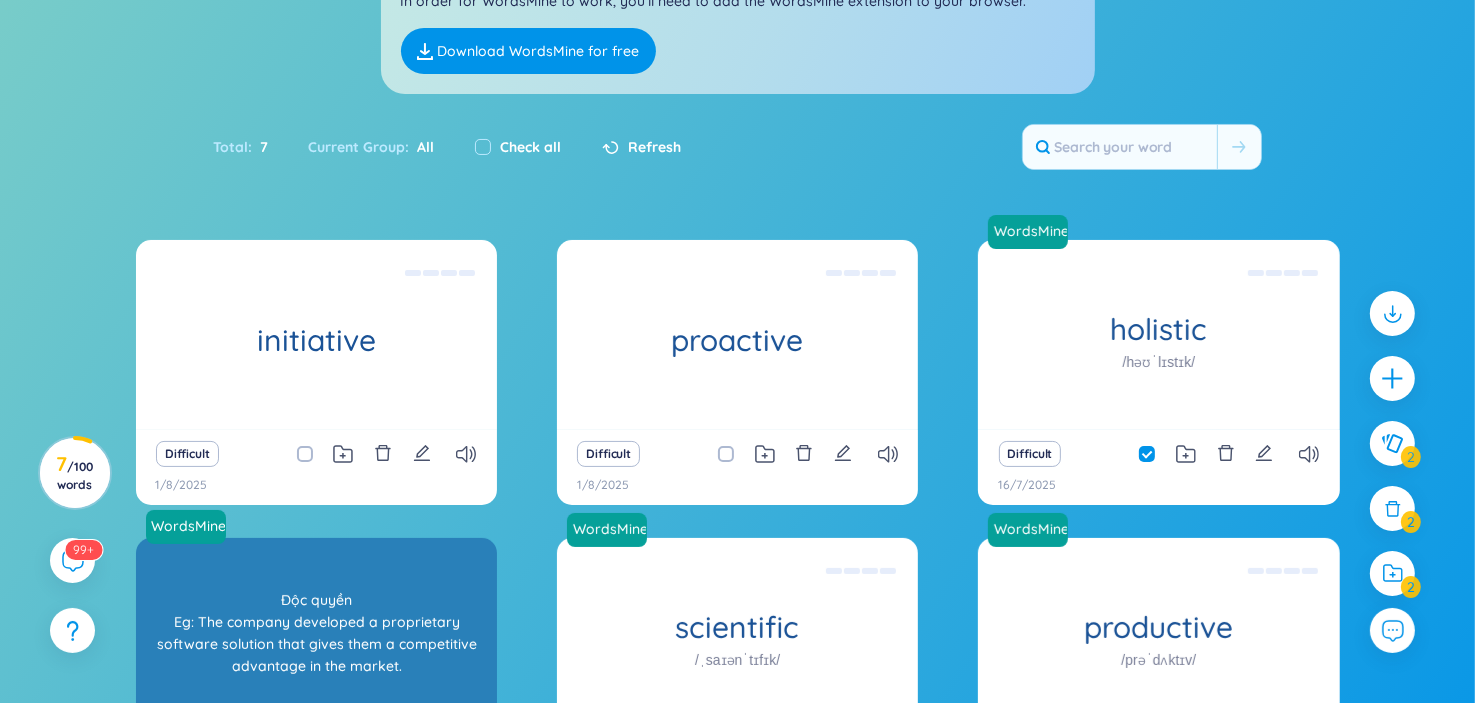 scroll, scrollTop: 383, scrollLeft: 0, axis: vertical 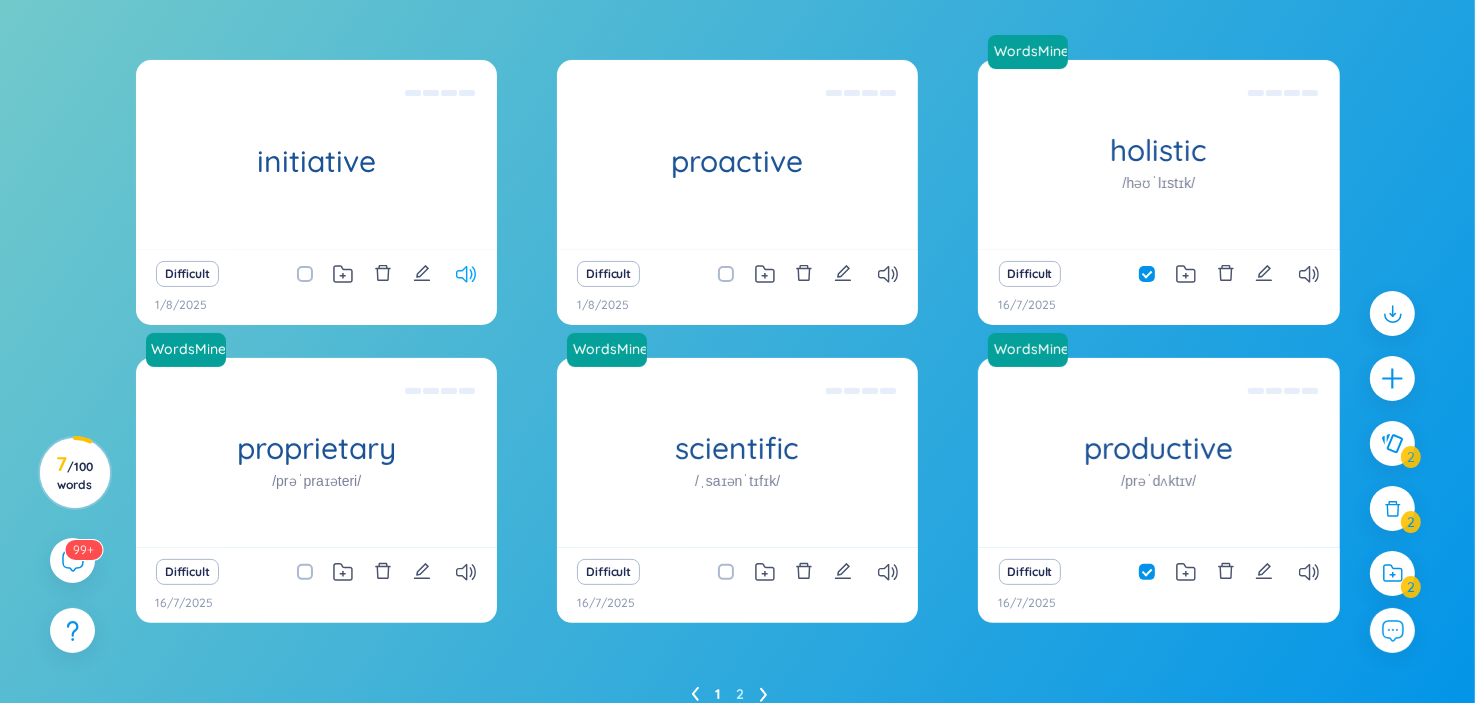 click 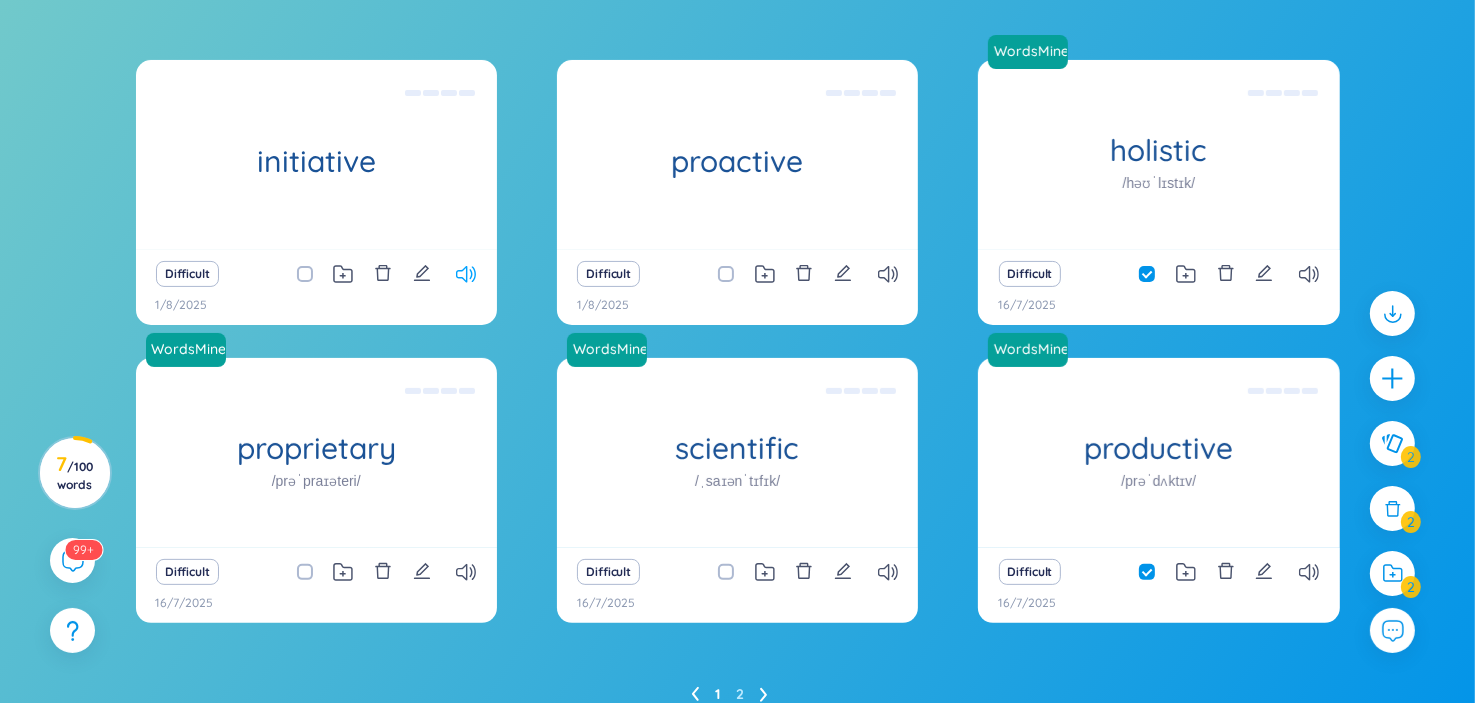 click 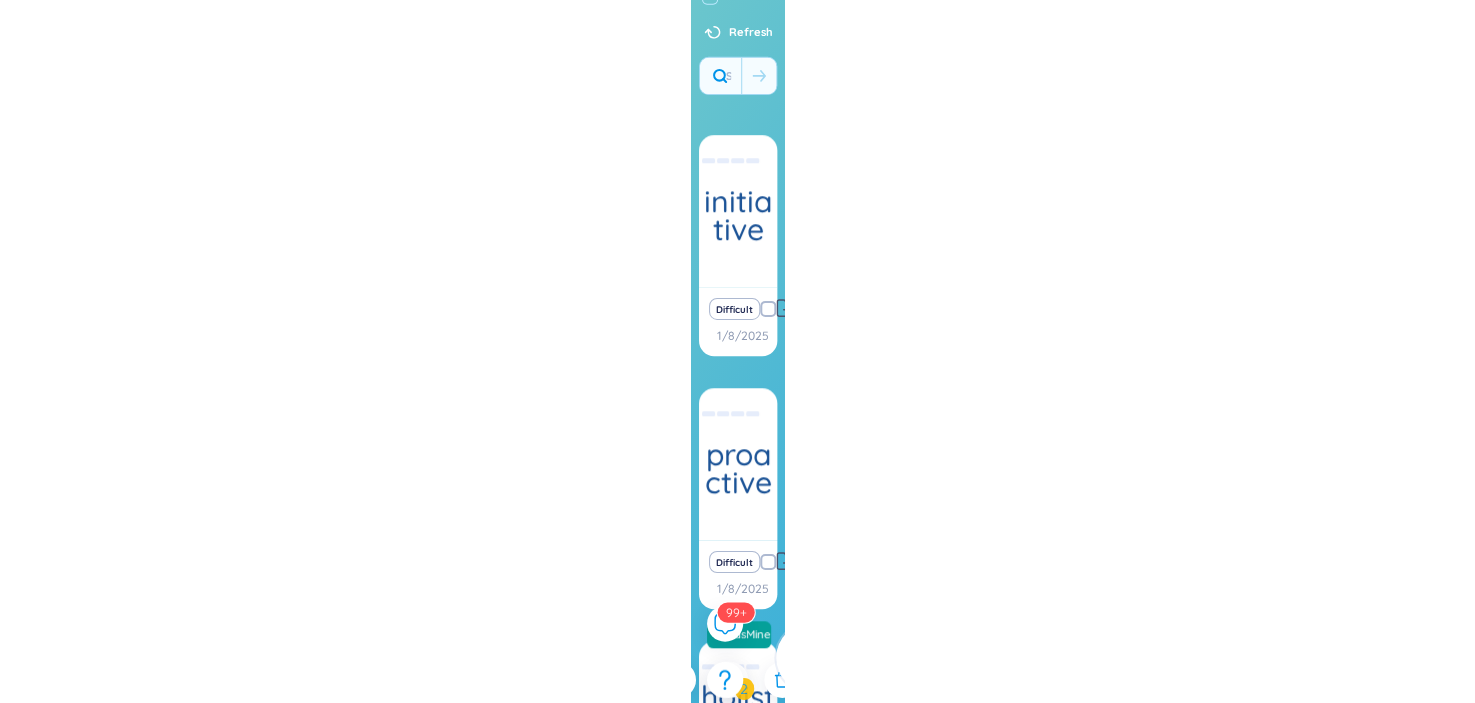 scroll, scrollTop: 0, scrollLeft: 0, axis: both 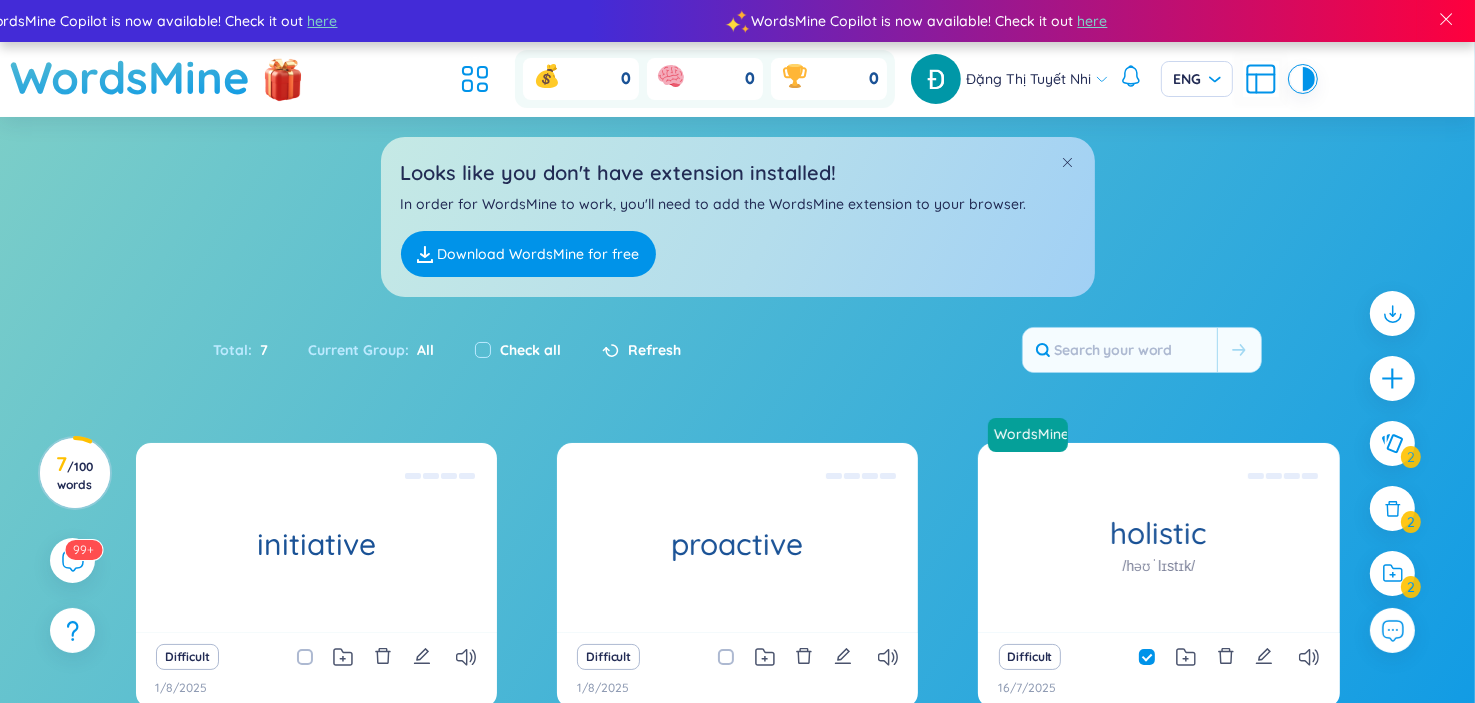 click on "Difficult" at bounding box center [737, 657] 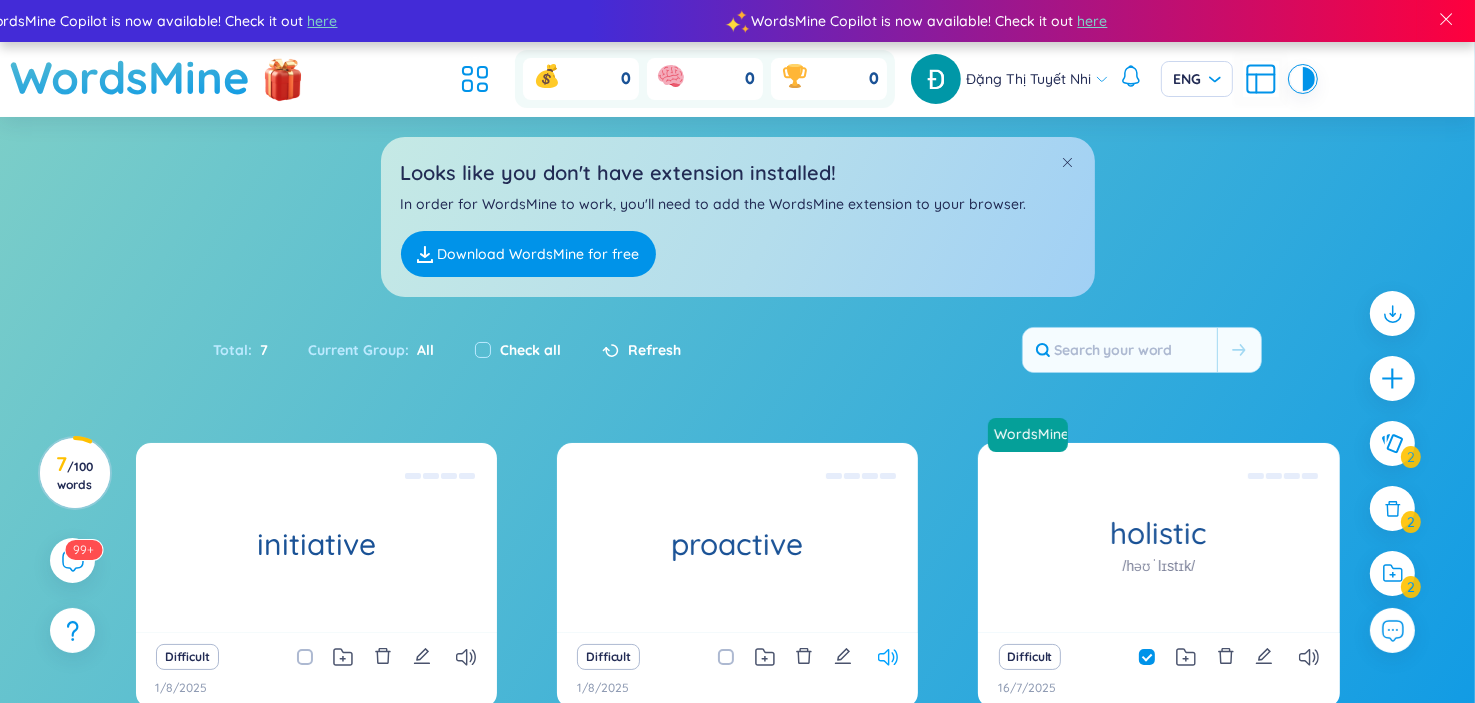 click 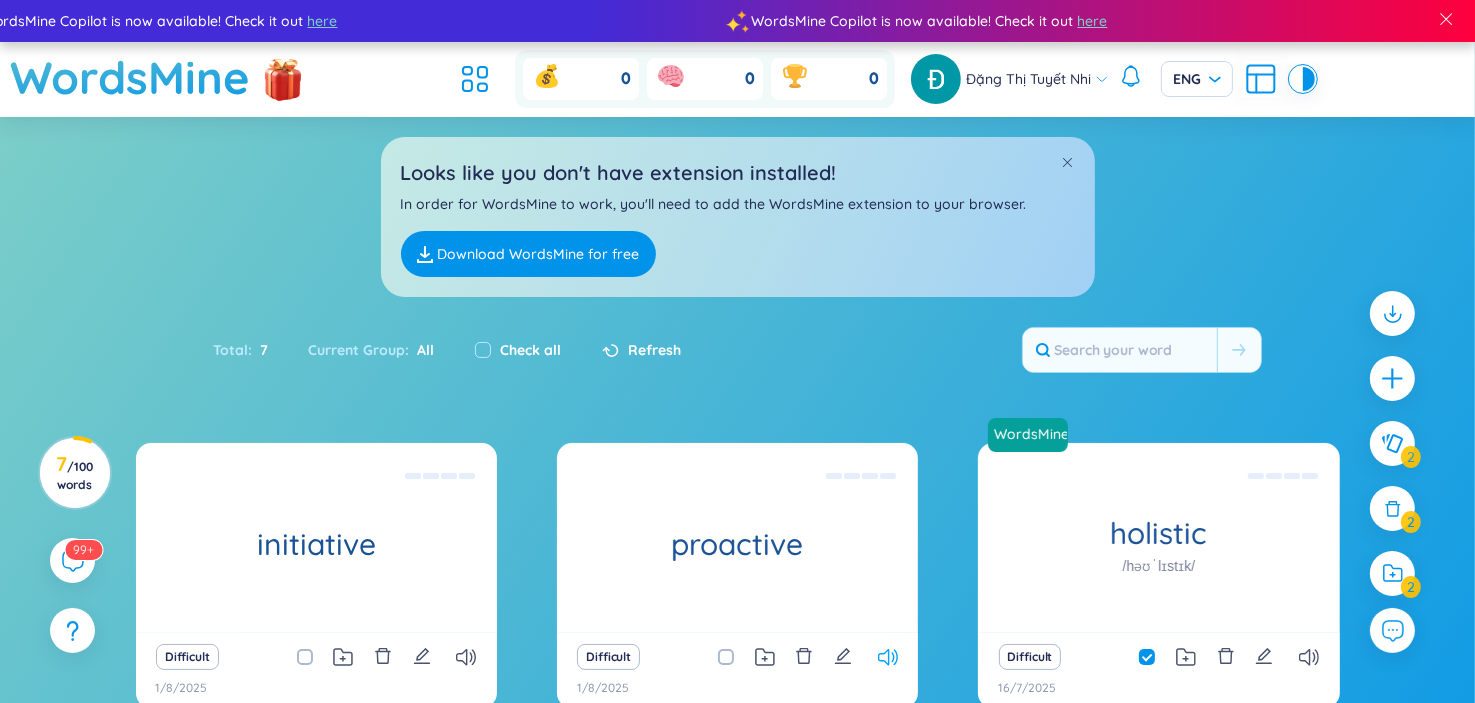 scroll, scrollTop: 200, scrollLeft: 0, axis: vertical 